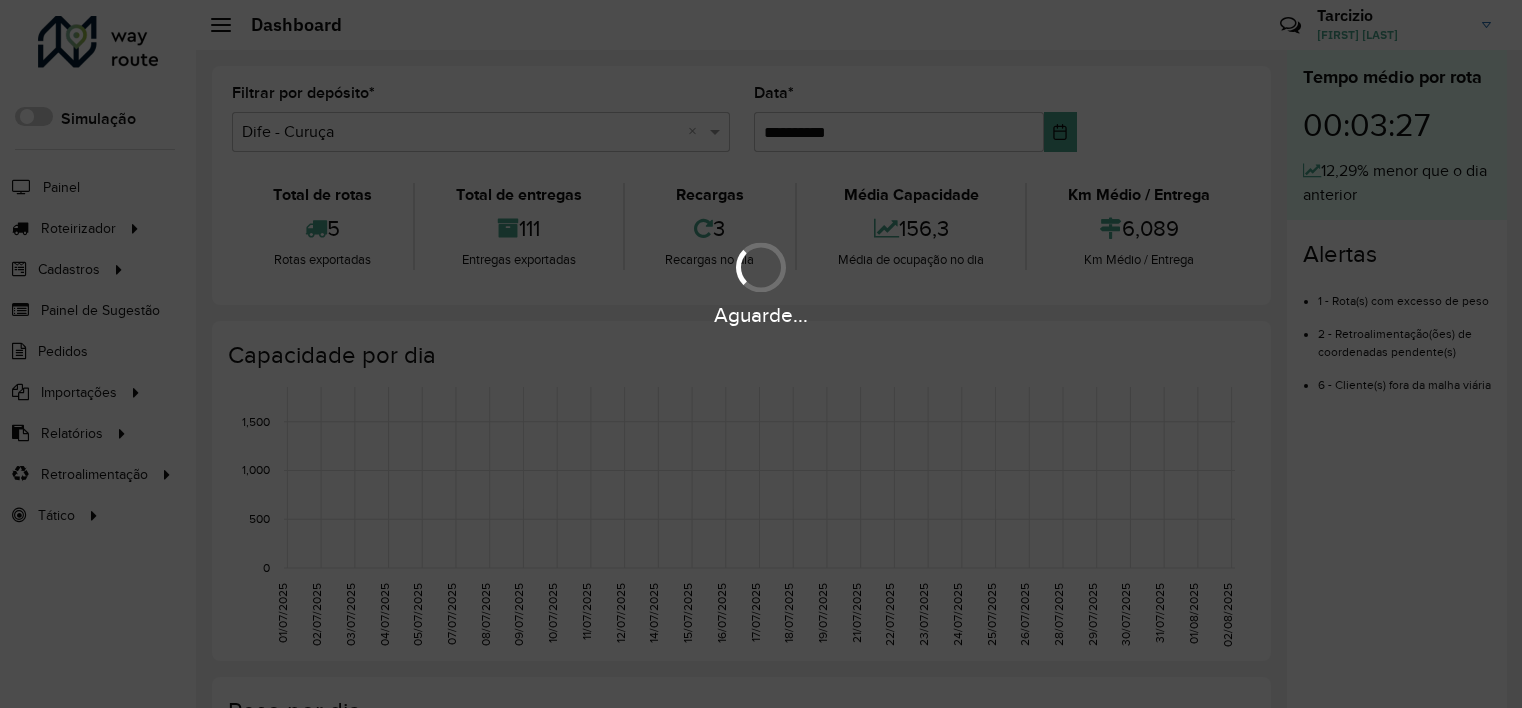 scroll, scrollTop: 0, scrollLeft: 0, axis: both 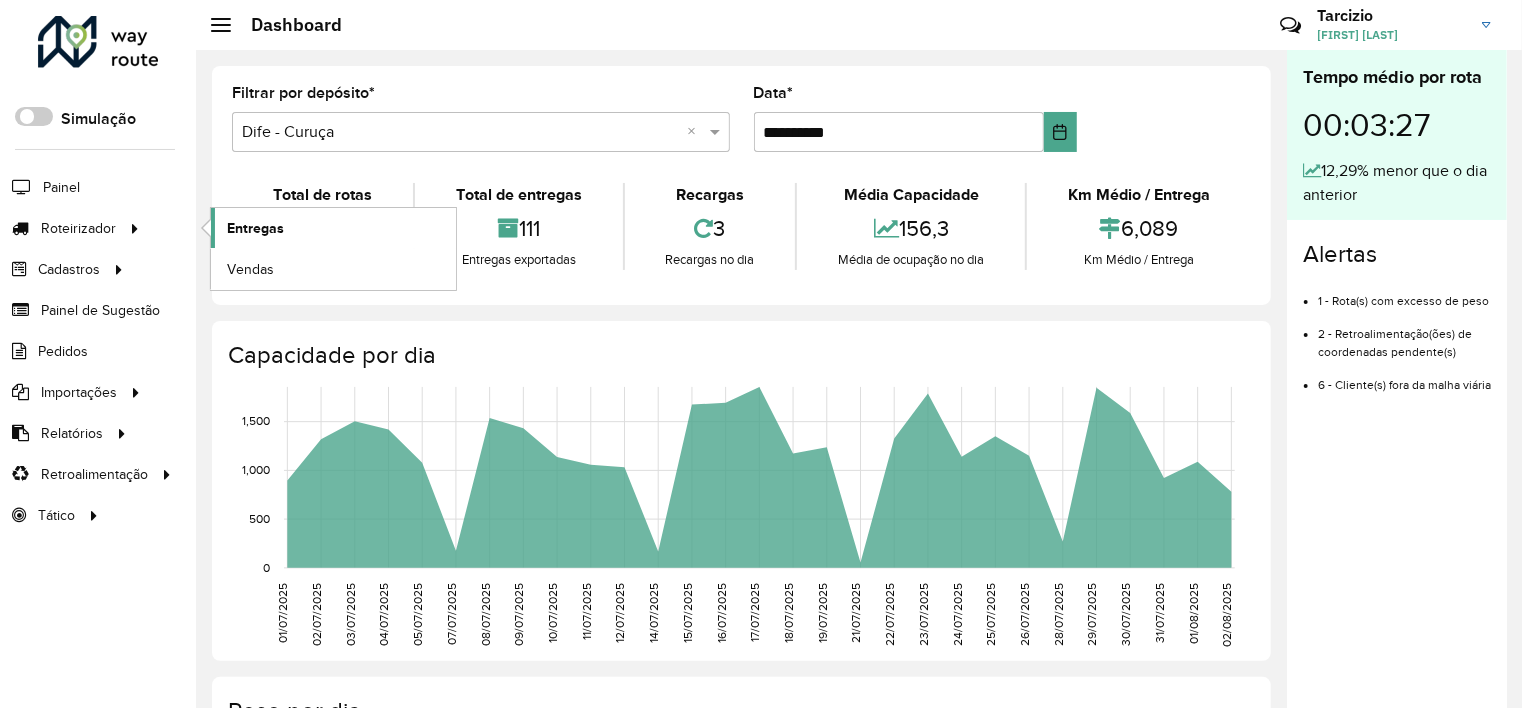 click on "Entregas" 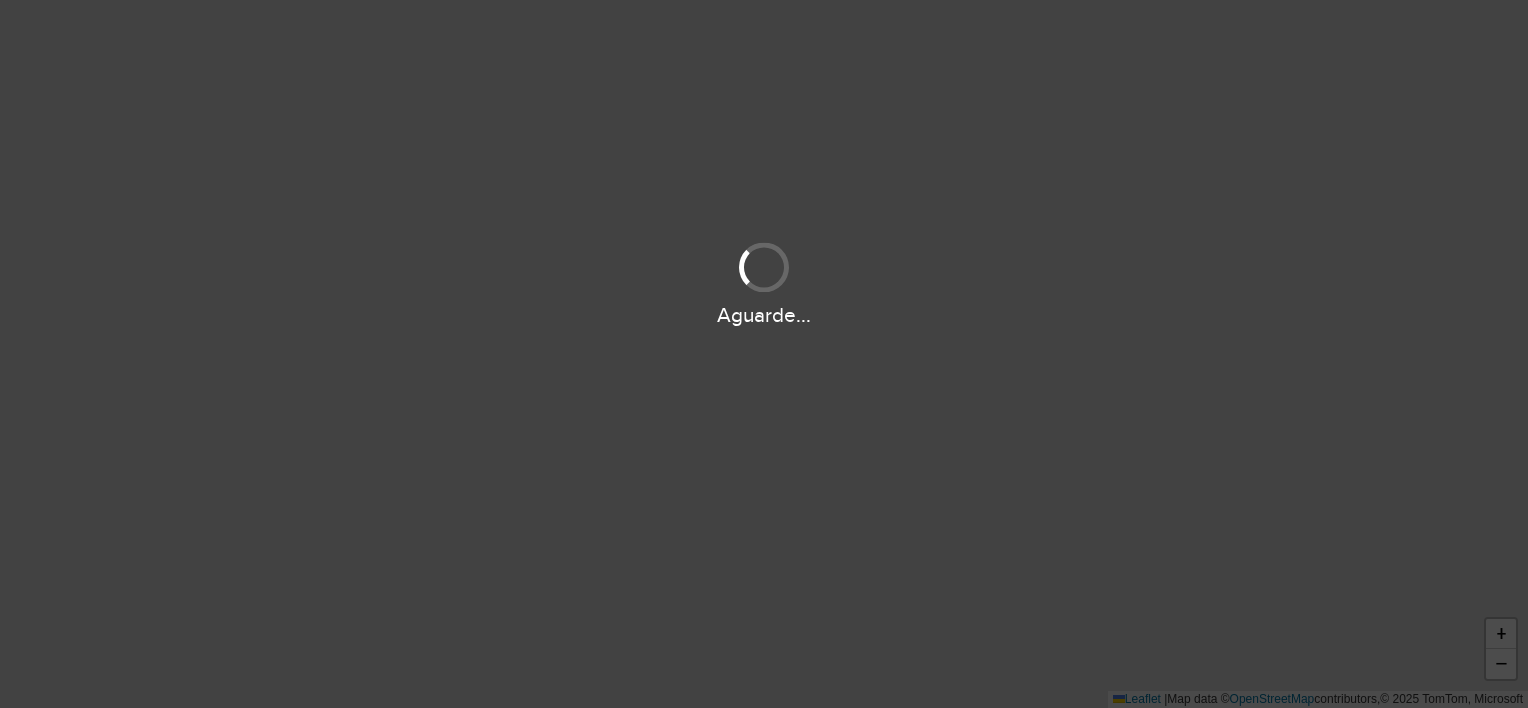 scroll, scrollTop: 0, scrollLeft: 0, axis: both 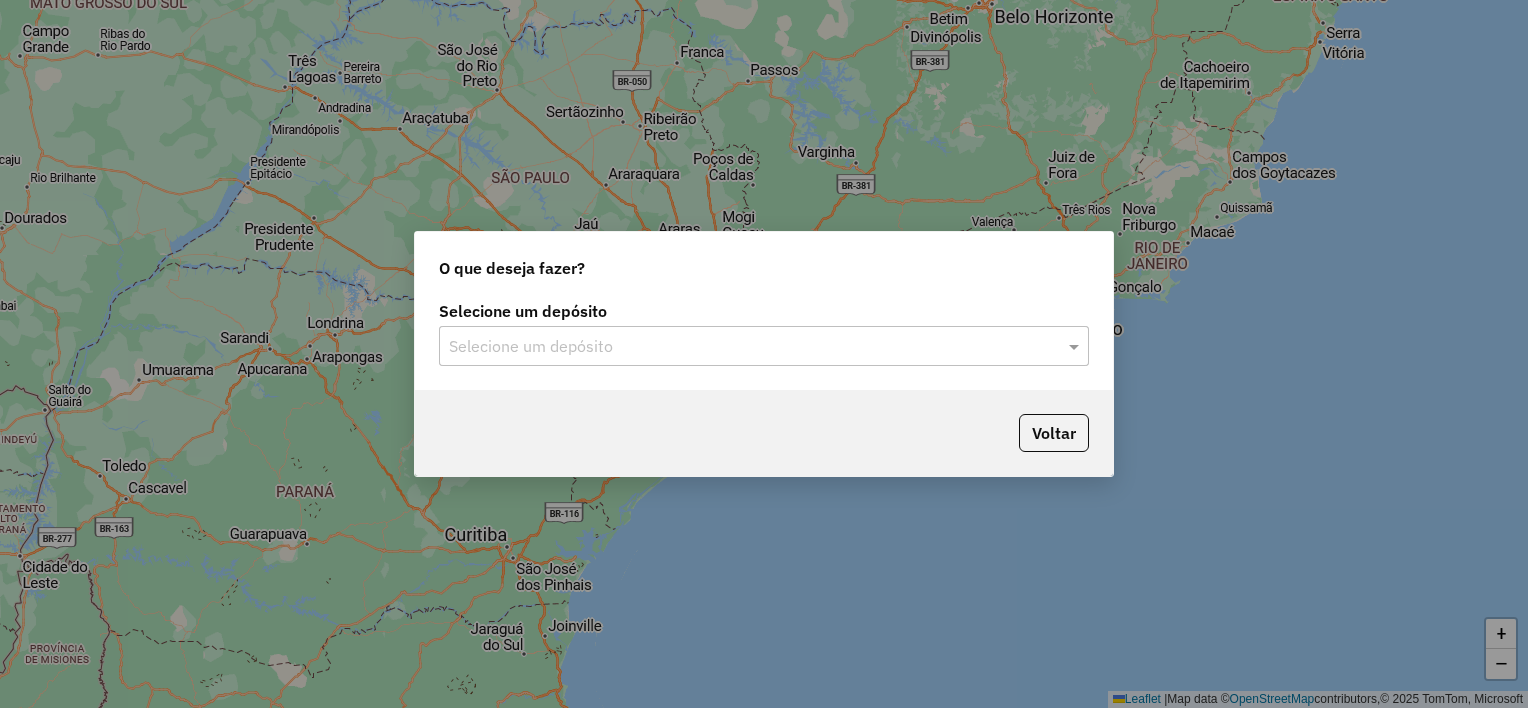 click 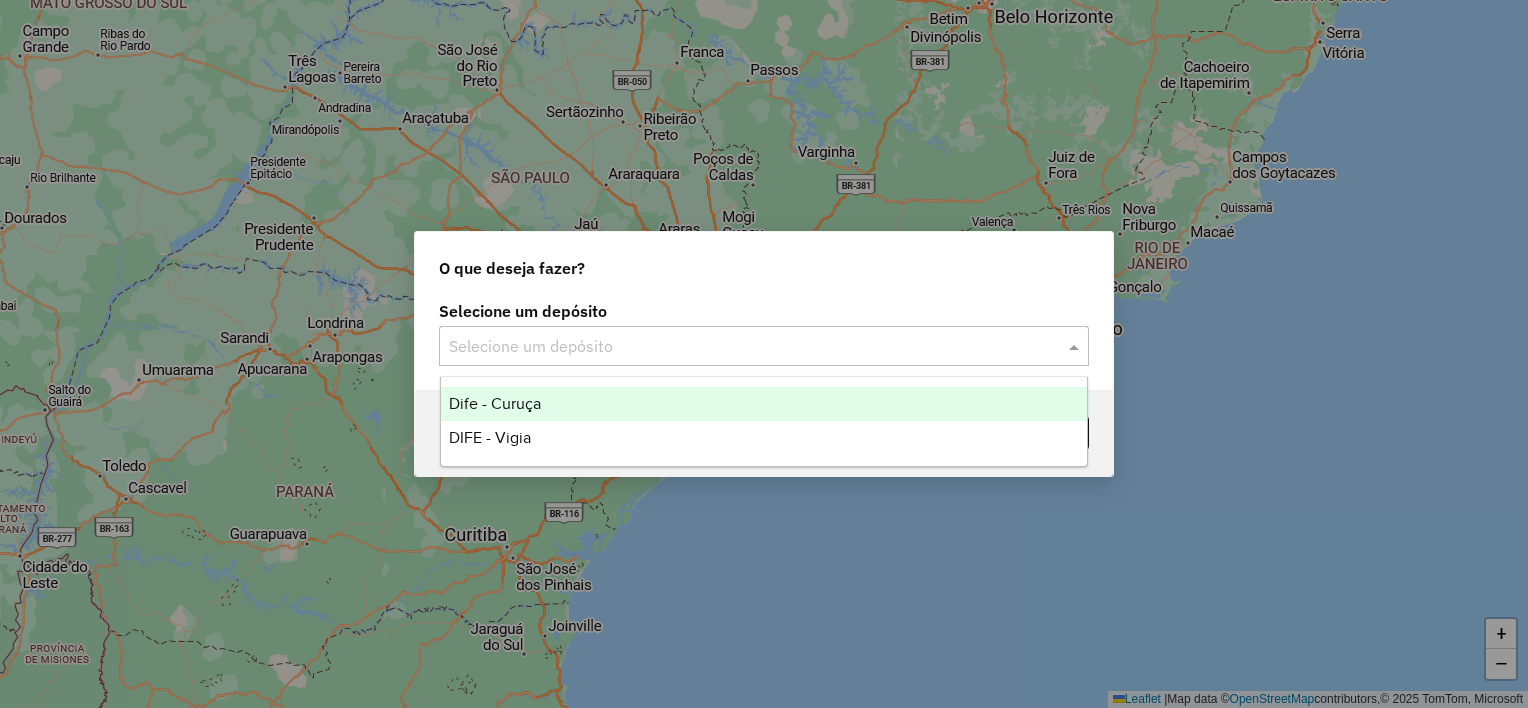 click on "Dife - Curuça" at bounding box center [764, 404] 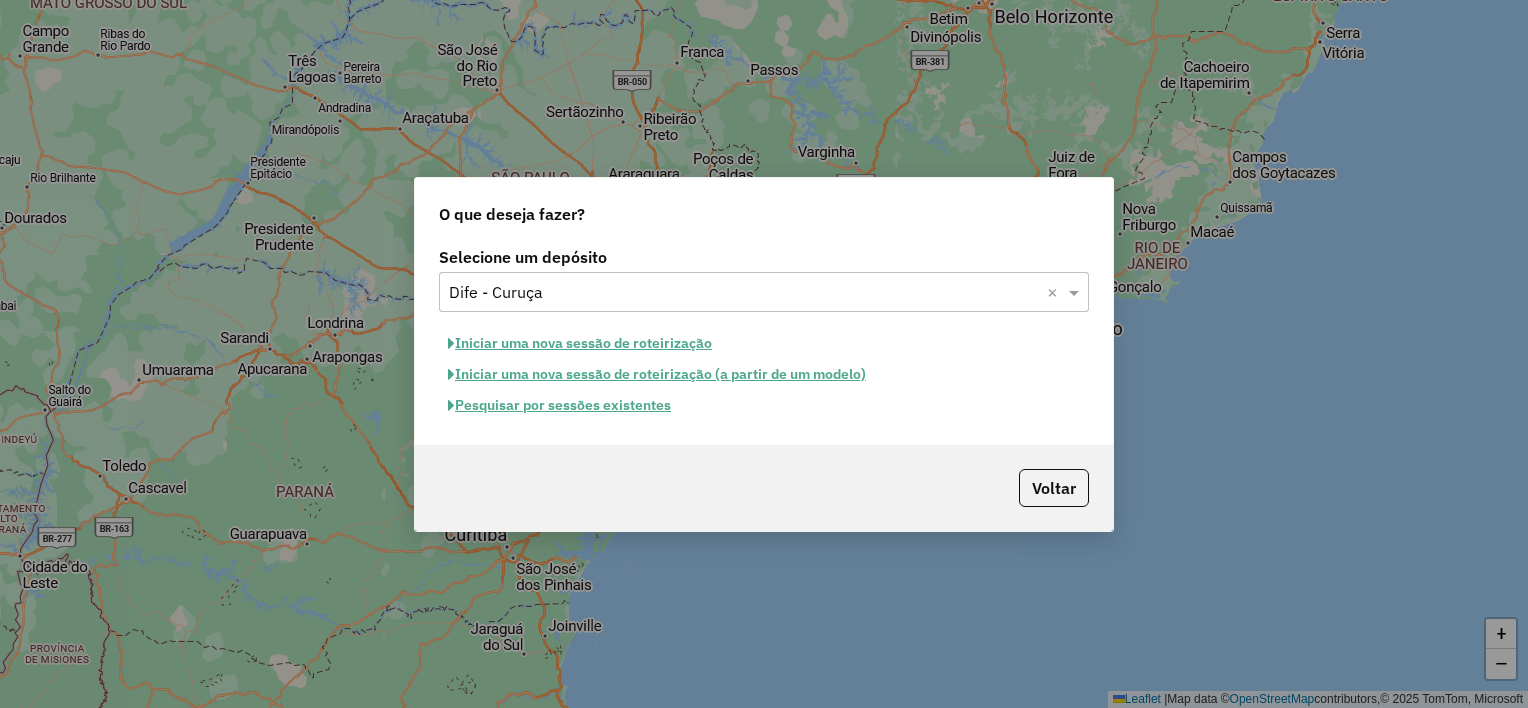 click on "Iniciar uma nova sessão de roteirização" 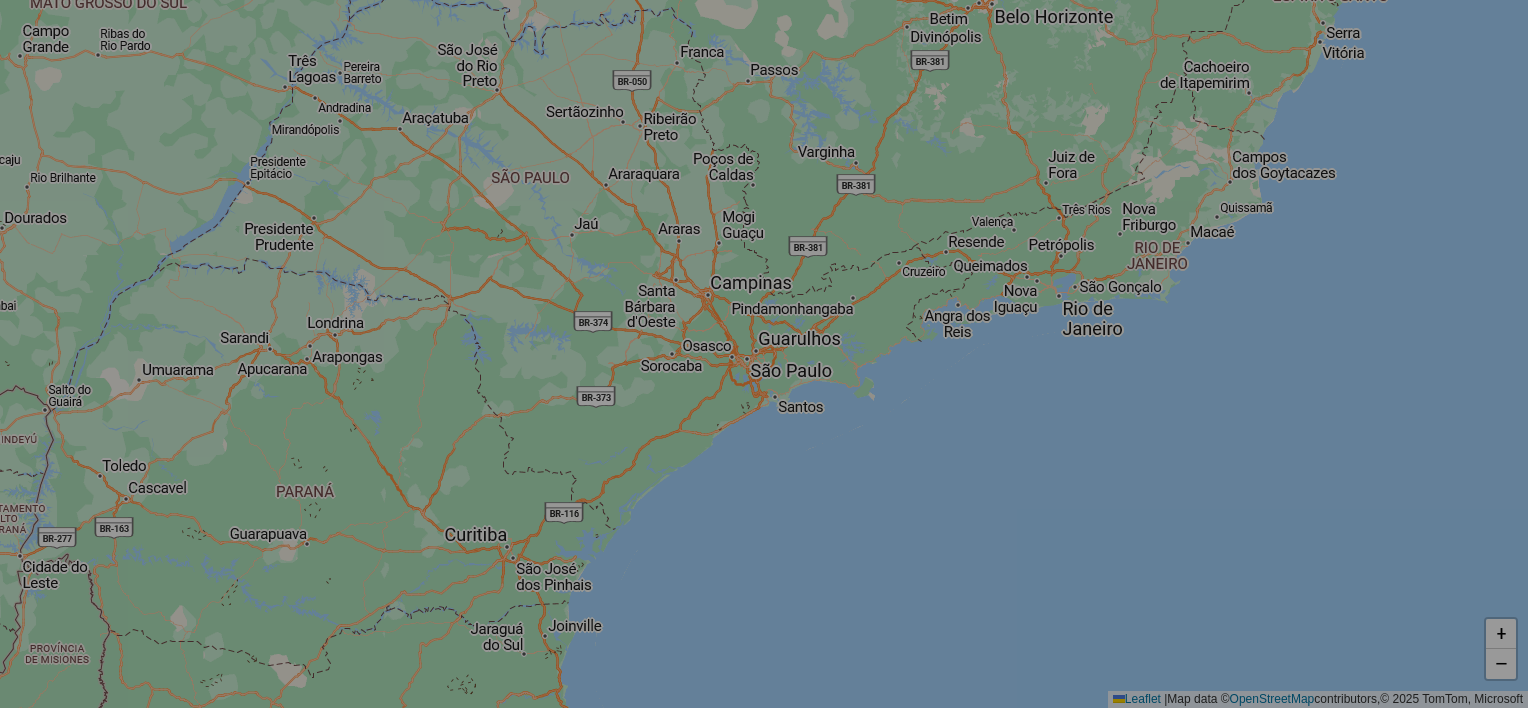 select on "*" 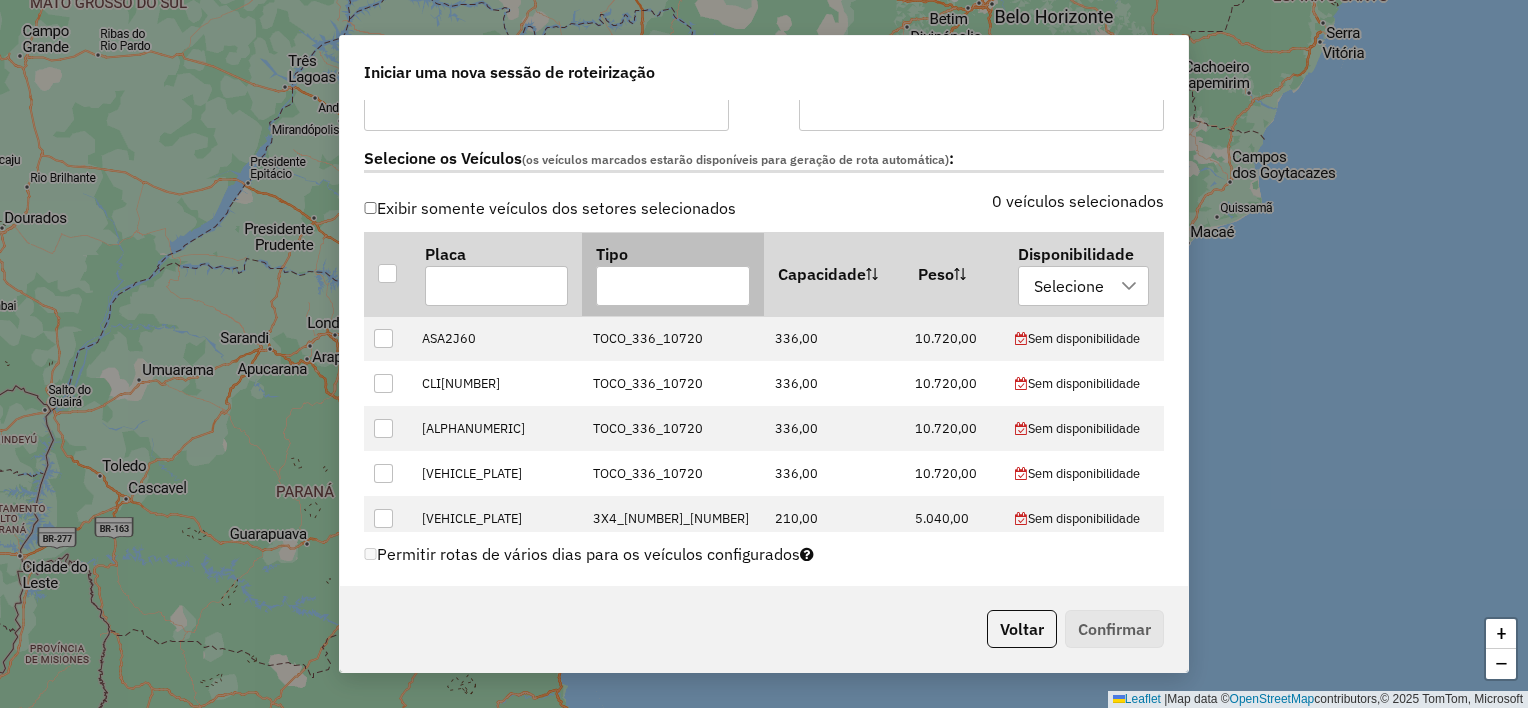 scroll, scrollTop: 600, scrollLeft: 0, axis: vertical 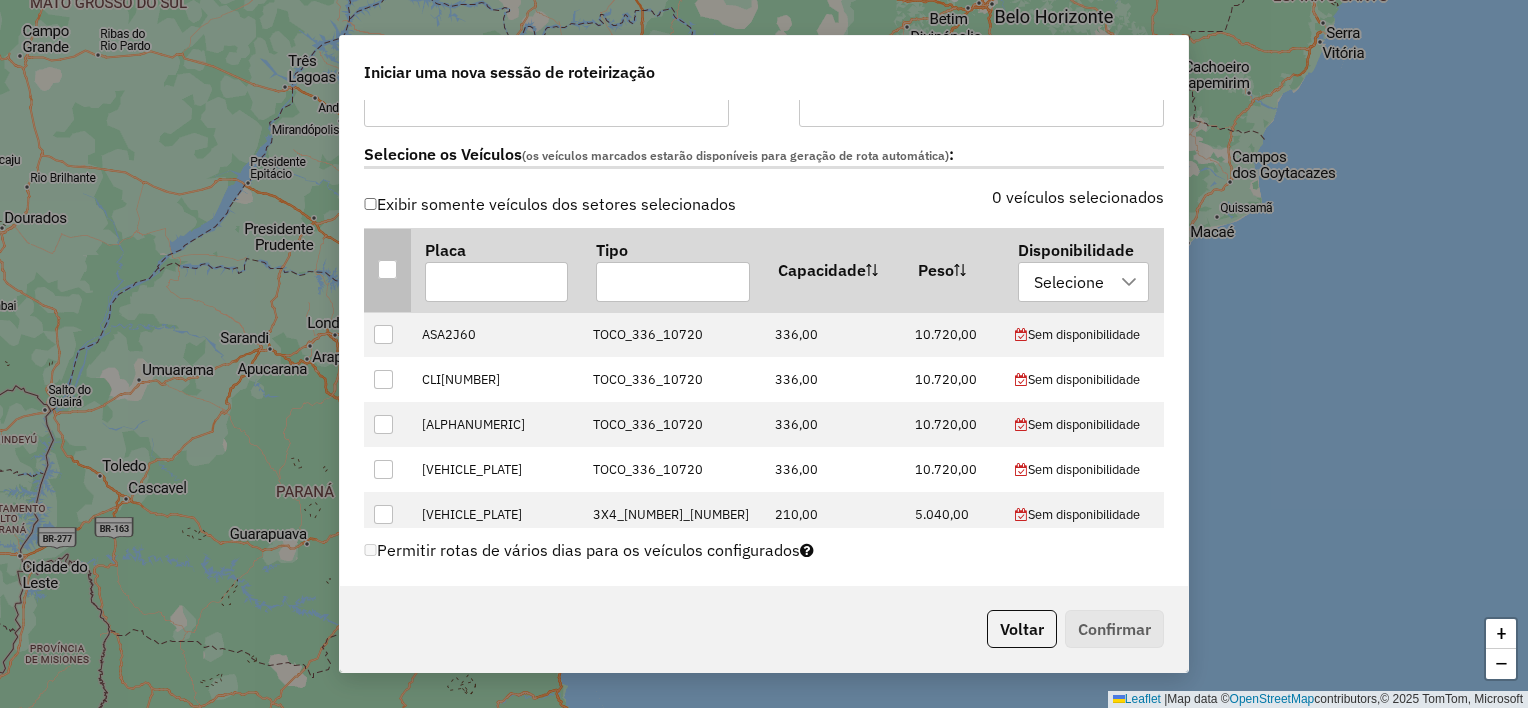 click at bounding box center (387, 269) 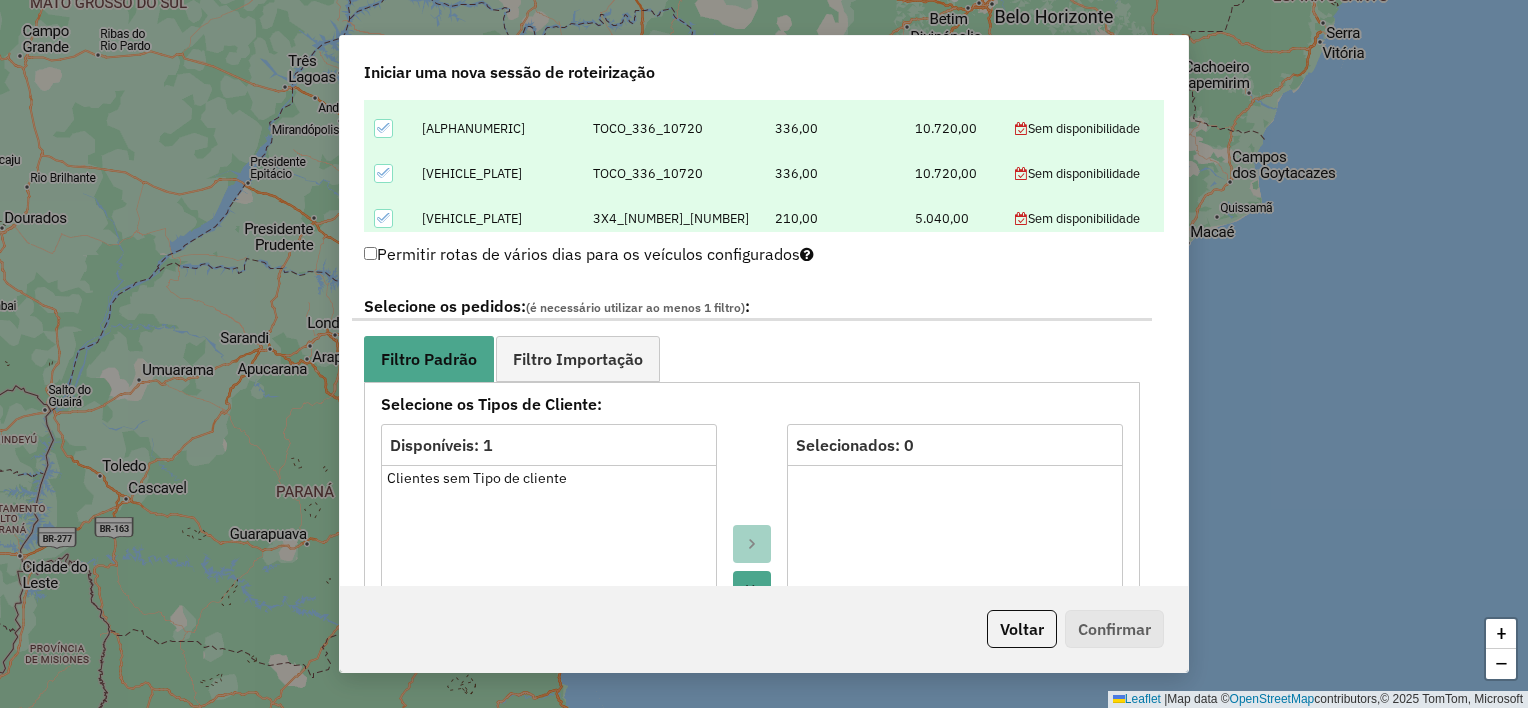 scroll, scrollTop: 900, scrollLeft: 0, axis: vertical 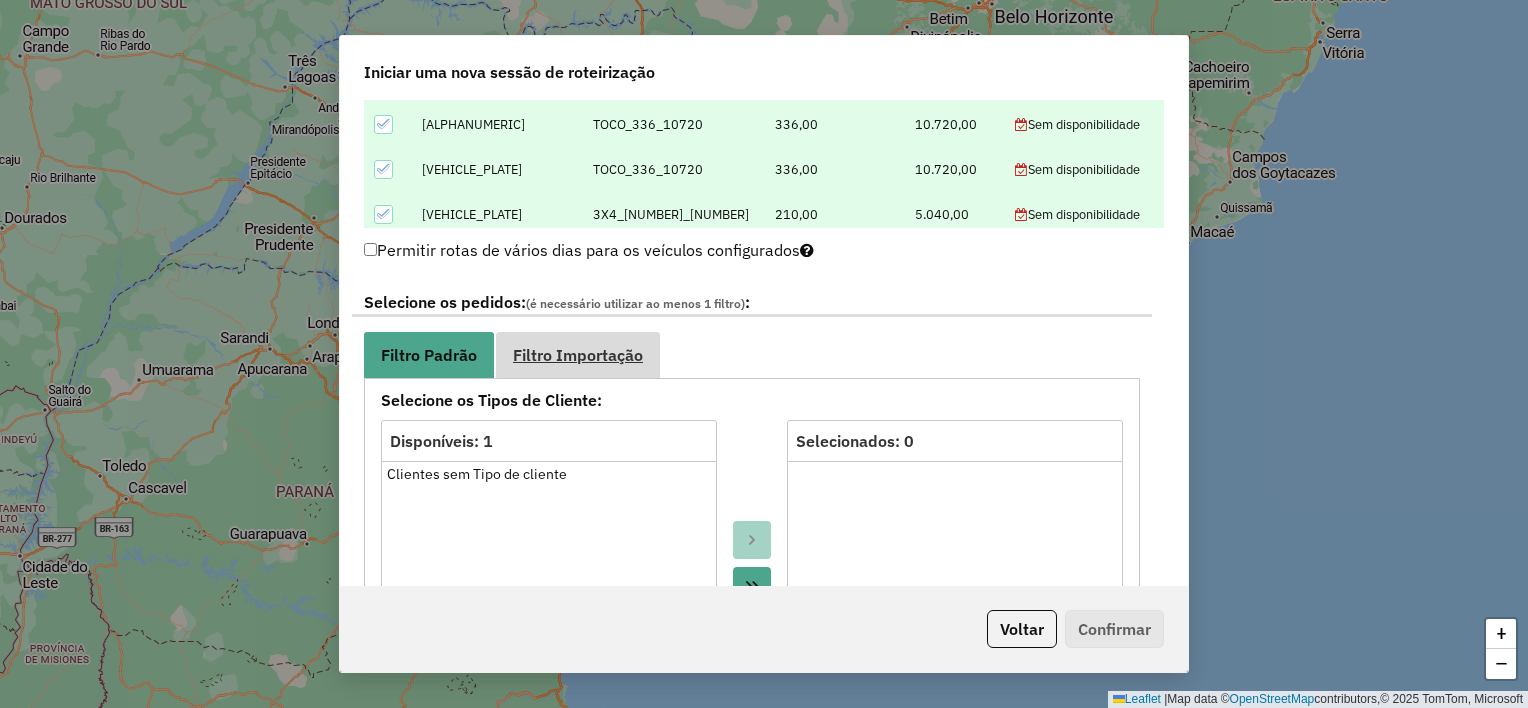 click on "Filtro Importação" at bounding box center (578, 355) 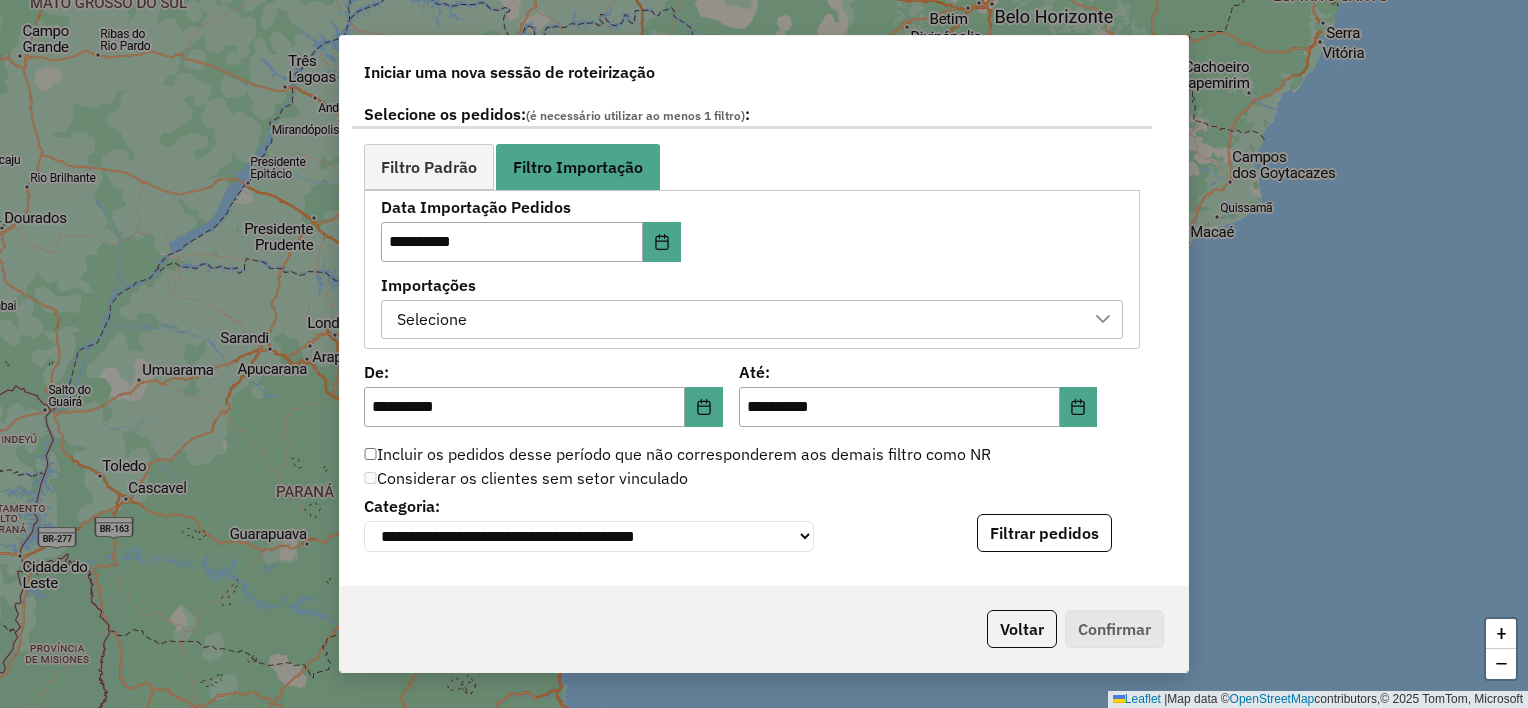 scroll, scrollTop: 1100, scrollLeft: 0, axis: vertical 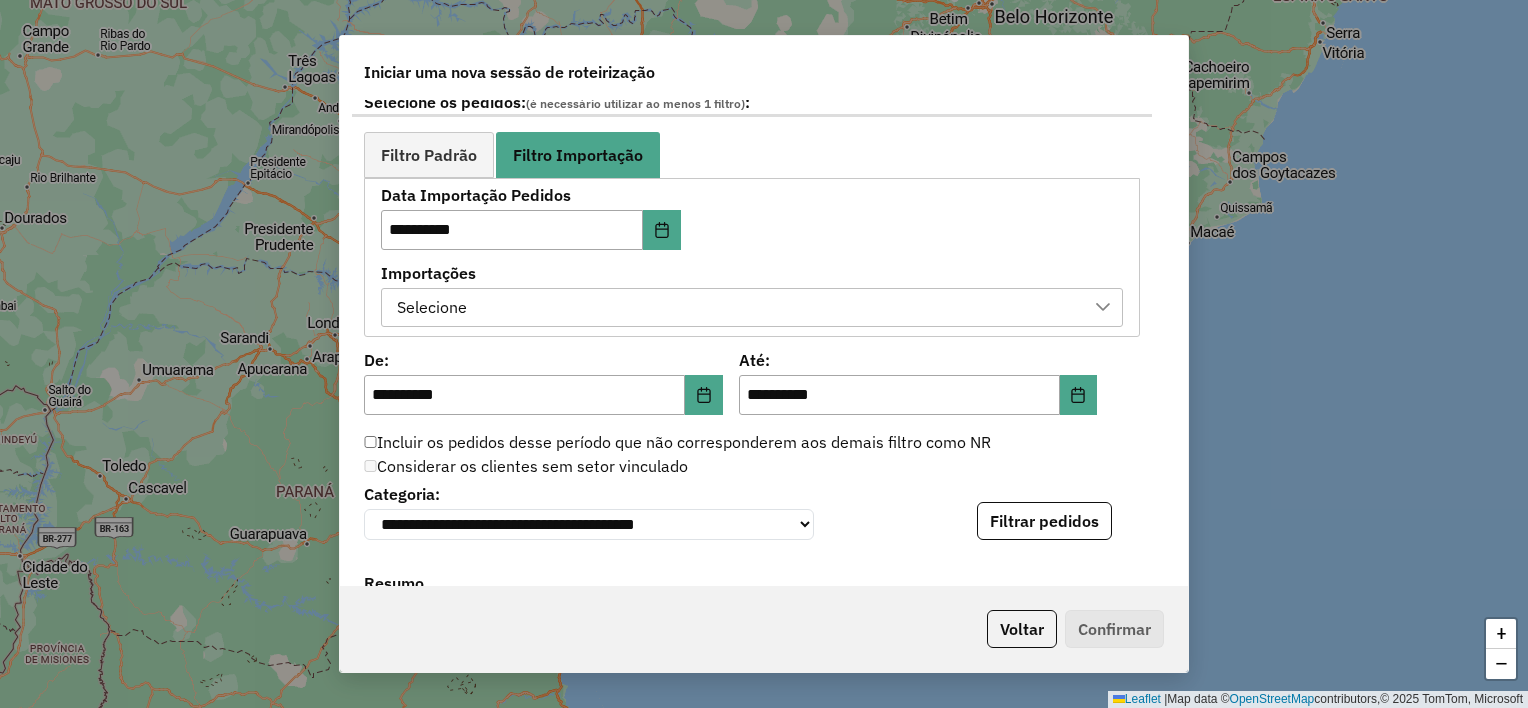click on "Selecione" at bounding box center (737, 308) 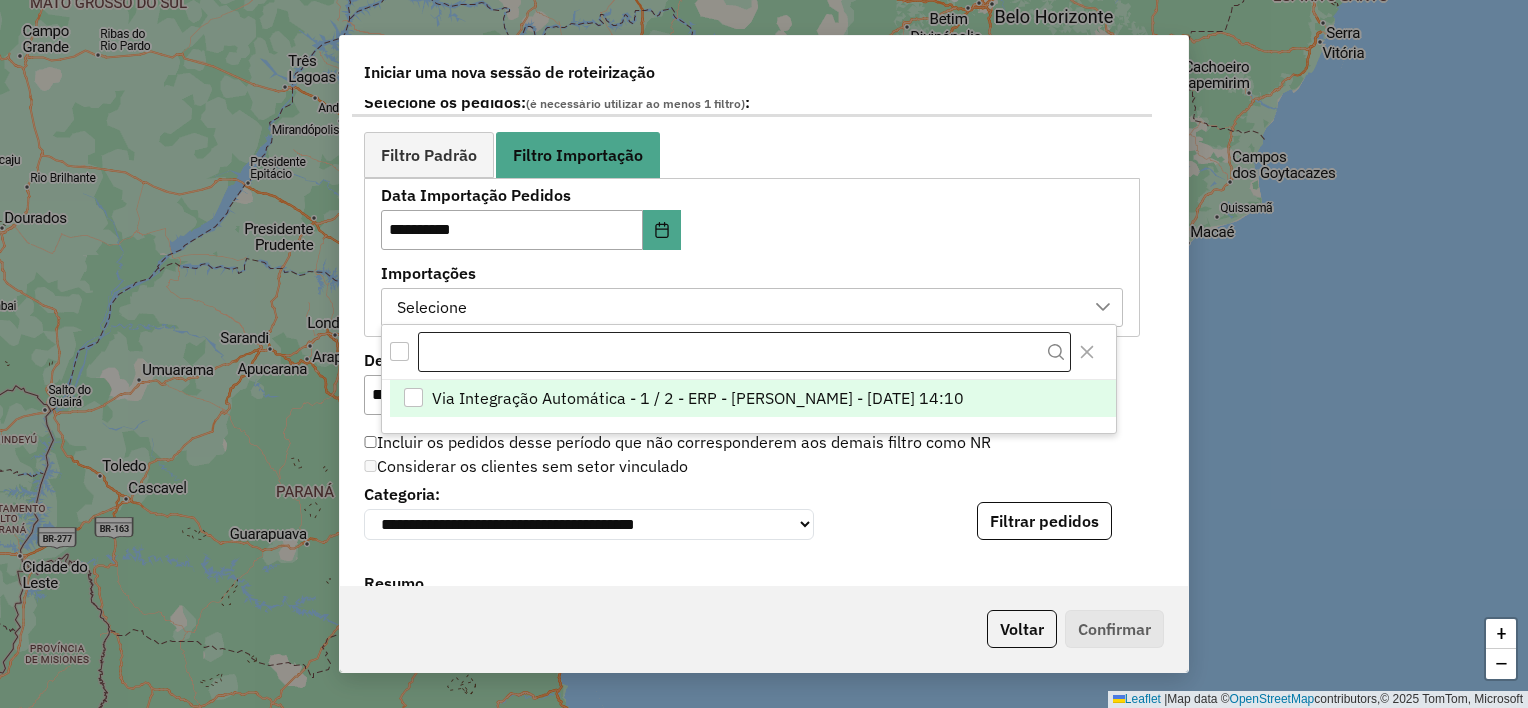 scroll, scrollTop: 14, scrollLeft: 90, axis: both 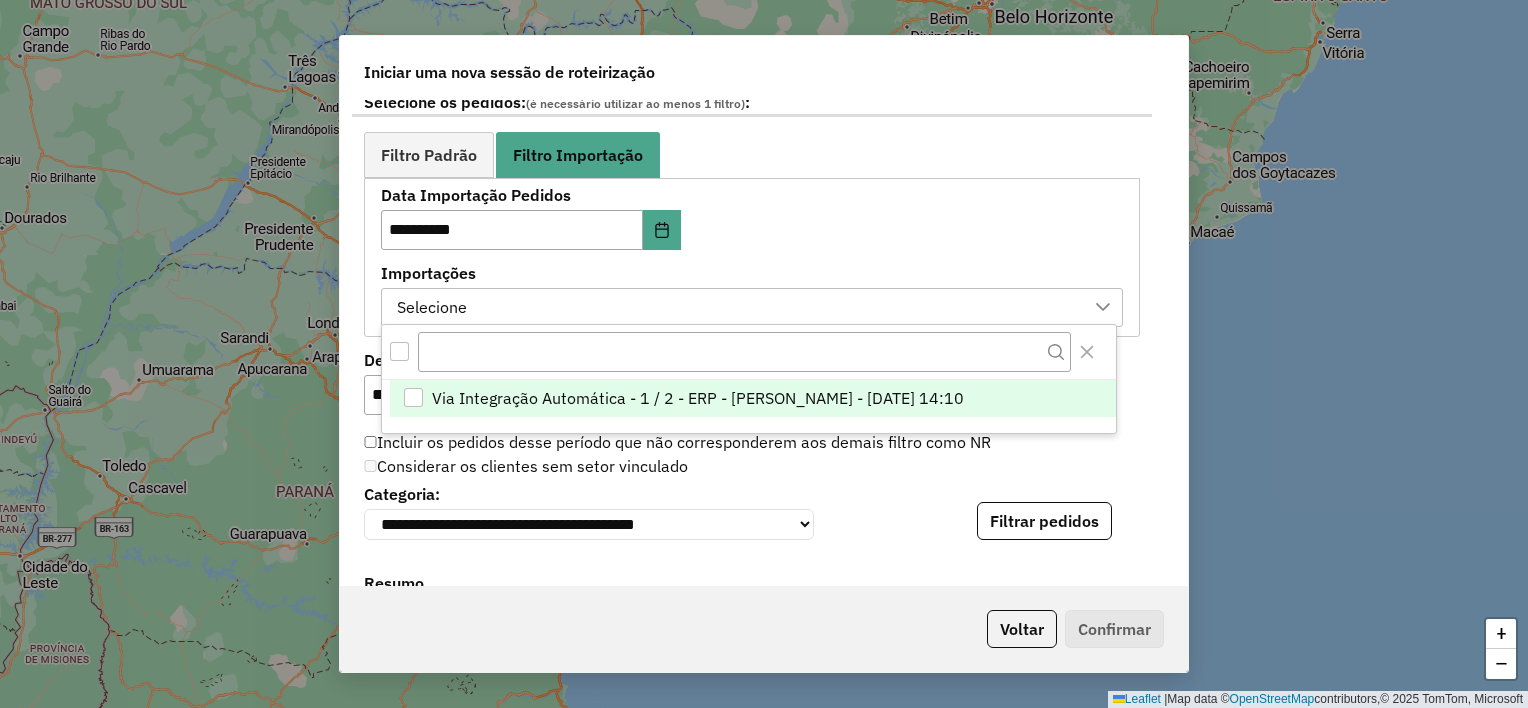 click on "Via Integração Automática - 1 / 2 - ERP - [PERSON_NAME] - [DATE] 14:10" at bounding box center (698, 398) 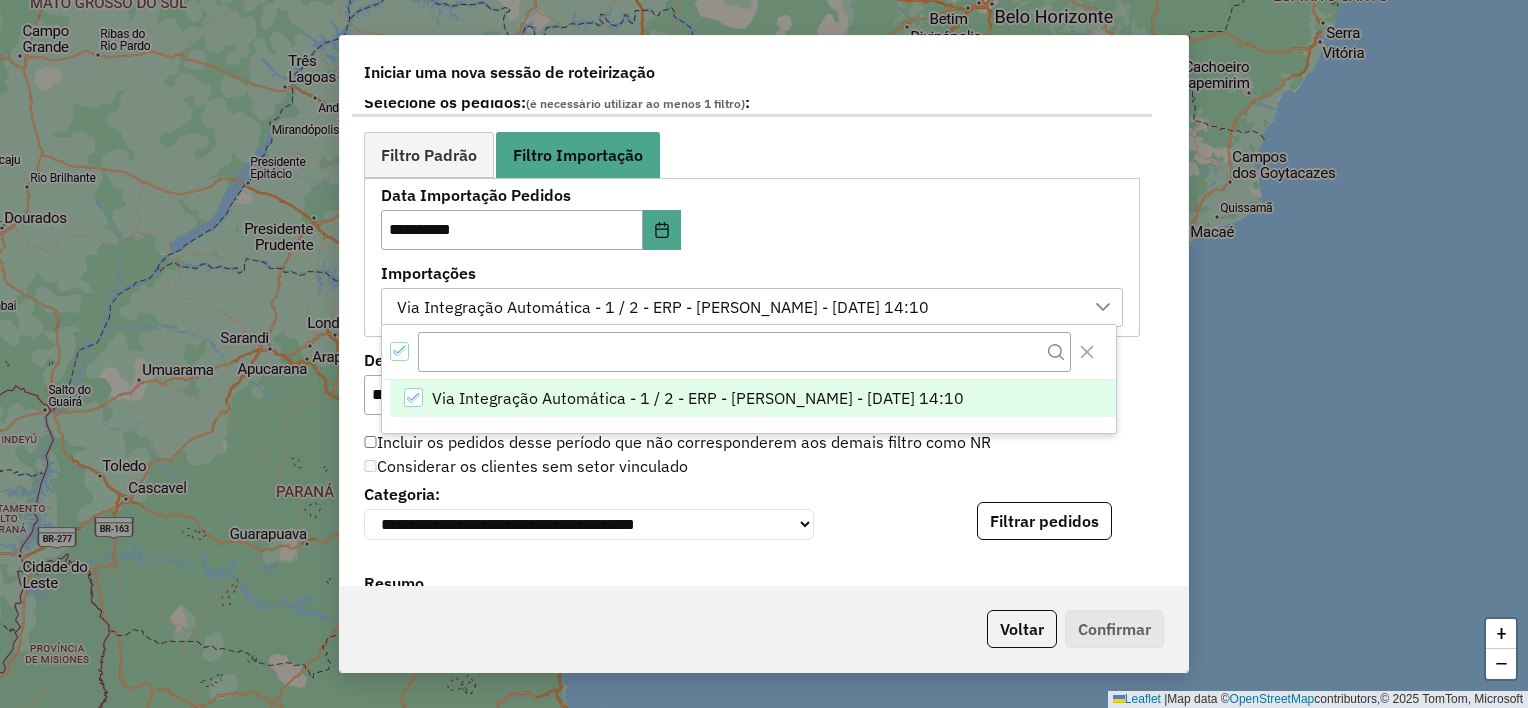 click on "Considerar os clientes sem setor vinculado" 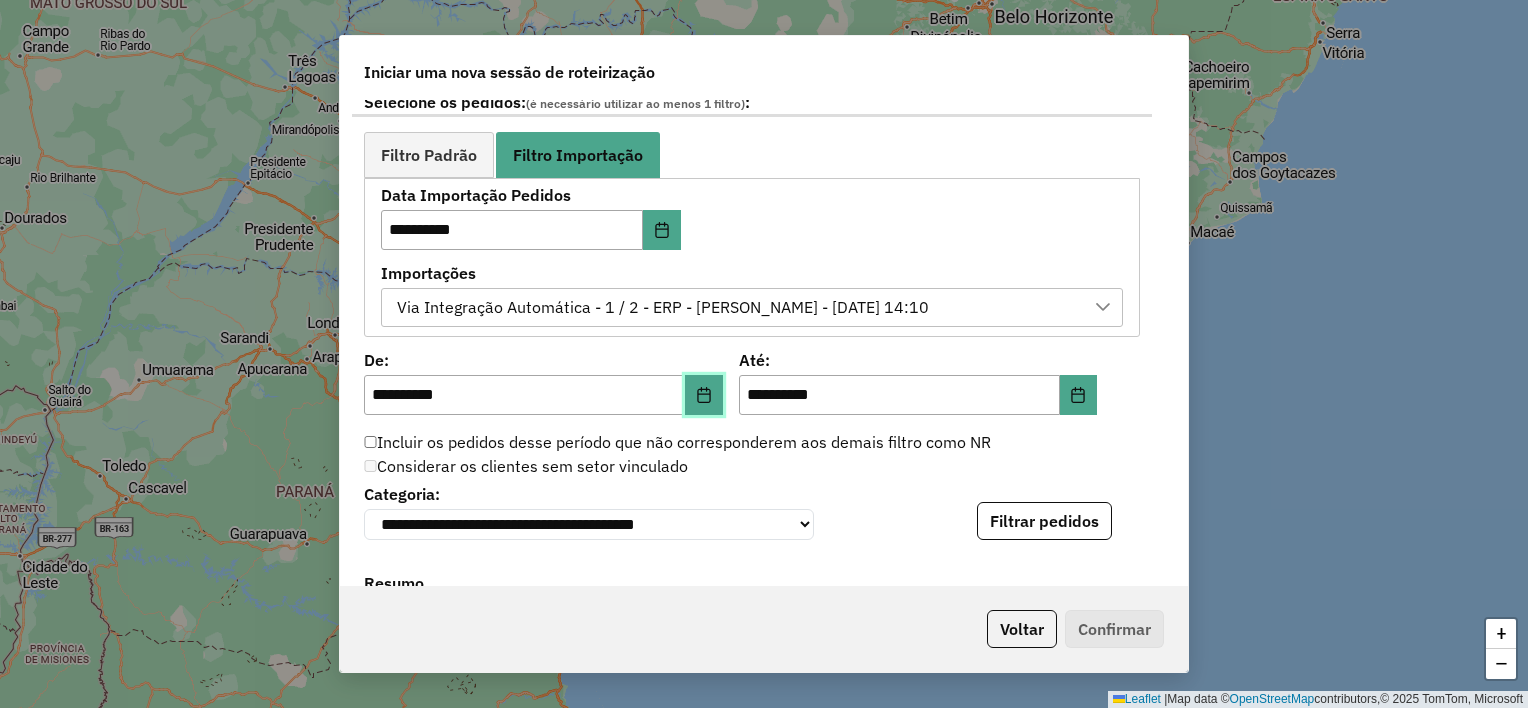 click 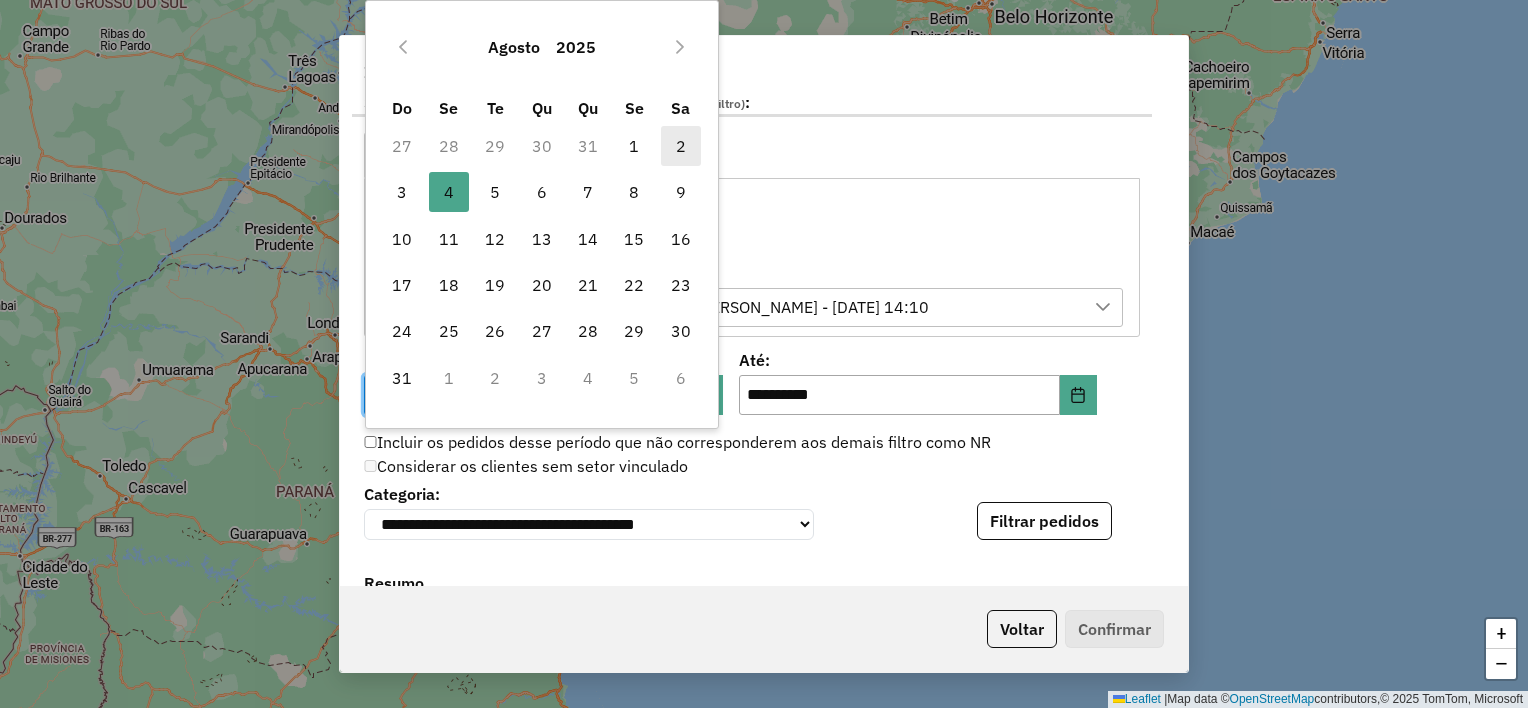 click on "2" at bounding box center [681, 146] 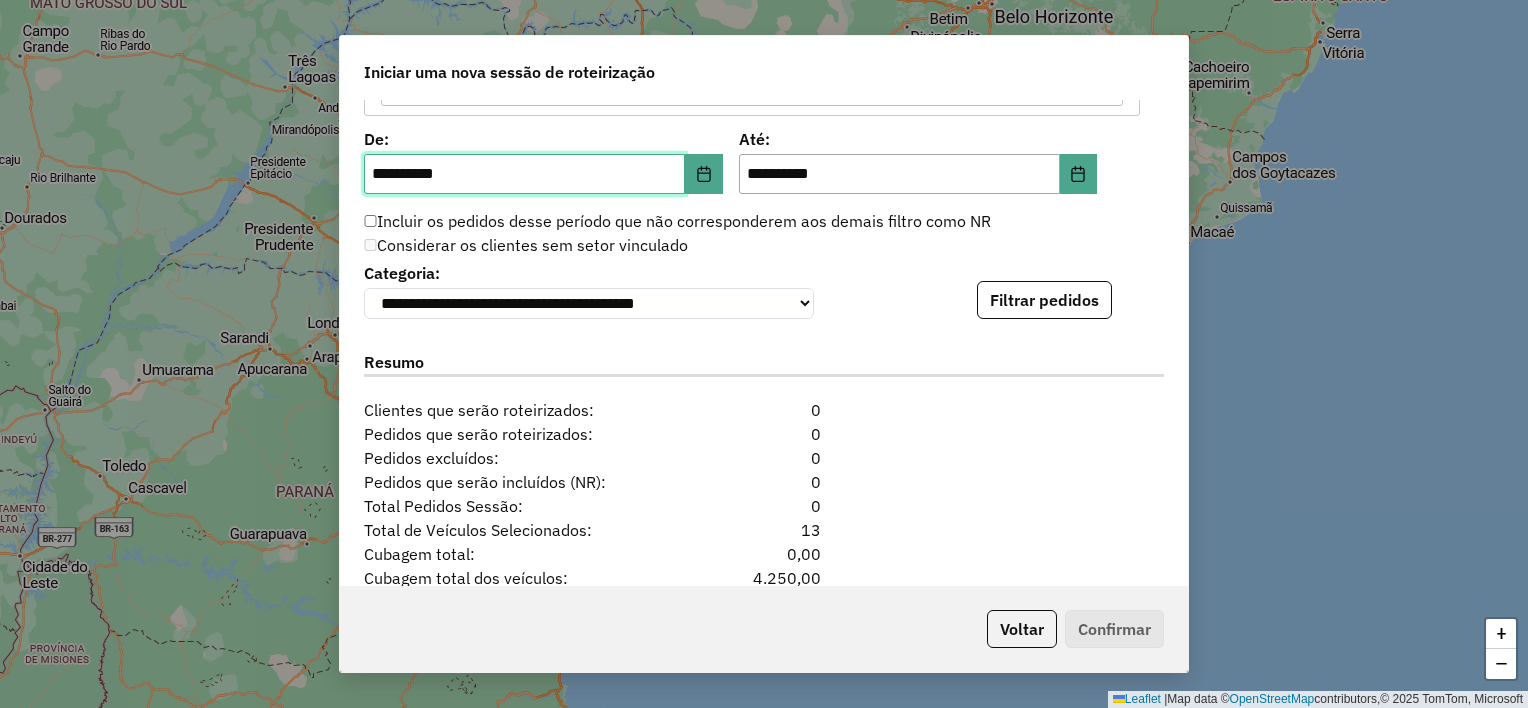 scroll, scrollTop: 1400, scrollLeft: 0, axis: vertical 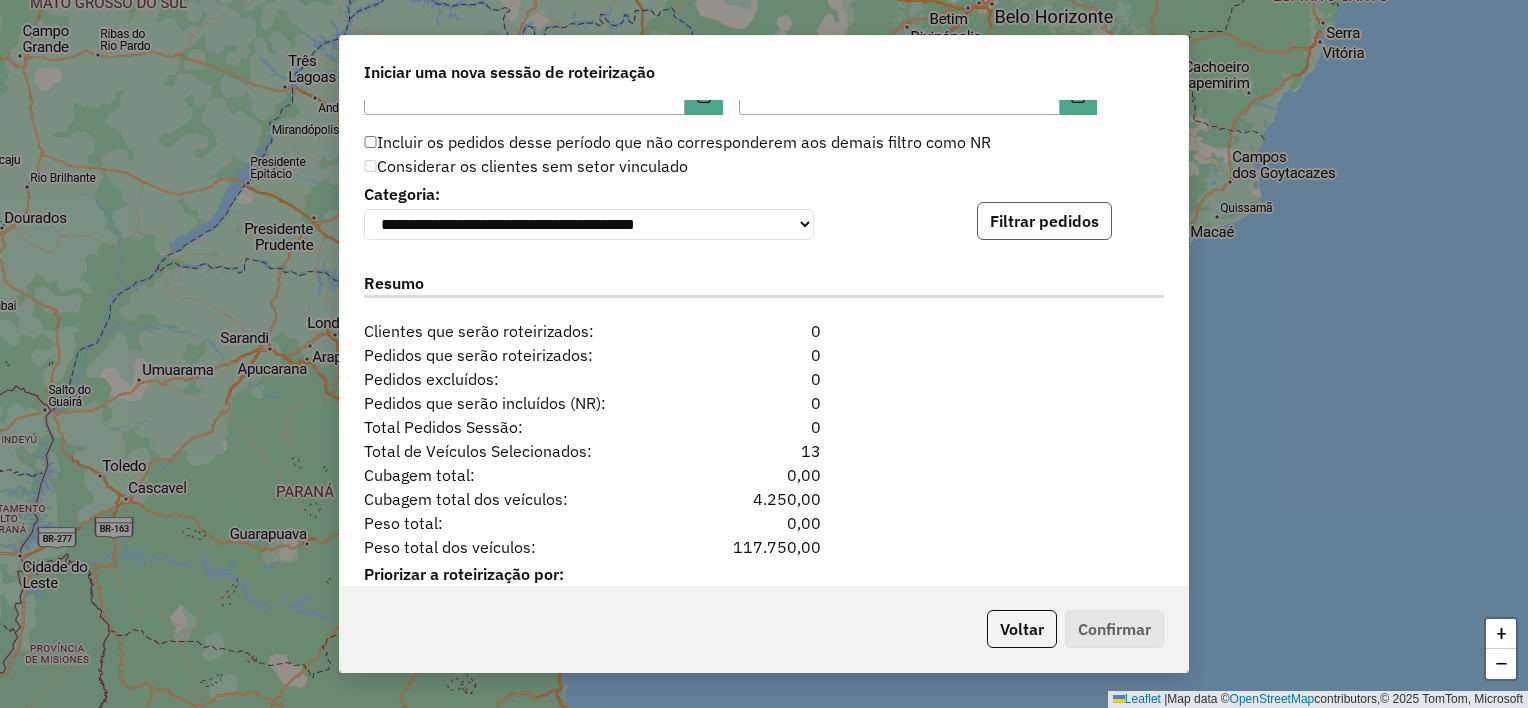 click on "Filtrar pedidos" 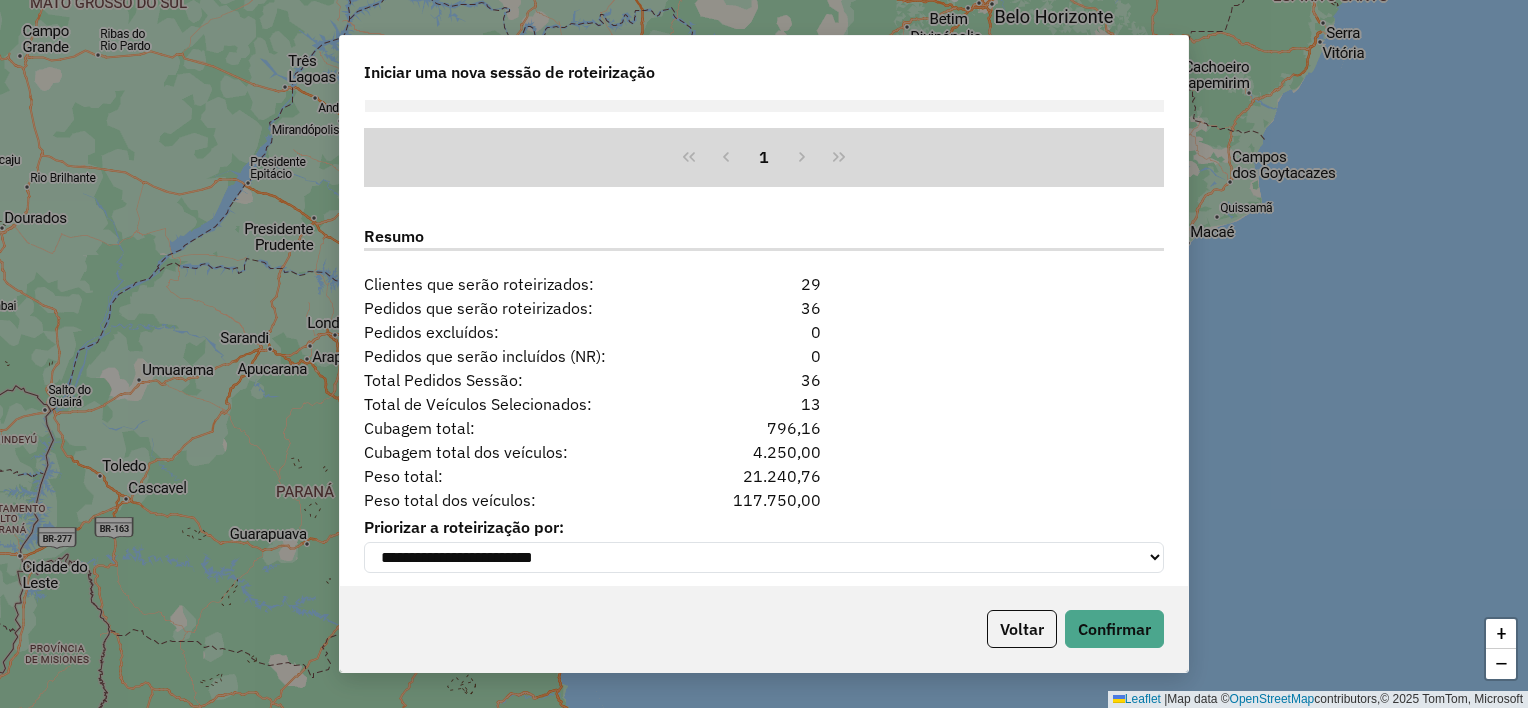 scroll, scrollTop: 1878, scrollLeft: 0, axis: vertical 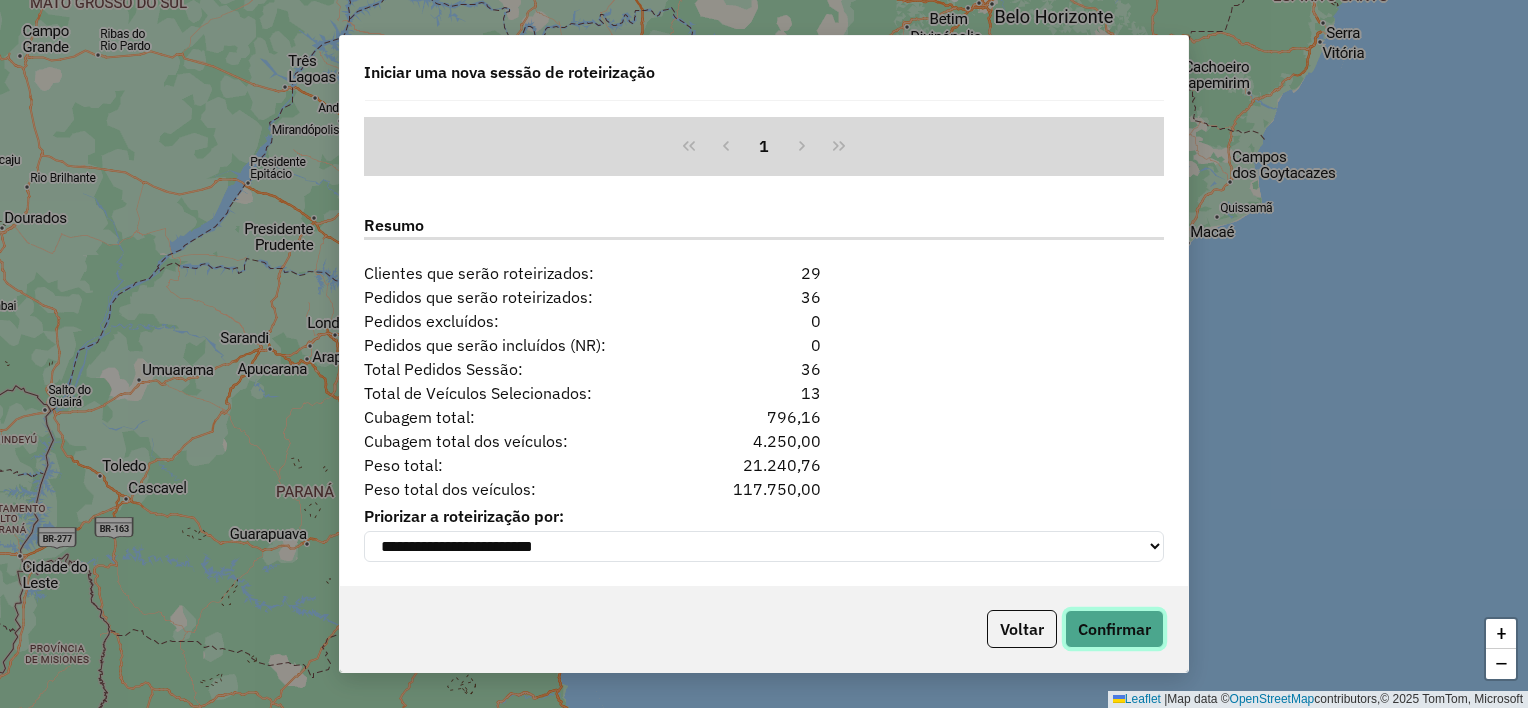 click on "Confirmar" 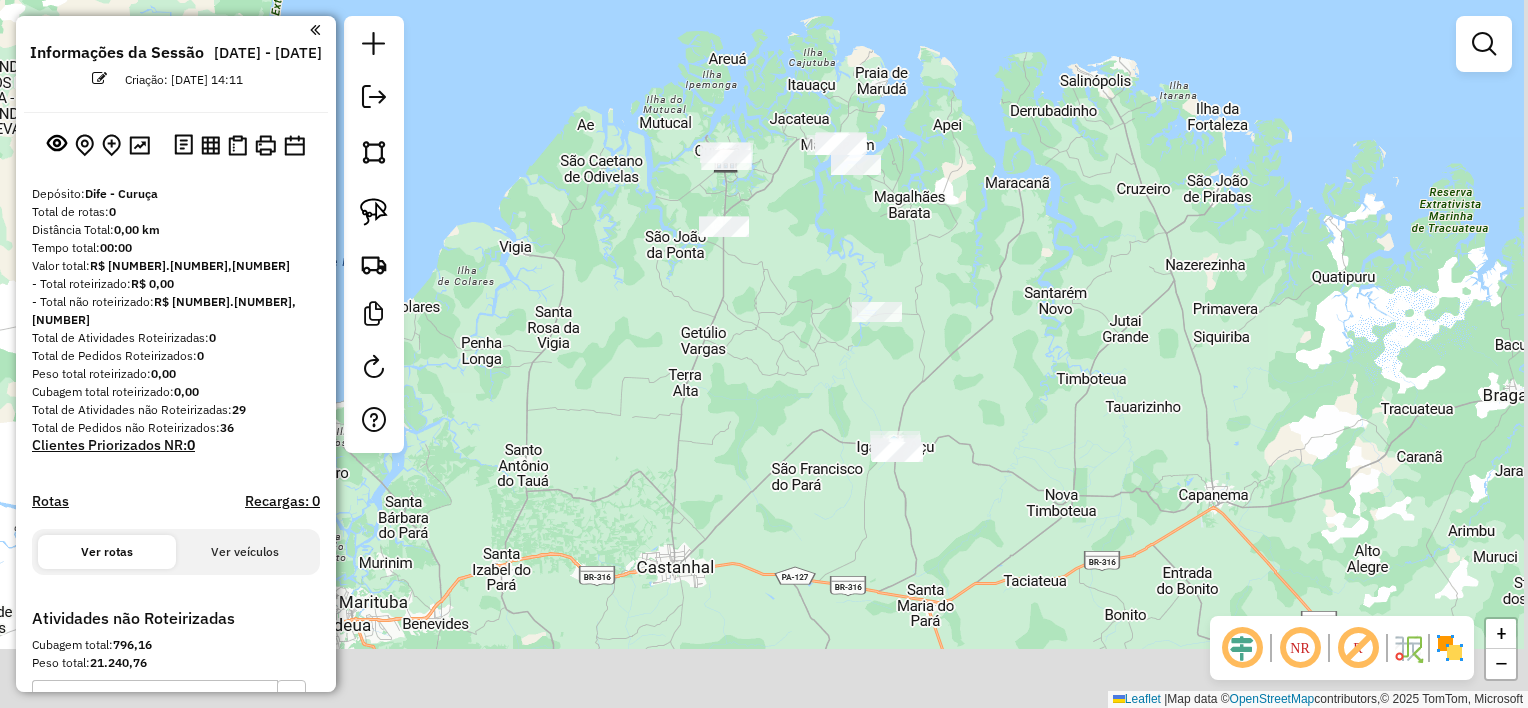 drag, startPoint x: 885, startPoint y: 453, endPoint x: 842, endPoint y: 231, distance: 226.12607 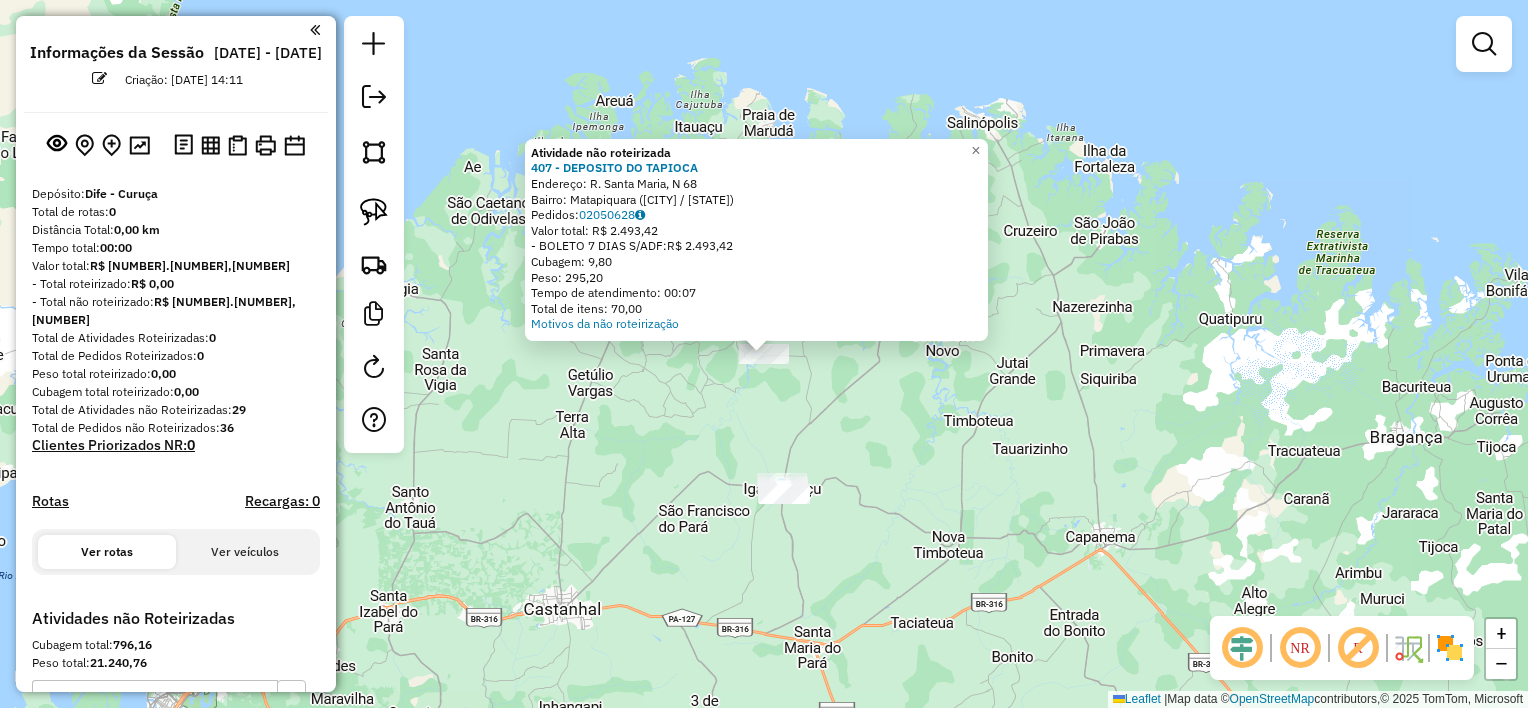 click on "Atividade não roteirizada 407 - DEPOSITO DO TAPIOCA  Endereço: R. Santa Maria, N [NUMBER]   Bairro: Matapiquara ([CITY] / [STATE])   Pedidos:  02050628   Valor total: R$ 2.493,42   - BOLETO 7 DIAS S/ADF:  R$ 2.493,42   Cubagem: 9,80   Peso: 295,20   Tempo de atendimento: 00:07   Total de itens: 70,00  Motivos da não roteirização × Janela de atendimento Grade de atendimento Capacidade Transportadoras Veículos Cliente Pedidos  Rotas Selecione os dias de semana para filtrar as janelas de atendimento  Seg   Ter   Qua   Qui   Sex   Sáb   Dom  Informe o período da janela de atendimento: De: Até:  Filtrar exatamente a janela do cliente  Considerar janela de atendimento padrão  Selecione os dias de semana para filtrar as grades de atendimento  Seg   Ter   Qua   Qui   Sex   Sáb   Dom   Considerar clientes sem dia de atendimento cadastrado  Clientes fora do dia de atendimento selecionado Filtrar as atividades entre os valores definidos abaixo:  Peso mínimo:   Peso máximo:   Cubagem mínima:   Cubagem máxima:" 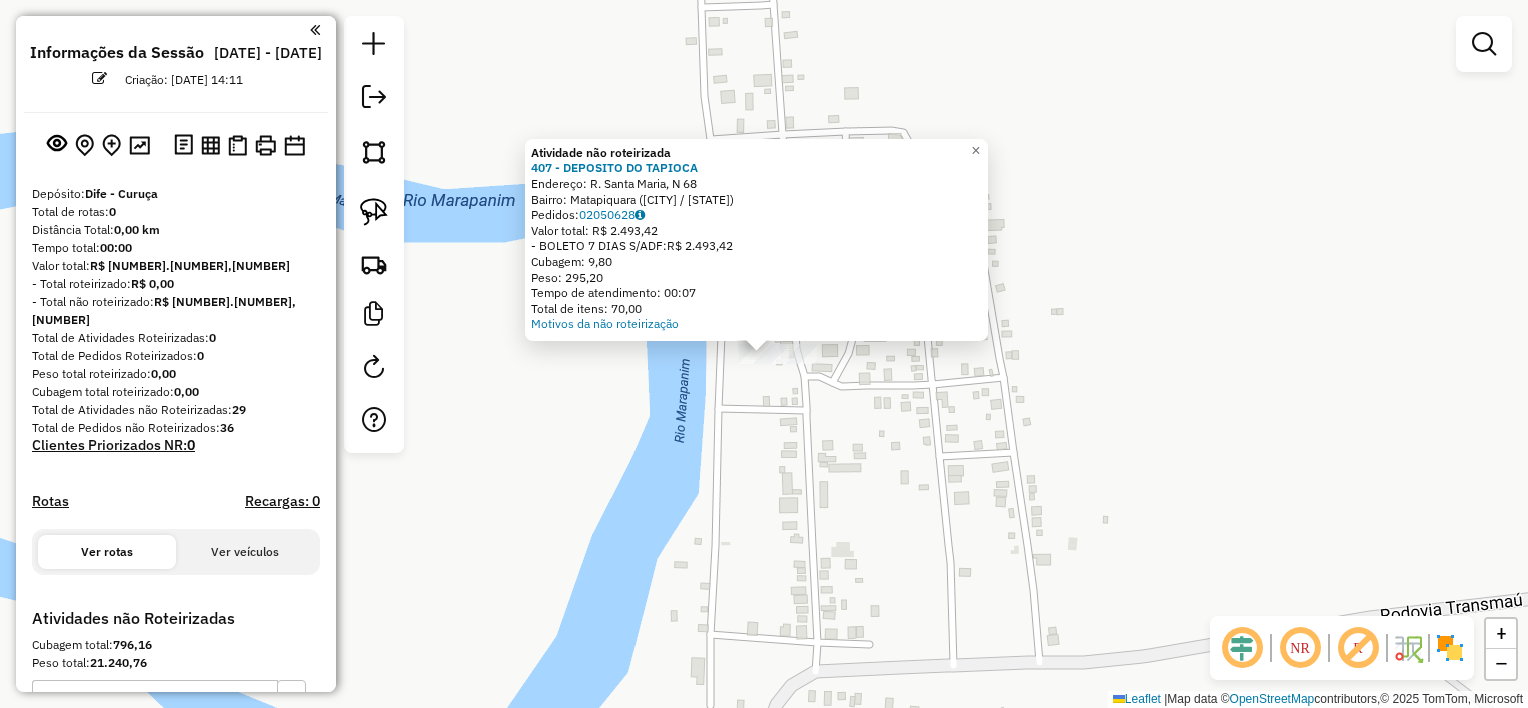 drag, startPoint x: 811, startPoint y: 437, endPoint x: 804, endPoint y: 404, distance: 33.734257 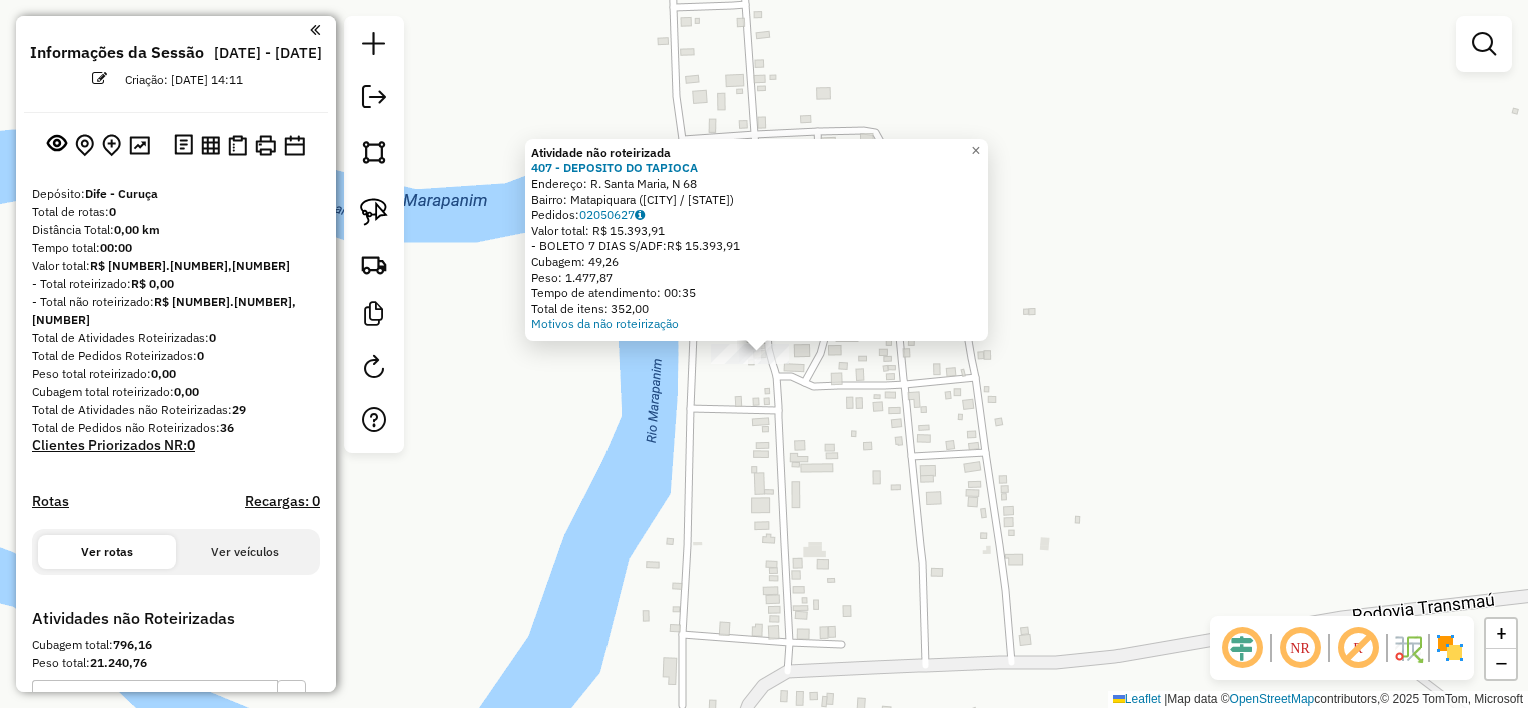 click on "Atividade não roteirizada 407 - DEPOSITO DO TAPIOCA  Endereço: R. Santa Maria, N [NUMBER]   Bairro: Matapiquara ([CITY] / [STATE])   Pedidos:  02050627   Valor total: R$ 15.393,91   - BOLETO 7 DIAS S/ADF:  R$ 15.393,91   Cubagem: 49,26   Peso: 1.477,87   Tempo de atendimento: 00:35   Total de itens: 352,00  Motivos da não roteirização × Janela de atendimento Grade de atendimento Capacidade Transportadoras Veículos Cliente Pedidos  Rotas Selecione os dias de semana para filtrar as janelas de atendimento  Seg   Ter   Qua   Qui   Sex   Sáb   Dom  Informe o período da janela de atendimento: De: Até:  Filtrar exatamente a janela do cliente  Considerar janela de atendimento padrão  Selecione os dias de semana para filtrar as grades de atendimento  Seg   Ter   Qua   Qui   Sex   Sáb   Dom   Considerar clientes sem dia de atendimento cadastrado  Clientes fora do dia de atendimento selecionado Filtrar as atividades entre os valores definidos abaixo:  Peso mínimo:   Peso máximo:   Cubagem mínima:   De:   Até:" 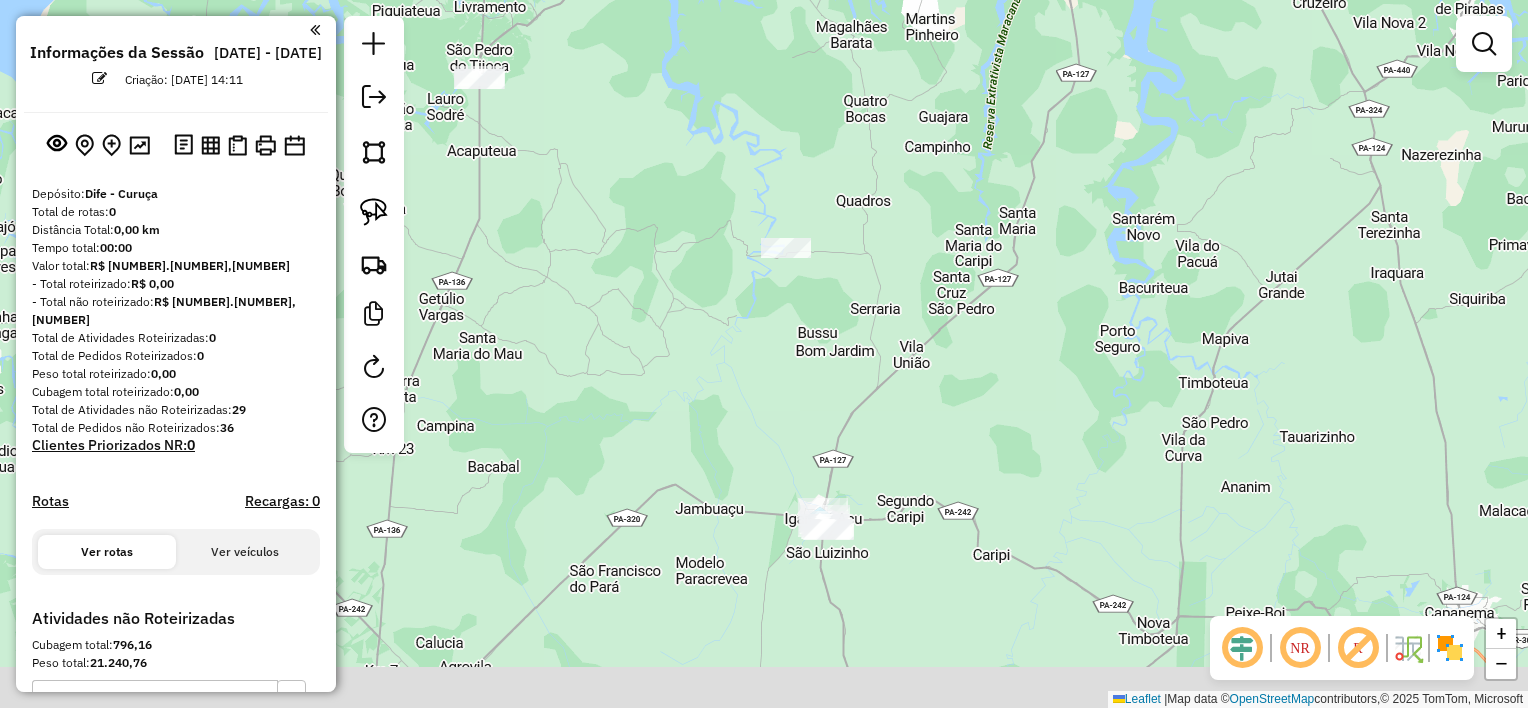 drag, startPoint x: 864, startPoint y: 359, endPoint x: 864, endPoint y: 267, distance: 92 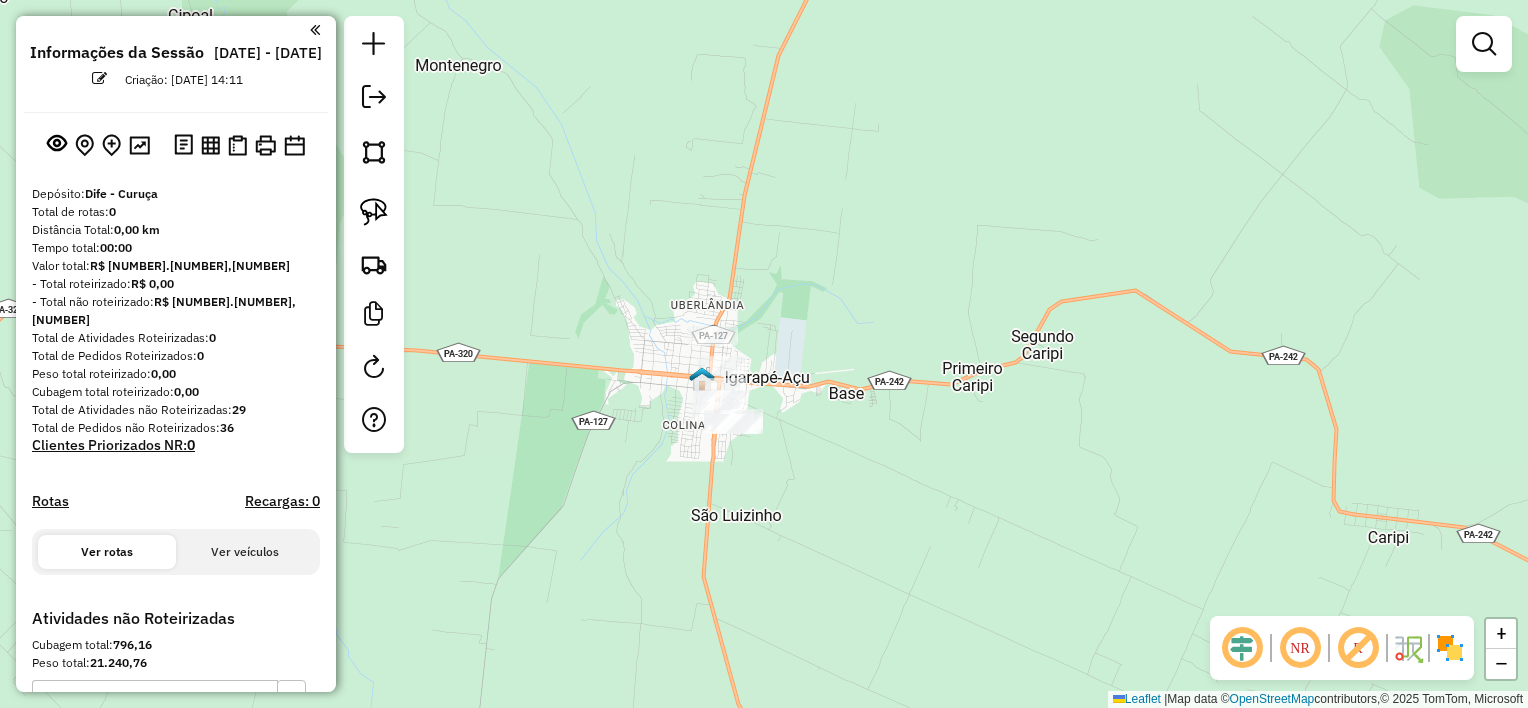 drag, startPoint x: 862, startPoint y: 340, endPoint x: 764, endPoint y: 306, distance: 103.73042 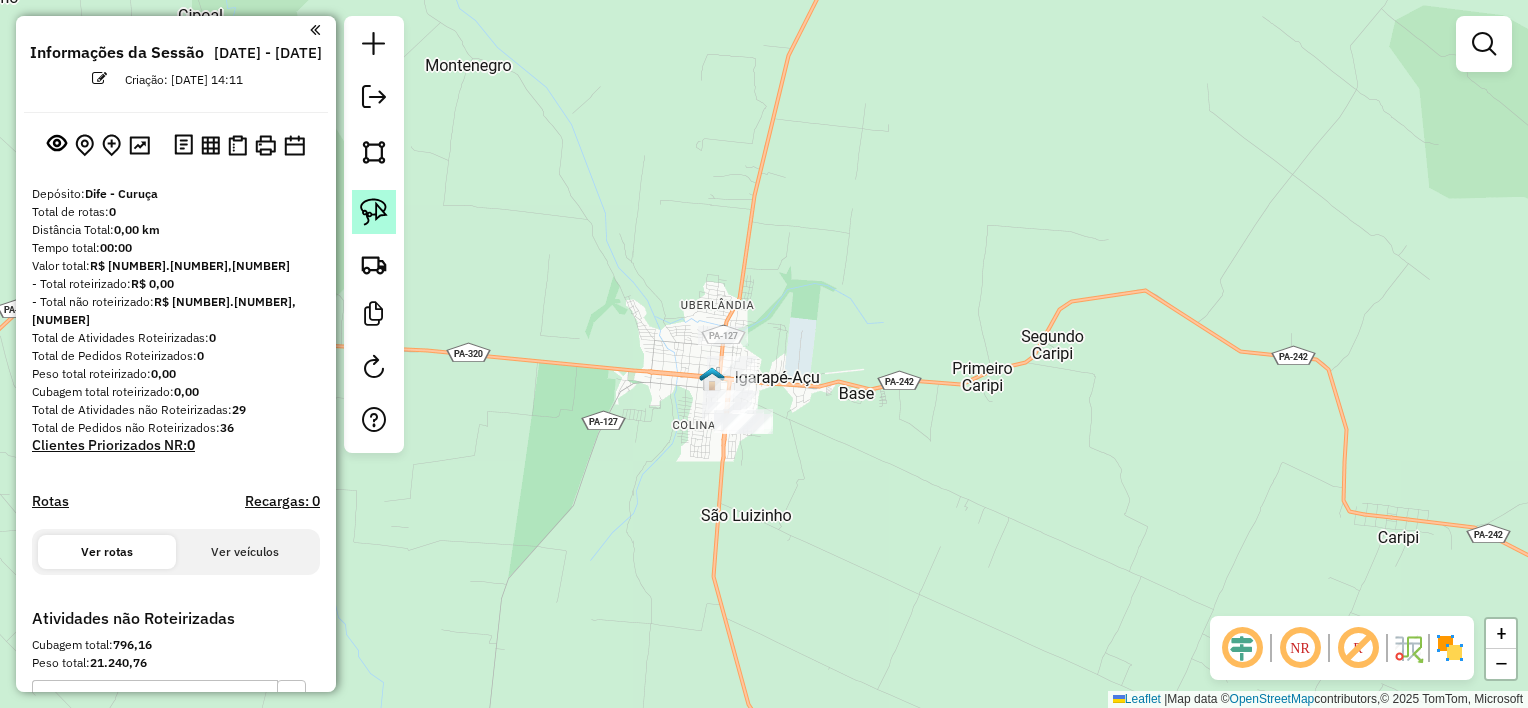 click 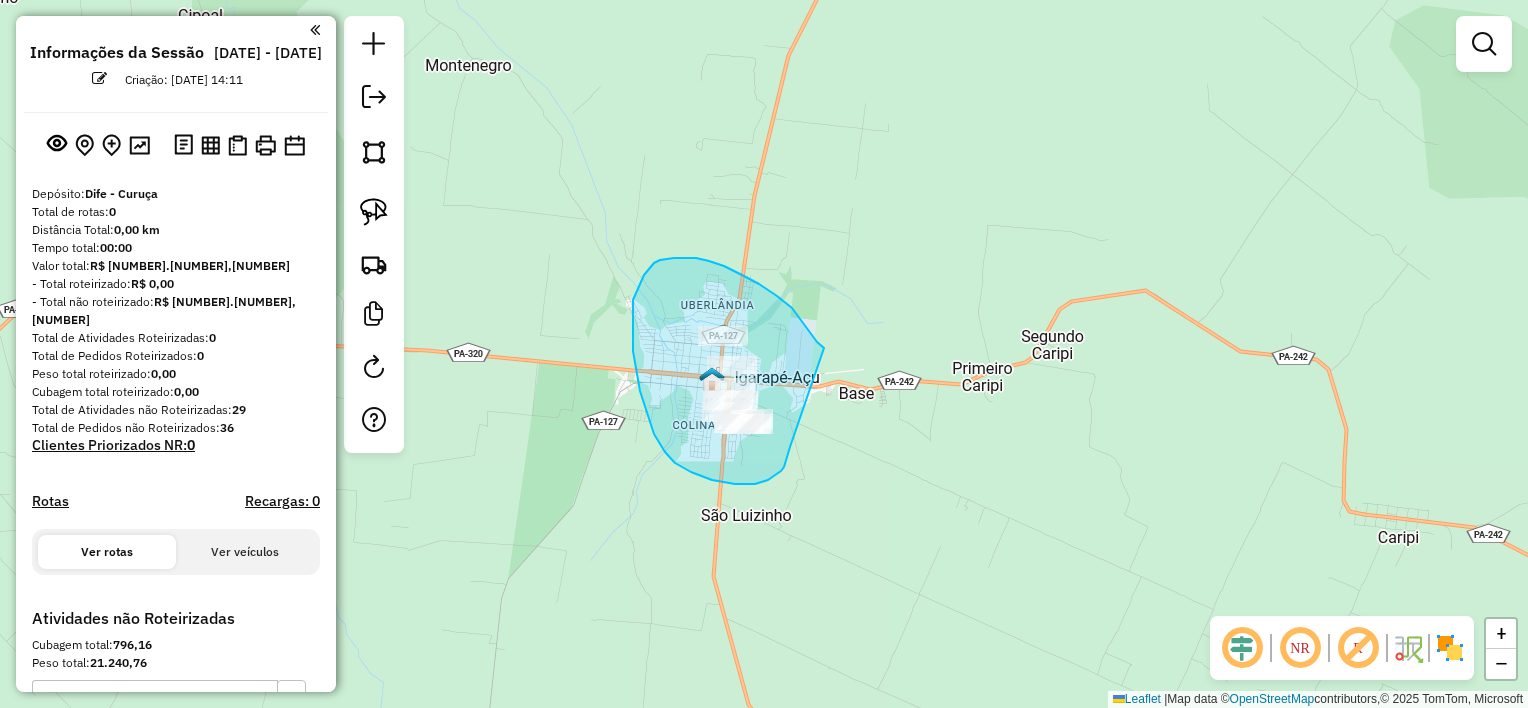 drag, startPoint x: 824, startPoint y: 348, endPoint x: 790, endPoint y: 447, distance: 104.67569 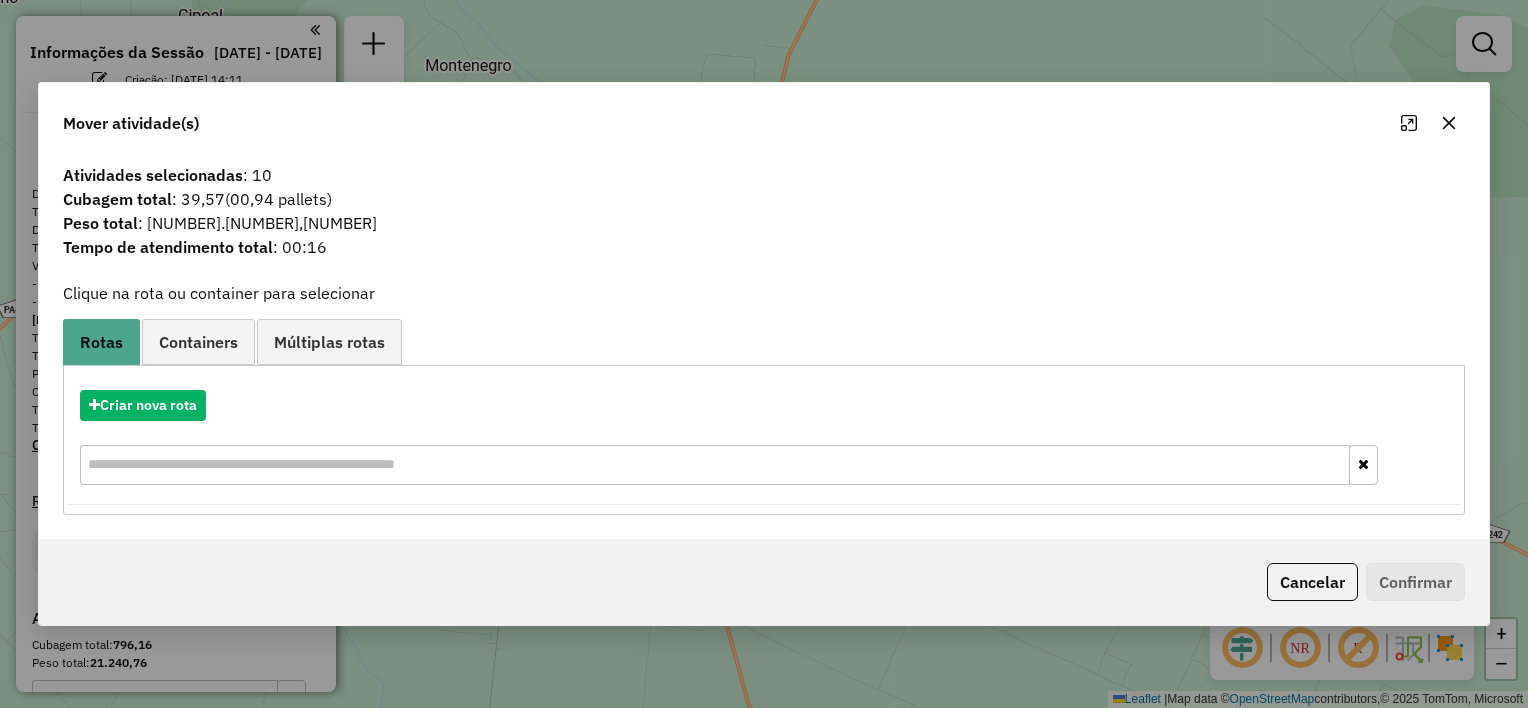 click 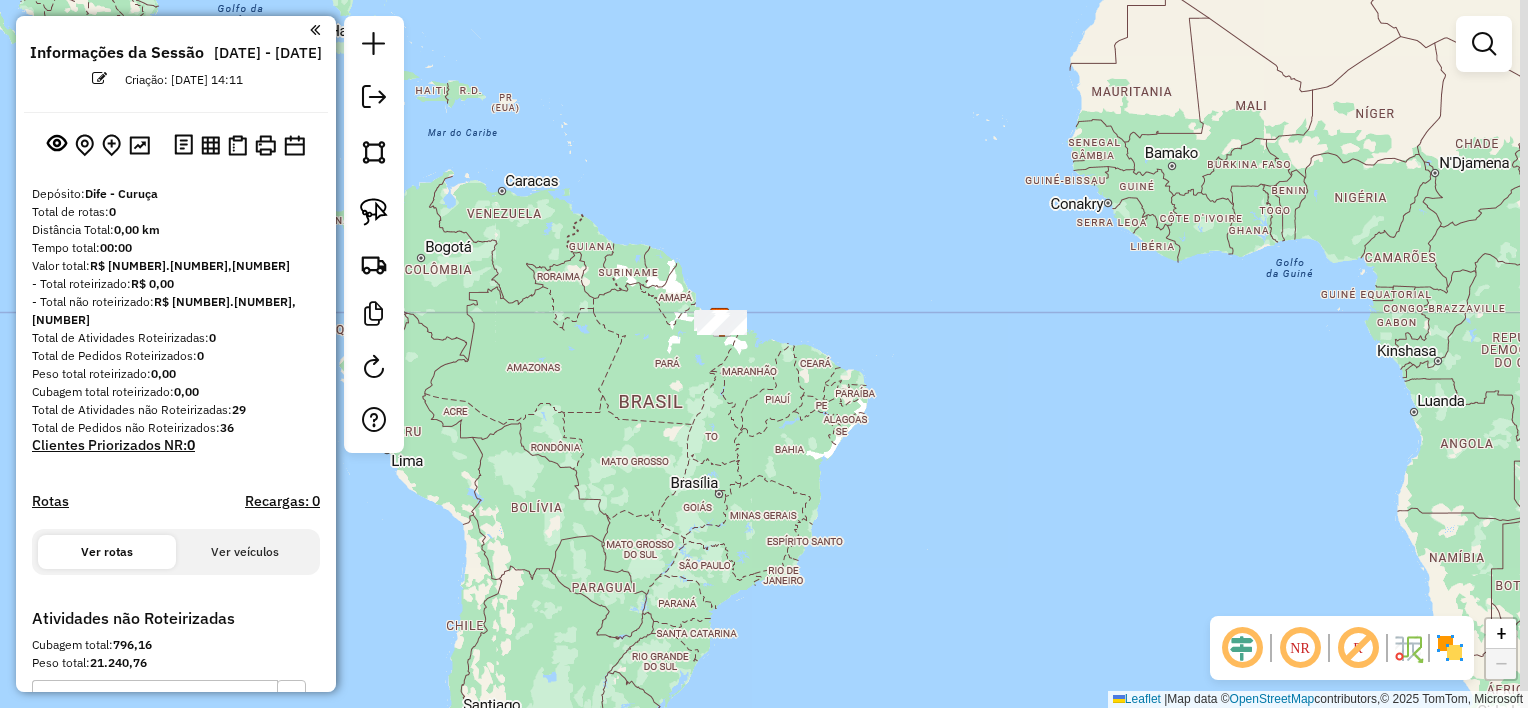 drag, startPoint x: 1021, startPoint y: 228, endPoint x: 772, endPoint y: 328, distance: 268.33002 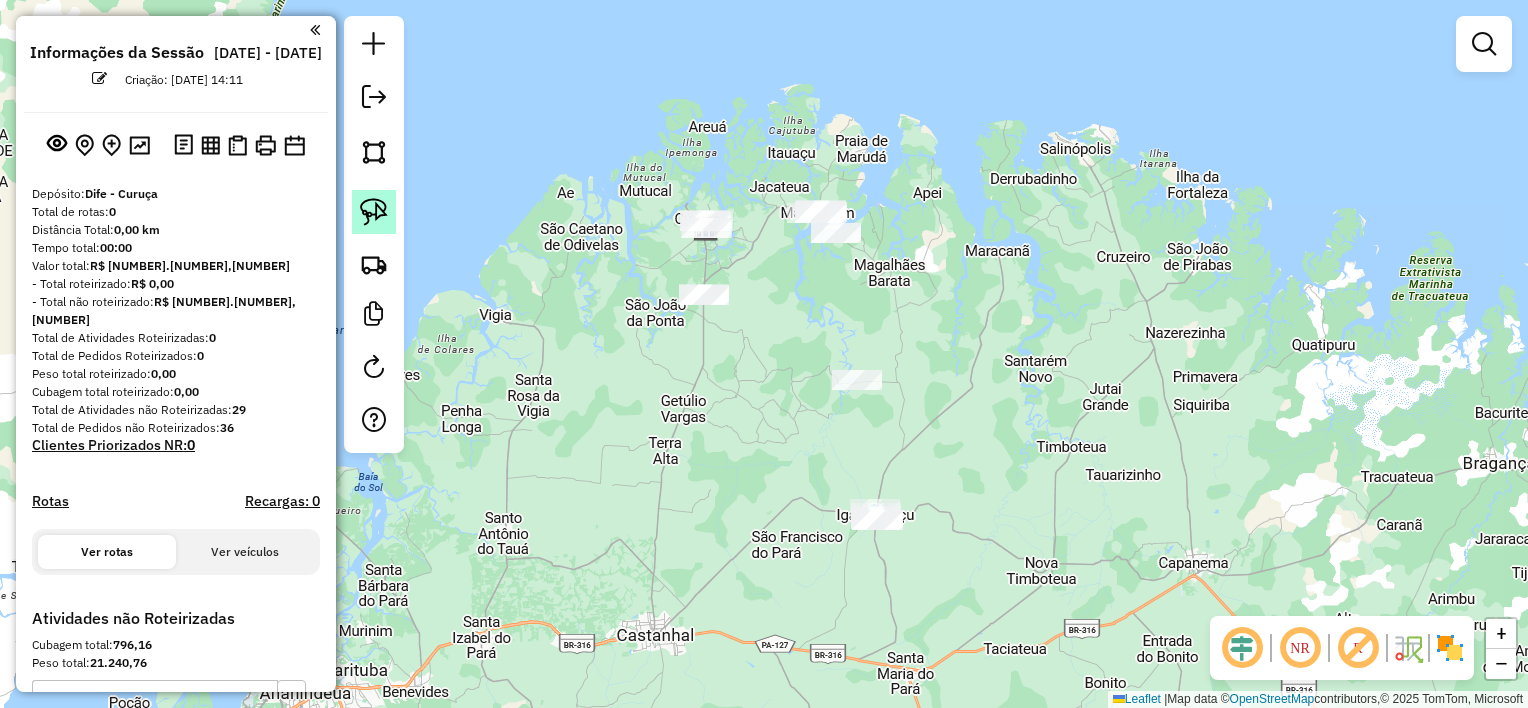 click 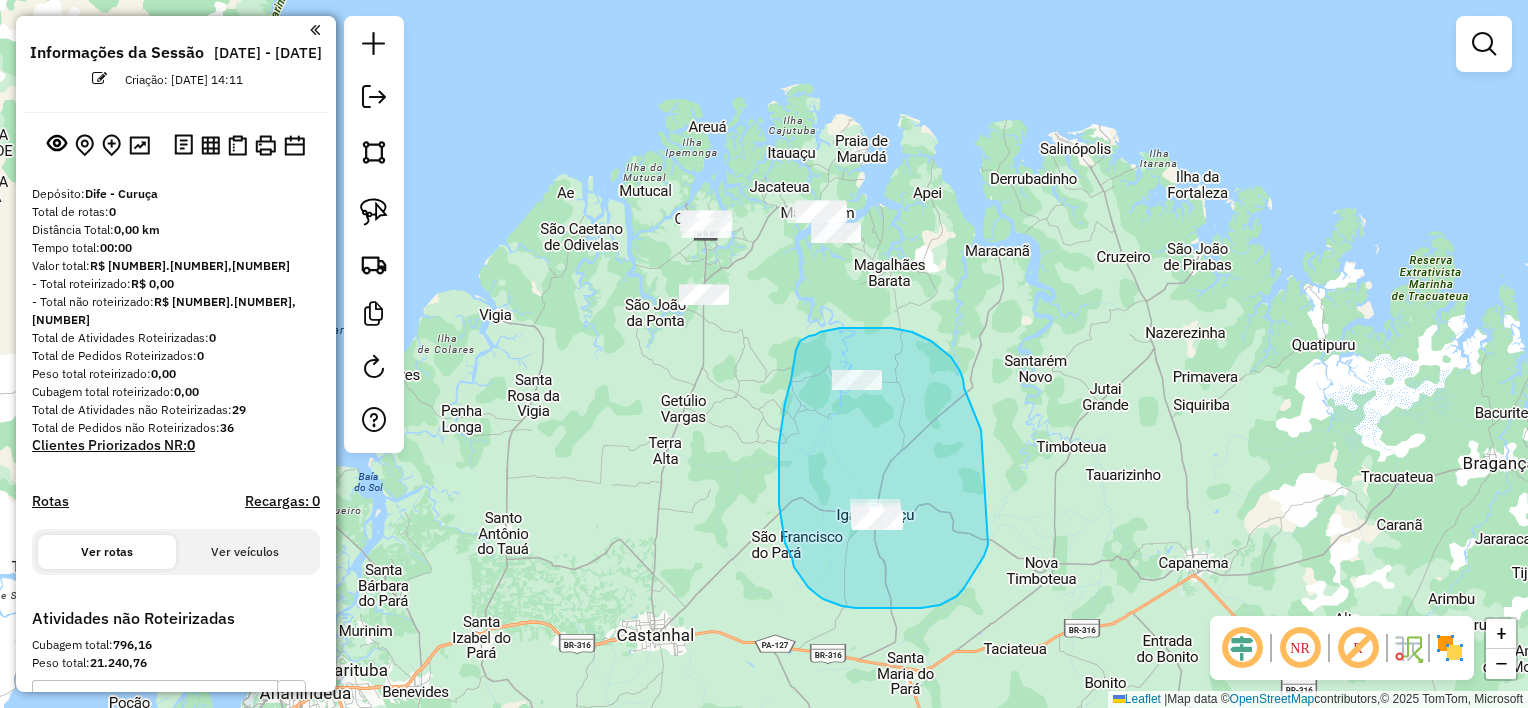 drag, startPoint x: 981, startPoint y: 430, endPoint x: 987, endPoint y: 524, distance: 94.19129 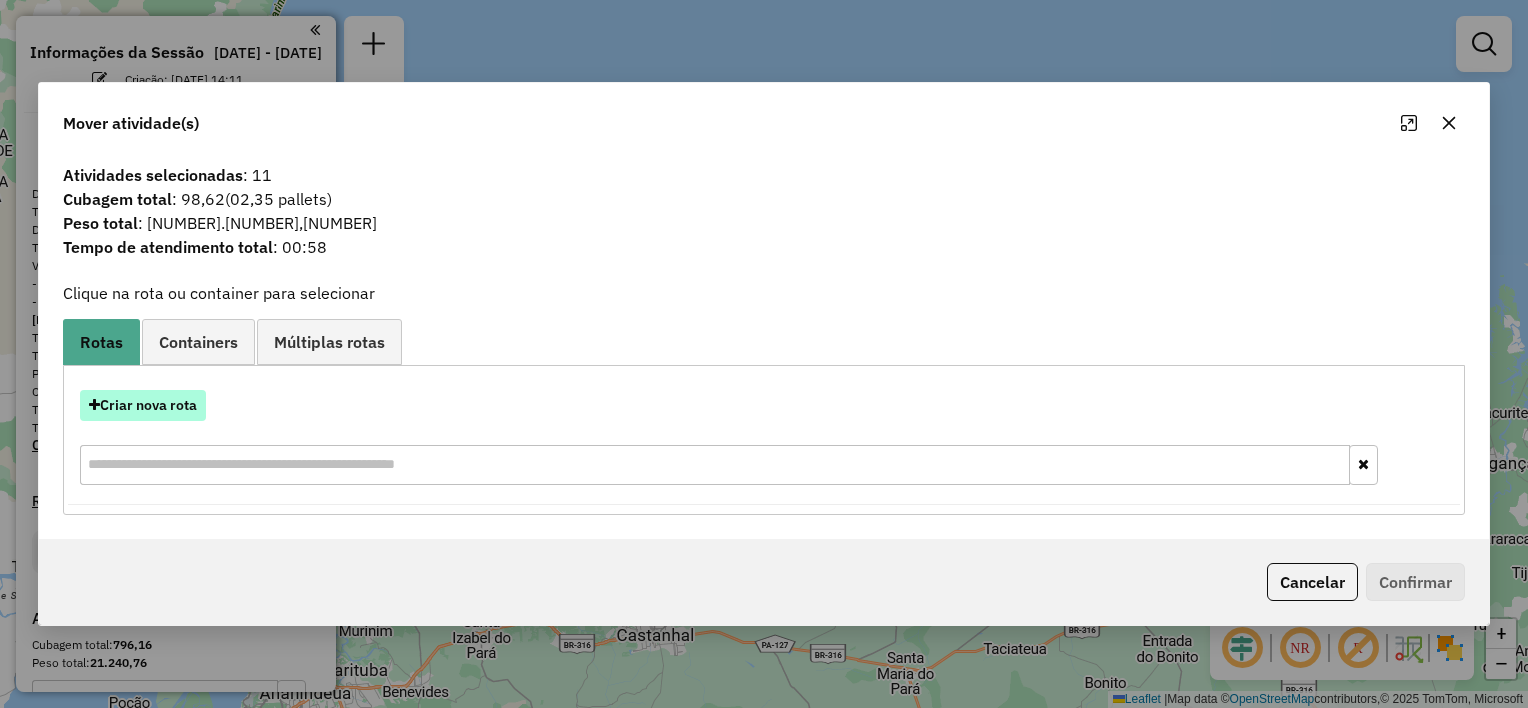 click on "Criar nova rota" at bounding box center [143, 405] 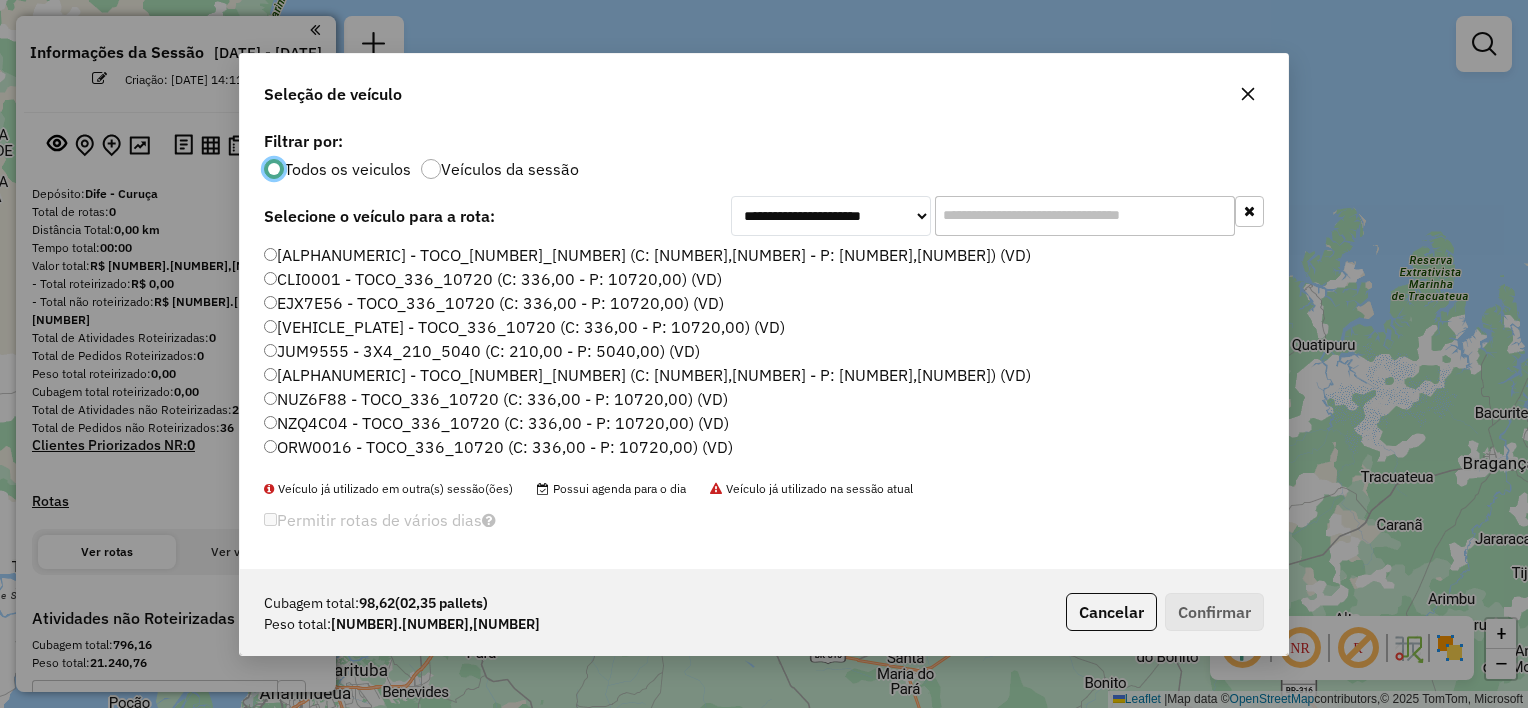 scroll, scrollTop: 10, scrollLeft: 6, axis: both 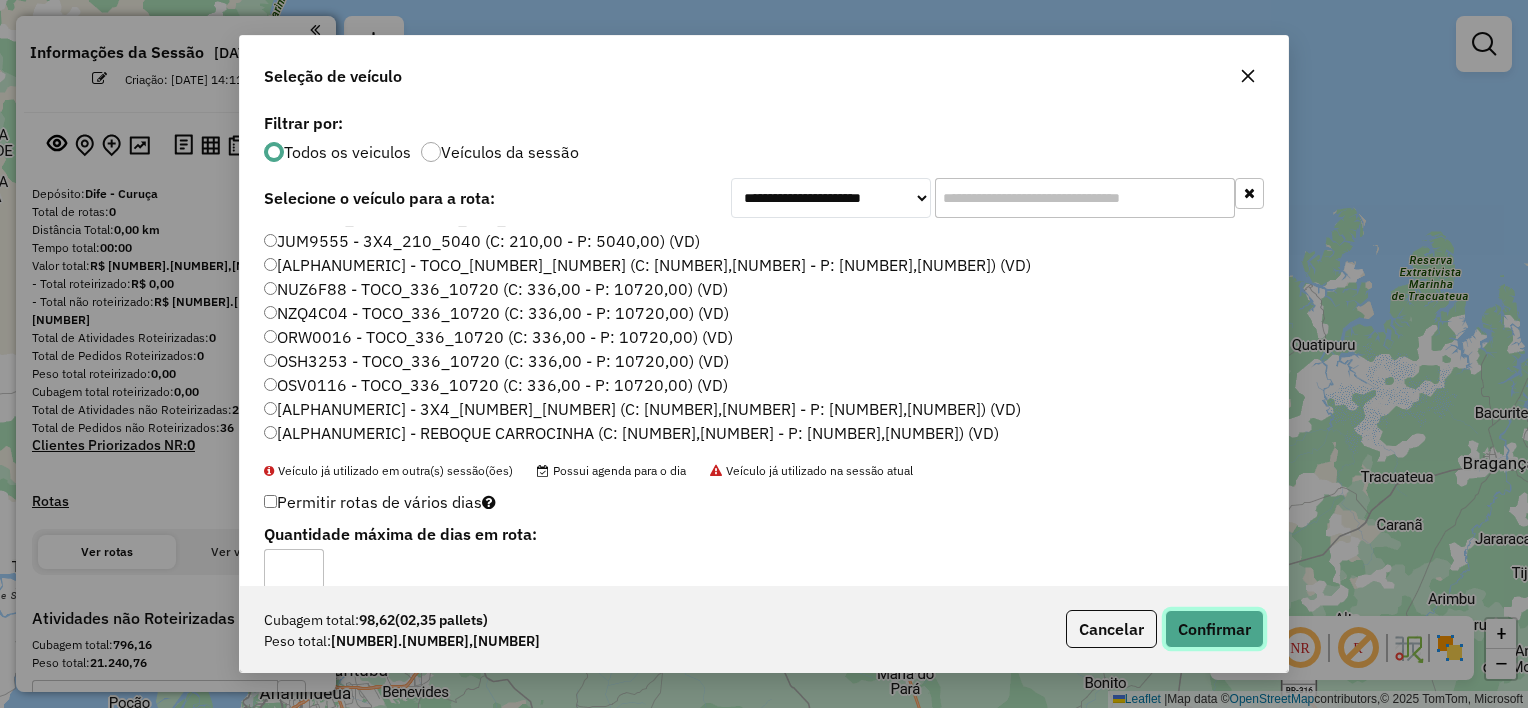 click on "Confirmar" 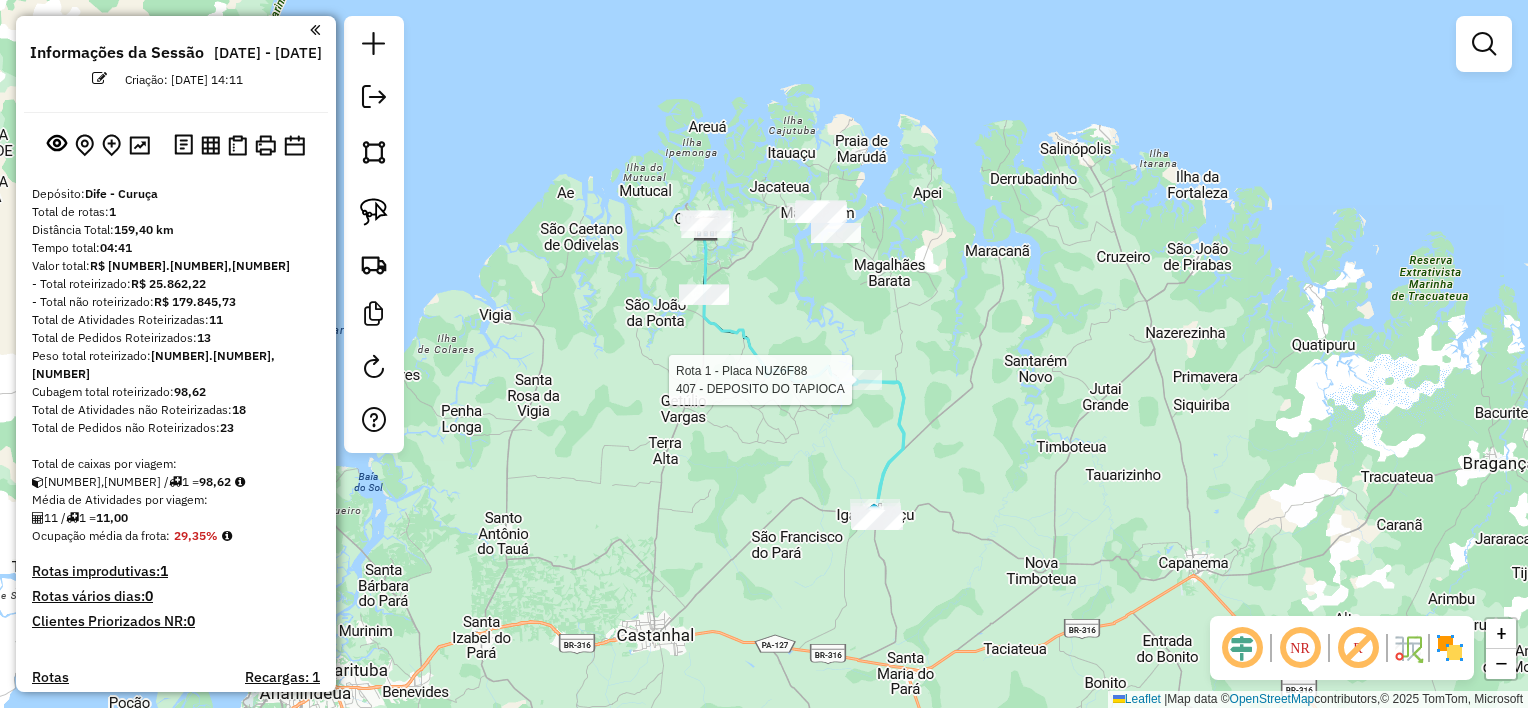 select on "**********" 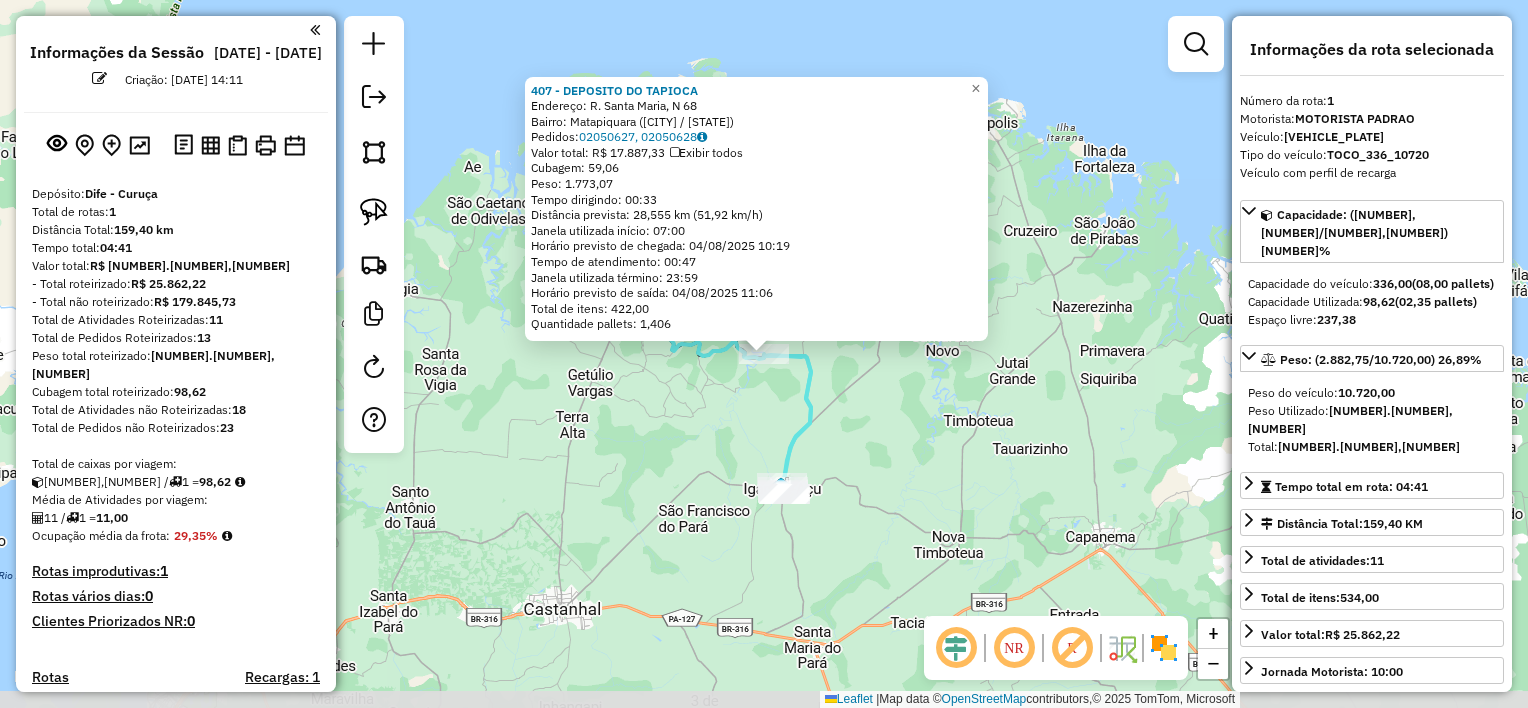 scroll, scrollTop: 544, scrollLeft: 0, axis: vertical 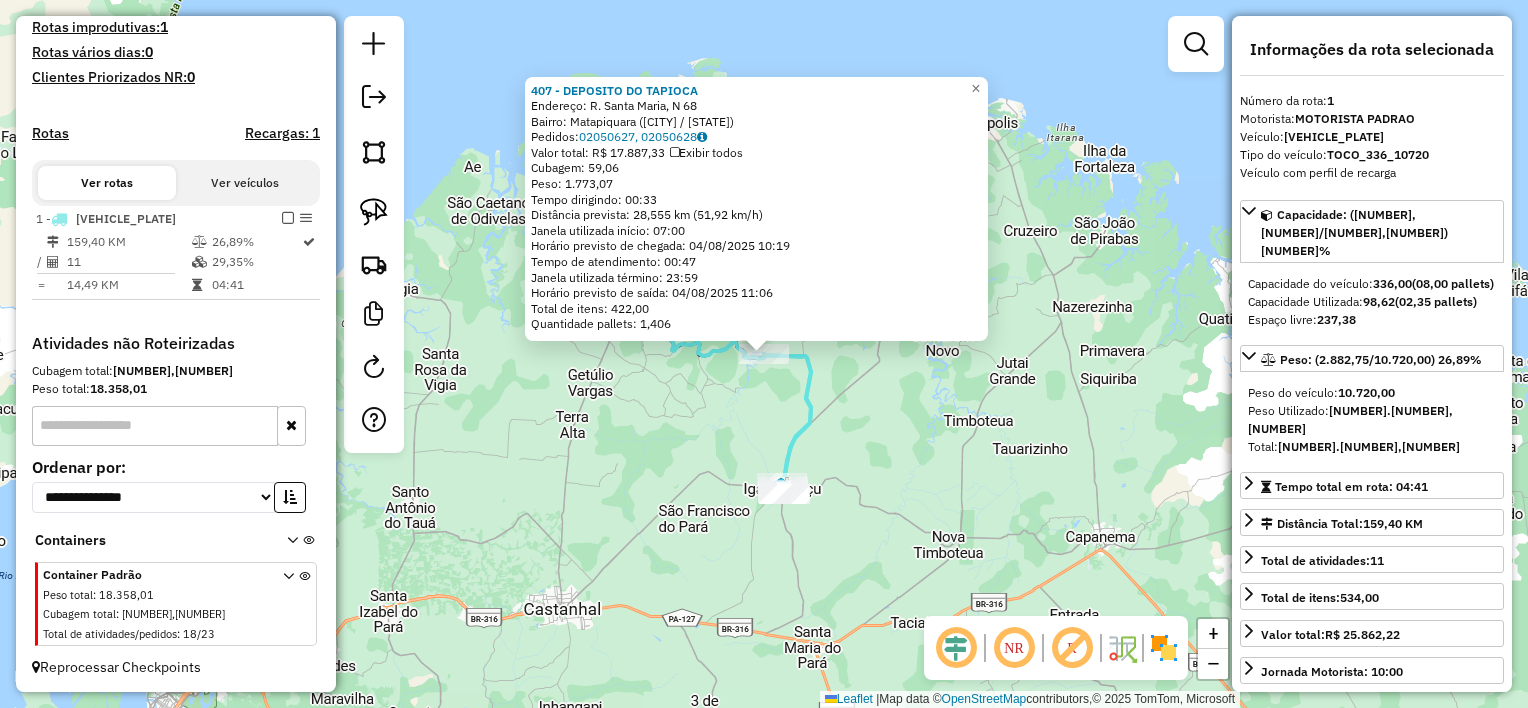click on "407 - DEPOSITO DO TAPIOCA  Endereço: R. Santa Maria, N [NUMBER]   Bairro: Matapiquara ([CITY] / [STATE])   Pedidos:  02050627, 02050628   Valor total: R$ 17.887,33   Exibir todos   Cubagem: 59,06  Peso: 1.773,07  Tempo dirigindo: 00:33   Distância prevista: 28,555 km (51,92 km/h)   Janela utilizada início: 07:00   Horário previsto de chegada: [DATE] 10:19   Tempo de atendimento: 00:47   Janela utilizada término: 23:59   Horário previsto de saída: [DATE] 11:06   Total de itens: 422,00   Quantidade pallets: 1,406  × Janela de atendimento Grade de atendimento Capacidade Transportadoras Veículos Cliente Pedidos  Rotas Selecione os dias de semana para filtrar as janelas de atendimento  Seg   Ter   Qua   Qui   Sex   Sáb   Dom  Informe o período da janela de atendimento: De: Até:  Filtrar exatamente a janela do cliente  Considerar janela de atendimento padrão  Selecione os dias de semana para filtrar as grades de atendimento  Seg   Ter   Qua   Qui   Sex   Sáb   Dom   Peso mínimo:   Peso máximo:  +" 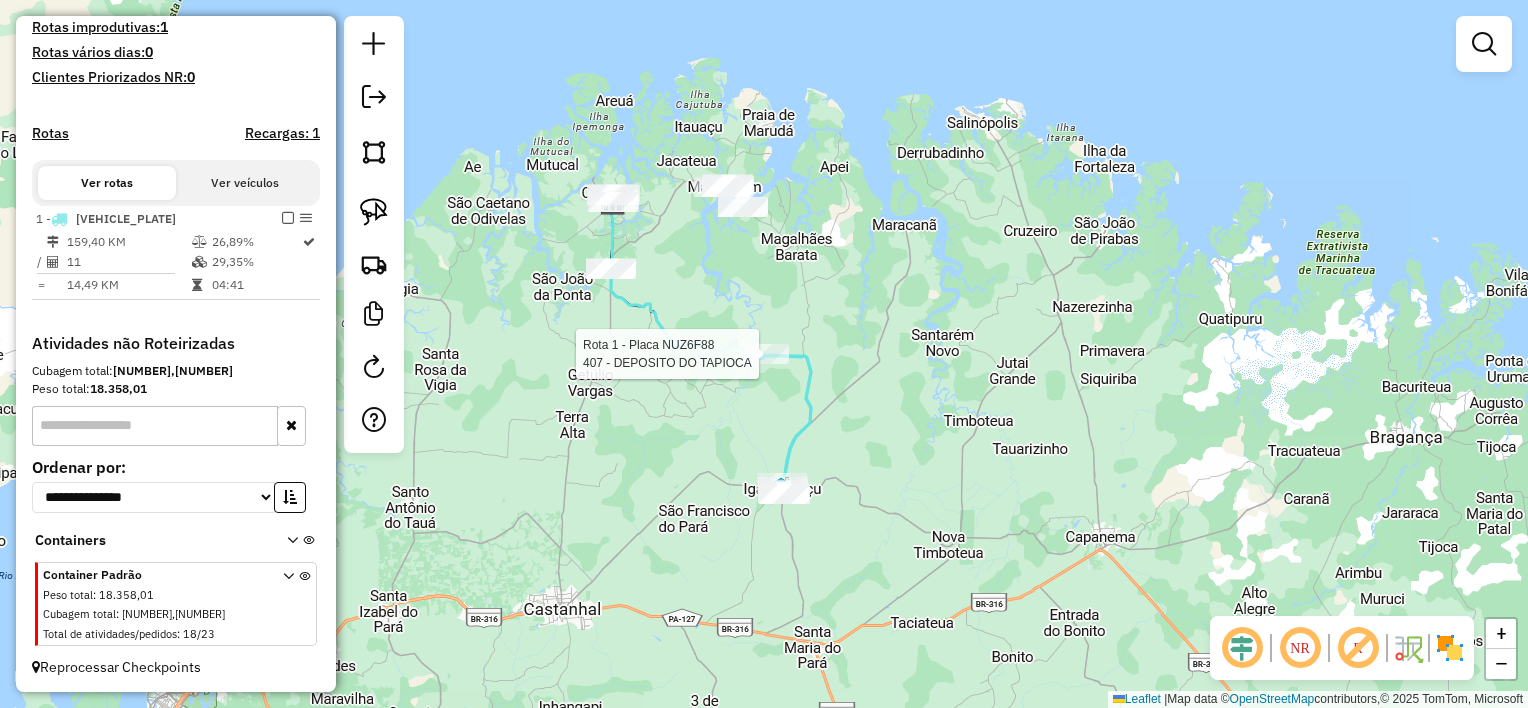 click 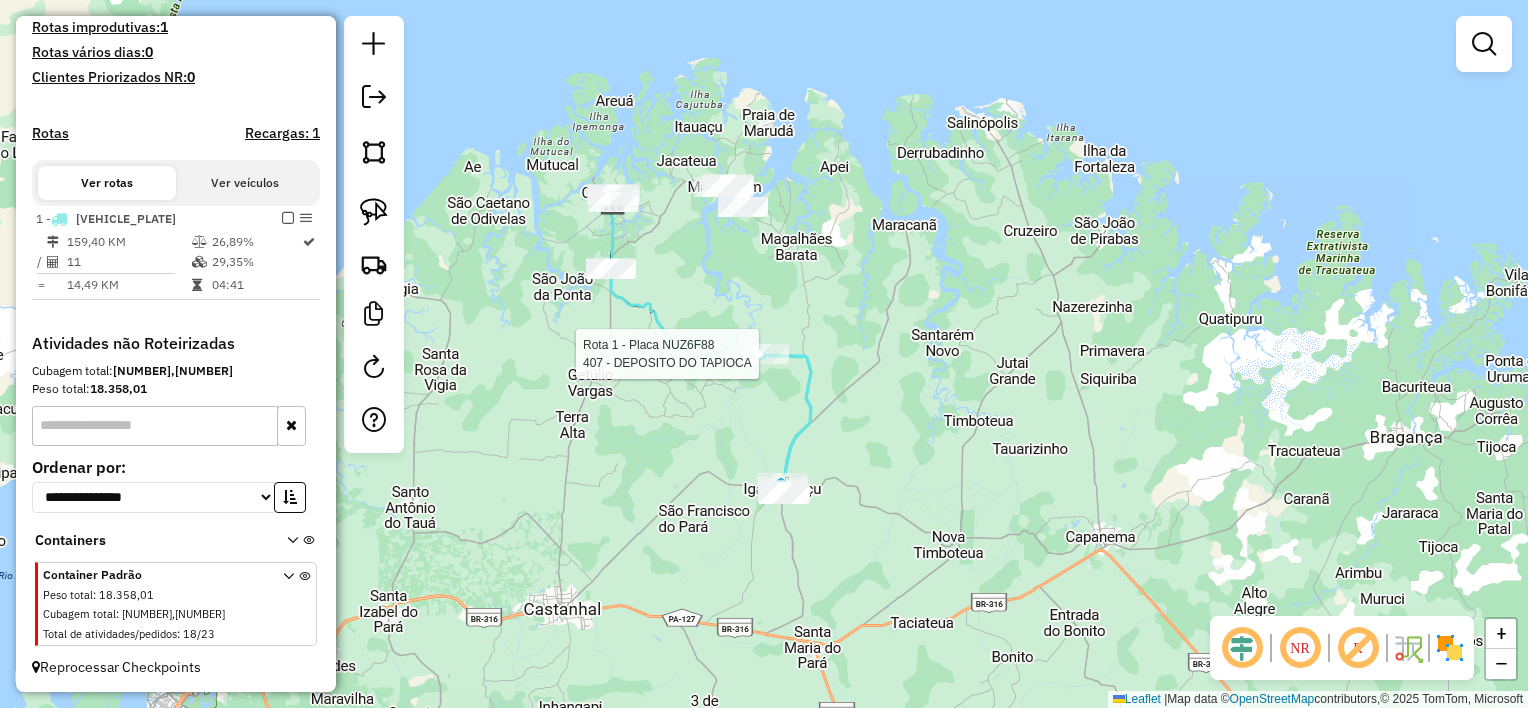 select on "**********" 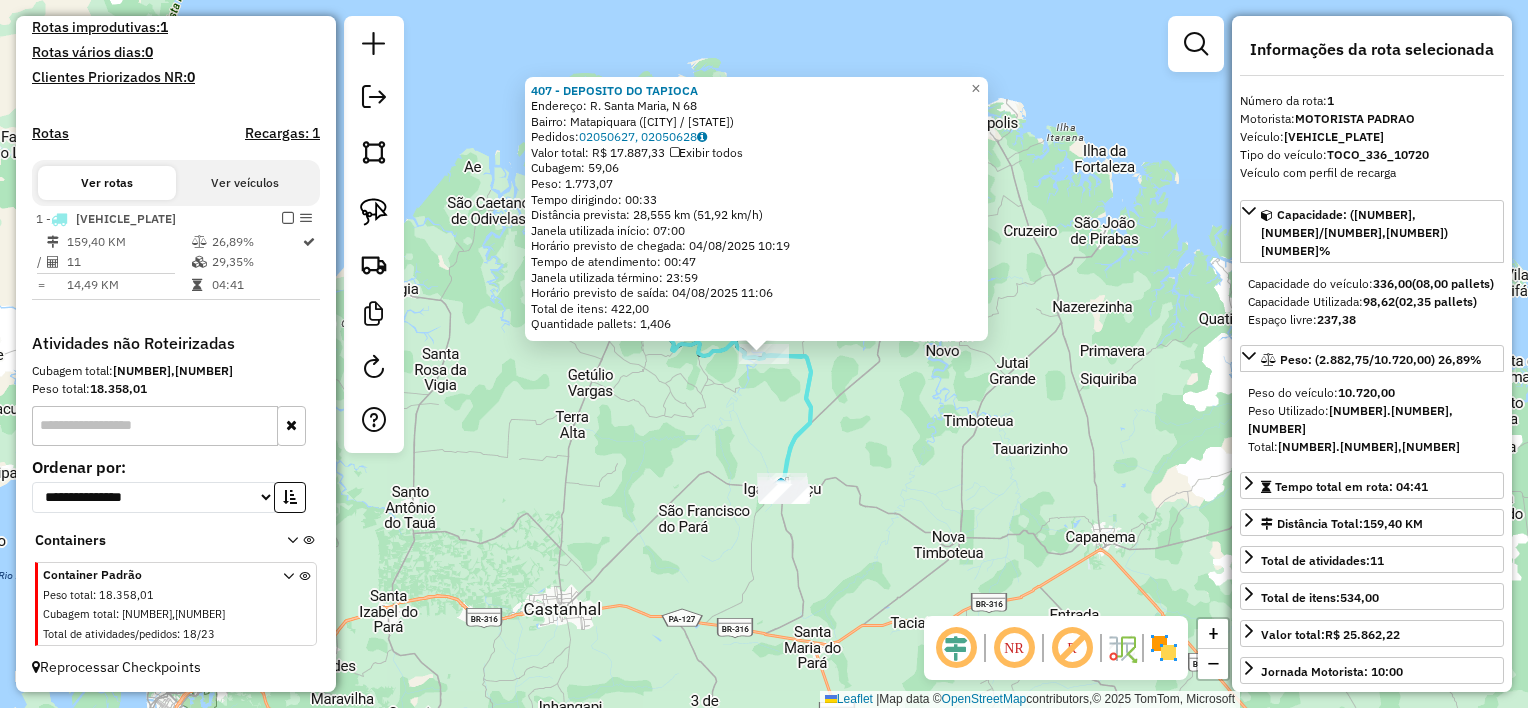 click on "Rota 2 - Placa ORW0016  407 - DEPOSITO DO TAPIOCA 407 - DEPOSITO DO TAPIOCA  Endereço: R. Santa Maria, N [NUMBER]   Bairro: Matapiquara ([CITY] / [STATE])   Pedidos:  02050627, 02050628   Valor total: R$ 17.887,33   Exibir todos   Cubagem: 59,06  Peso: 1.773,07  Tempo dirigindo: 00:33   Distância prevista: 28,555 km (51,92 km/h)   Janela utilizada início: 07:00   Horário previsto de chegada: [DATE] 10:19   Tempo de atendimento: 00:47   Janela utilizada término: 23:59   Horário previsto de saída: [DATE] 11:06   Total de itens: 422,00   Quantidade pallets: 1,406  × Janela de atendimento Grade de atendimento Capacidade Transportadoras Veículos Cliente Pedidos  Rotas Selecione os dias de semana para filtrar as janelas de atendimento  Seg   Ter   Qua   Qui   Sex   Sáb   Dom  Informe o período da janela de atendimento: De: Até:  Filtrar exatamente a janela do cliente  Considerar janela de atendimento padrão  Selecione os dias de semana para filtrar as grades de atendimento  Seg   Ter   Qua   Qui  De:" 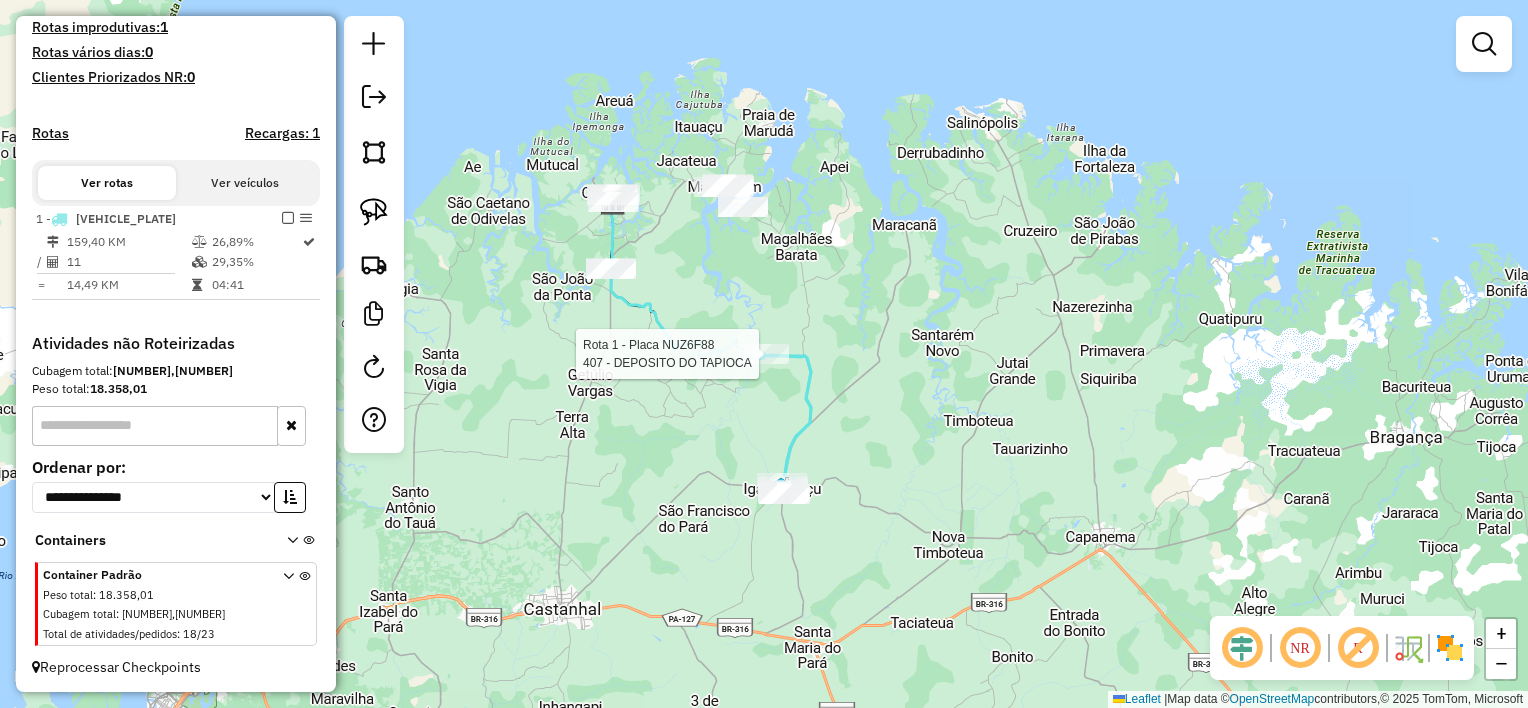 select on "**********" 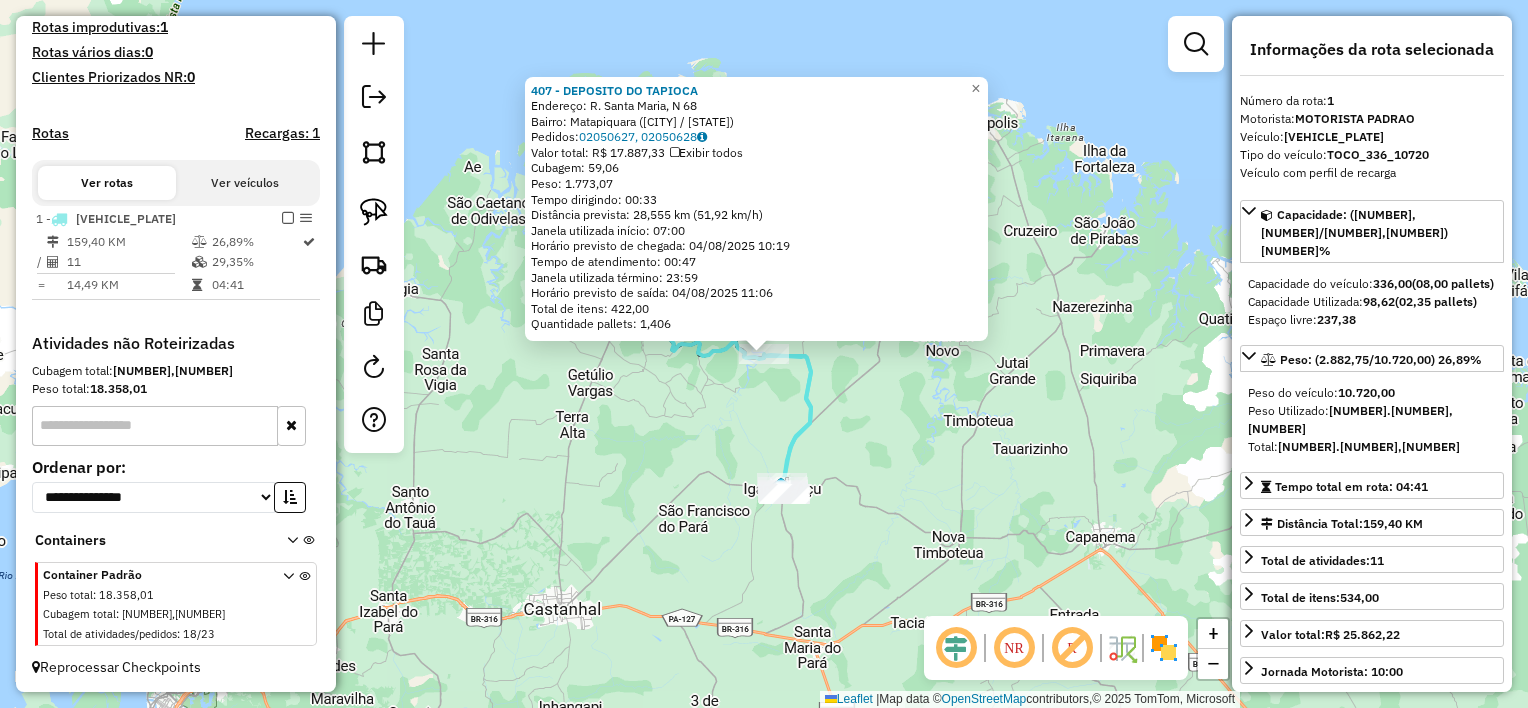 click on "Rota 2 - Placa ORW0016  407 - DEPOSITO DO TAPIOCA 407 - DEPOSITO DO TAPIOCA  Endereço: R. Santa Maria, N [NUMBER]   Bairro: Matapiquara ([CITY] / [STATE])   Pedidos:  02050627, 02050628   Valor total: R$ 17.887,33   Exibir todos   Cubagem: 59,06  Peso: 1.773,07  Tempo dirigindo: 00:33   Distância prevista: 28,555 km (51,92 km/h)   Janela utilizada início: 07:00   Horário previsto de chegada: [DATE] 10:19   Tempo de atendimento: 00:47   Janela utilizada término: 23:59   Horário previsto de saída: [DATE] 11:06   Total de itens: 422,00   Quantidade pallets: 1,406  × Janela de atendimento Grade de atendimento Capacidade Transportadoras Veículos Cliente Pedidos  Rotas Selecione os dias de semana para filtrar as janelas de atendimento  Seg   Ter   Qua   Qui   Sex   Sáb   Dom  Informe o período da janela de atendimento: De: Até:  Filtrar exatamente a janela do cliente  Considerar janela de atendimento padrão  Selecione os dias de semana para filtrar as grades de atendimento  Seg   Ter   Qua   Qui  De:" 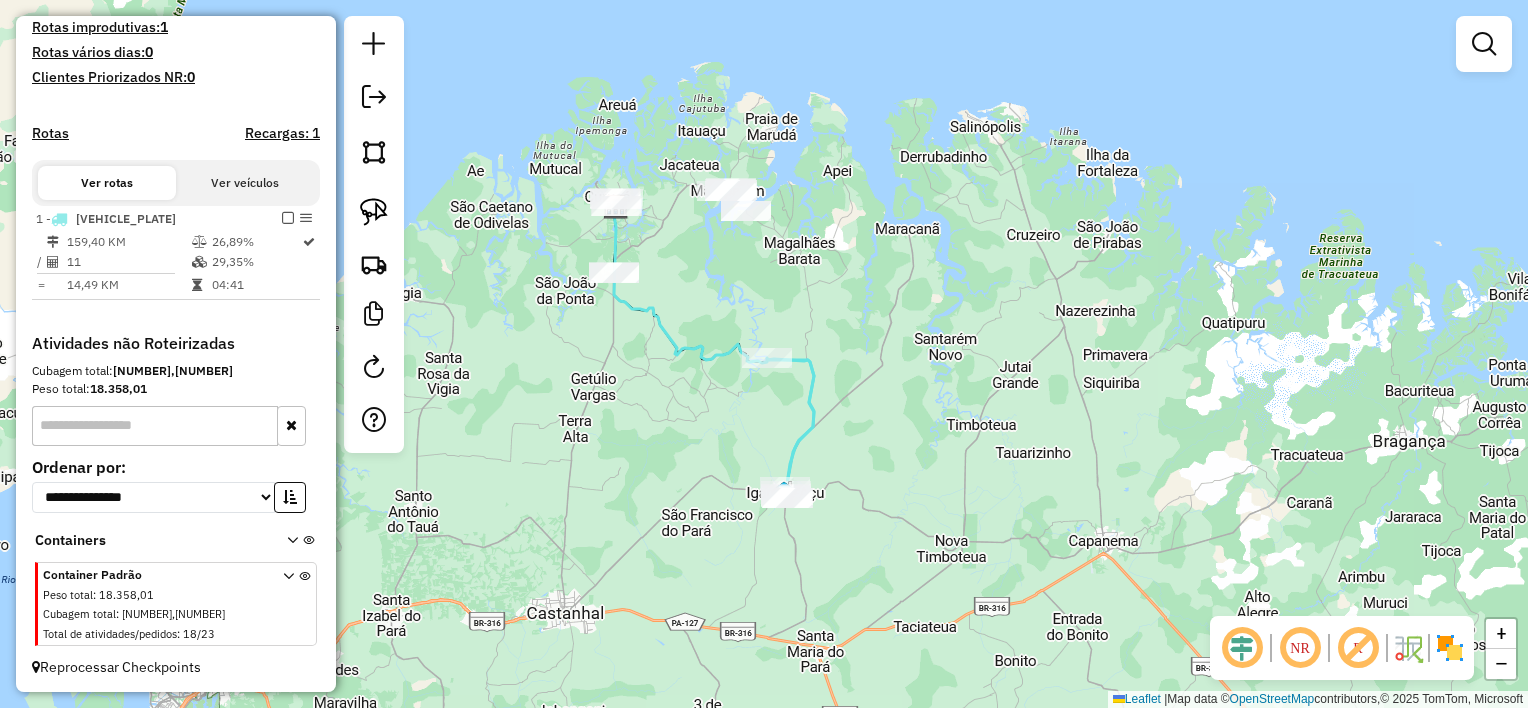 drag, startPoint x: 692, startPoint y: 272, endPoint x: 769, endPoint y: 368, distance: 123.065025 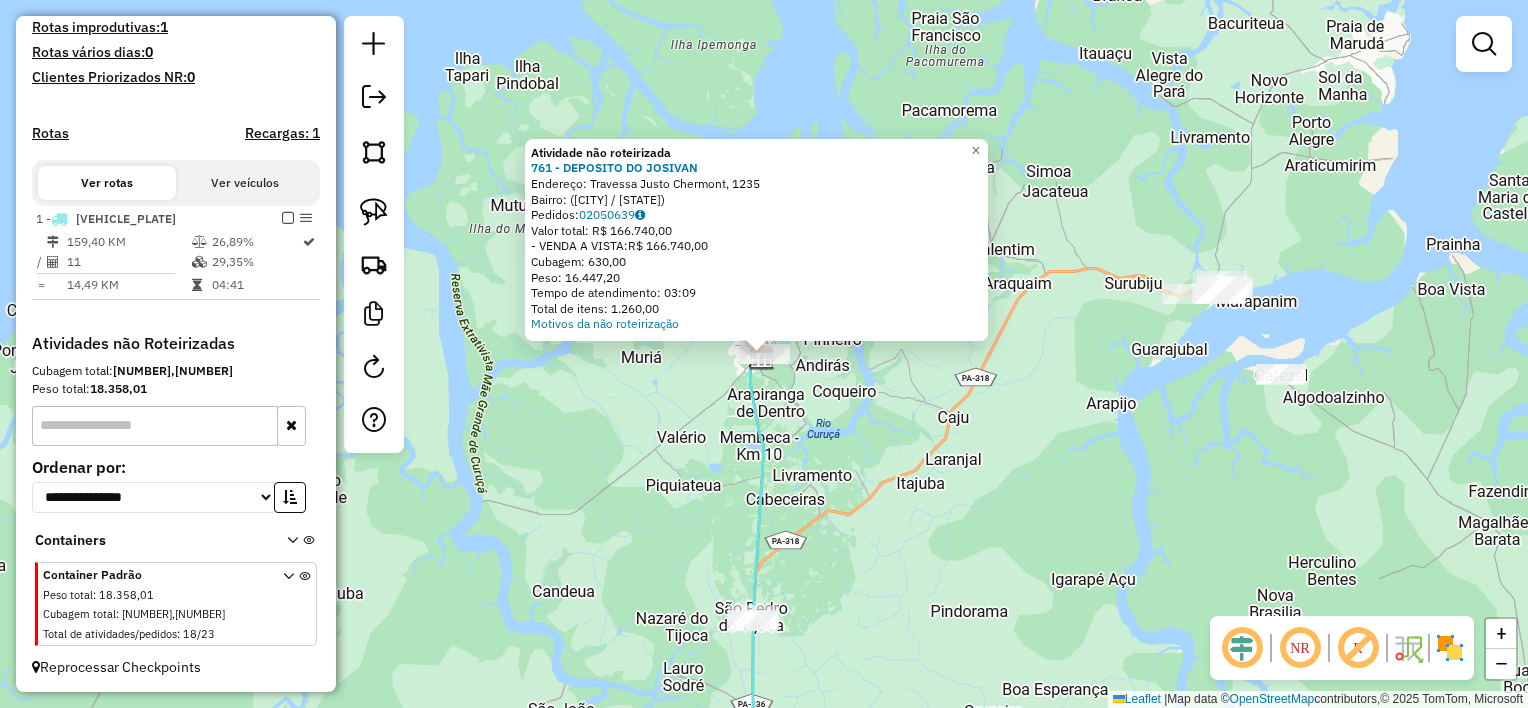 click 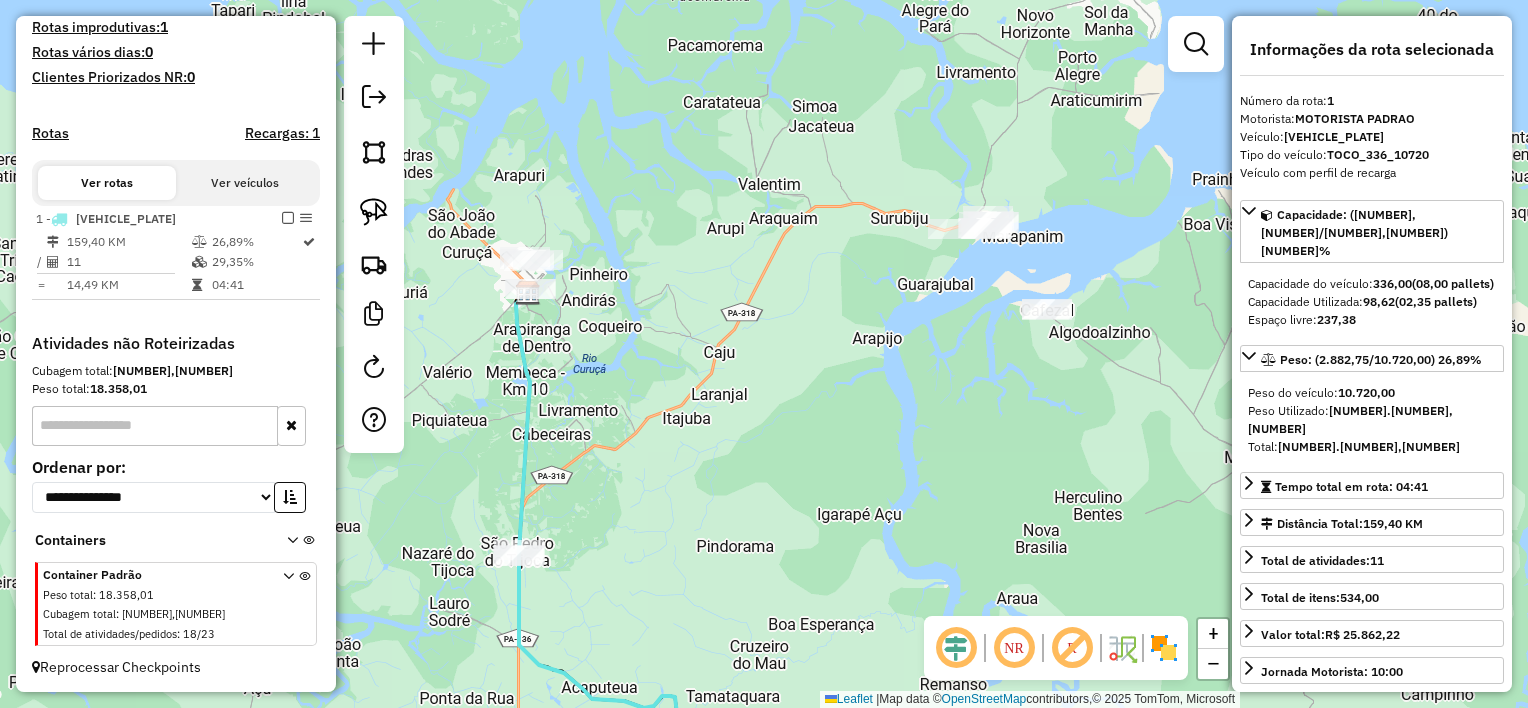drag, startPoint x: 935, startPoint y: 448, endPoint x: 701, endPoint y: 392, distance: 240.60756 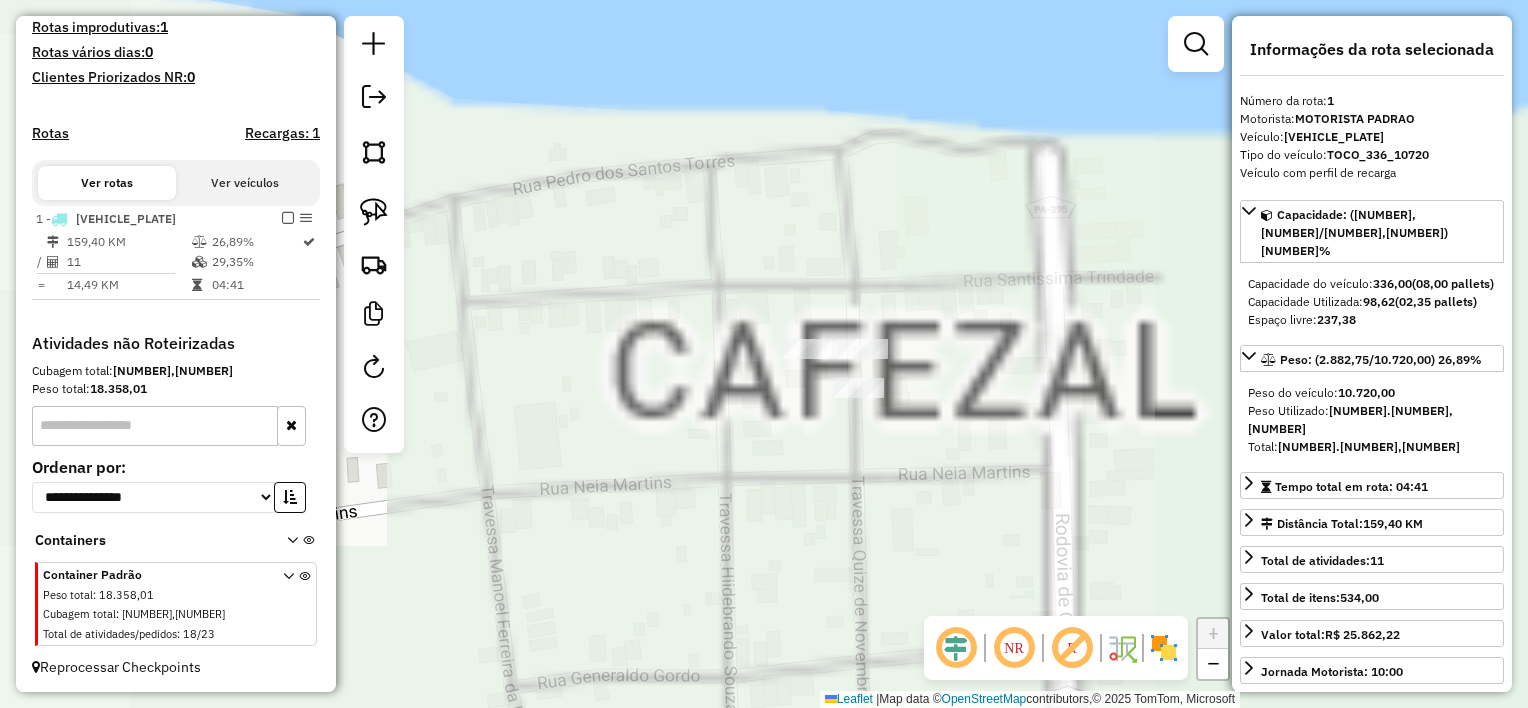 drag, startPoint x: 1004, startPoint y: 318, endPoint x: 644, endPoint y: 307, distance: 360.16803 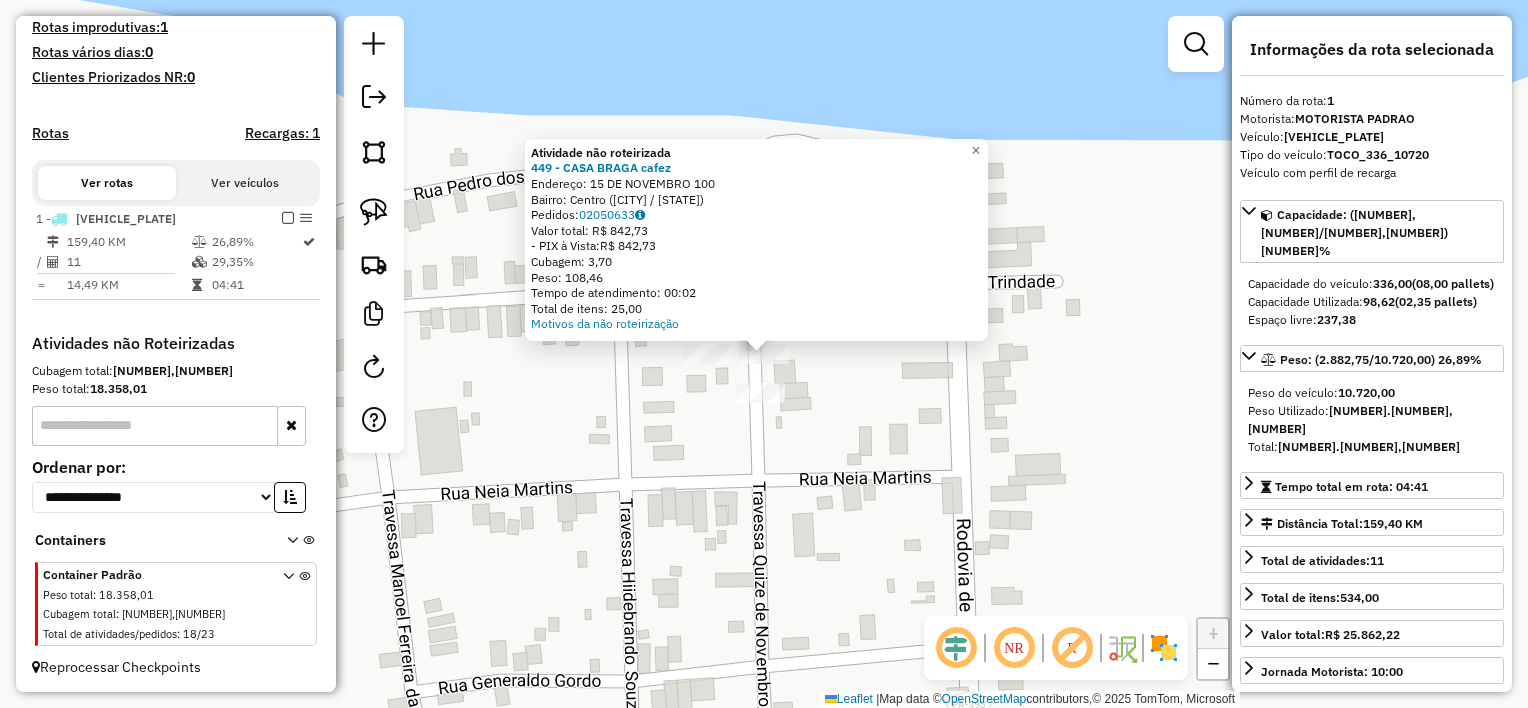 click on "Atividade não roteirizada 449 - CASA BRAGA     cafez  Endereço:  15 DE NOVEMBRO [NUMBER]   Bairro: Centro ([CITY] / [STATE])   Pedidos:  02050633   Valor total: R$ 842,73   - PIX à Vista:  R$ 842,73   Cubagem: 3,70   Peso: 108,46   Tempo de atendimento: 00:02   Total de itens: 25,00  Motivos da não roteirização × Janela de atendimento Grade de atendimento Capacidade Transportadoras Veículos Cliente Pedidos  Rotas Selecione os dias de semana para filtrar as janelas de atendimento  Seg   Ter   Qua   Qui   Sex   Sáb   Dom  Informe o período da janela de atendimento: De: Até:  Filtrar exatamente a janela do cliente  Considerar janela de atendimento padrão  Selecione os dias de semana para filtrar as grades de atendimento  Seg   Ter   Qua   Qui   Sex   Sáb   Dom   Considerar clientes sem dia de atendimento cadastrado  Clientes fora do dia de atendimento selecionado Filtrar as atividades entre os valores definidos abaixo:  Peso mínimo:   Peso máximo:   Cubagem mínima:   Cubagem máxima:   De:   De:" 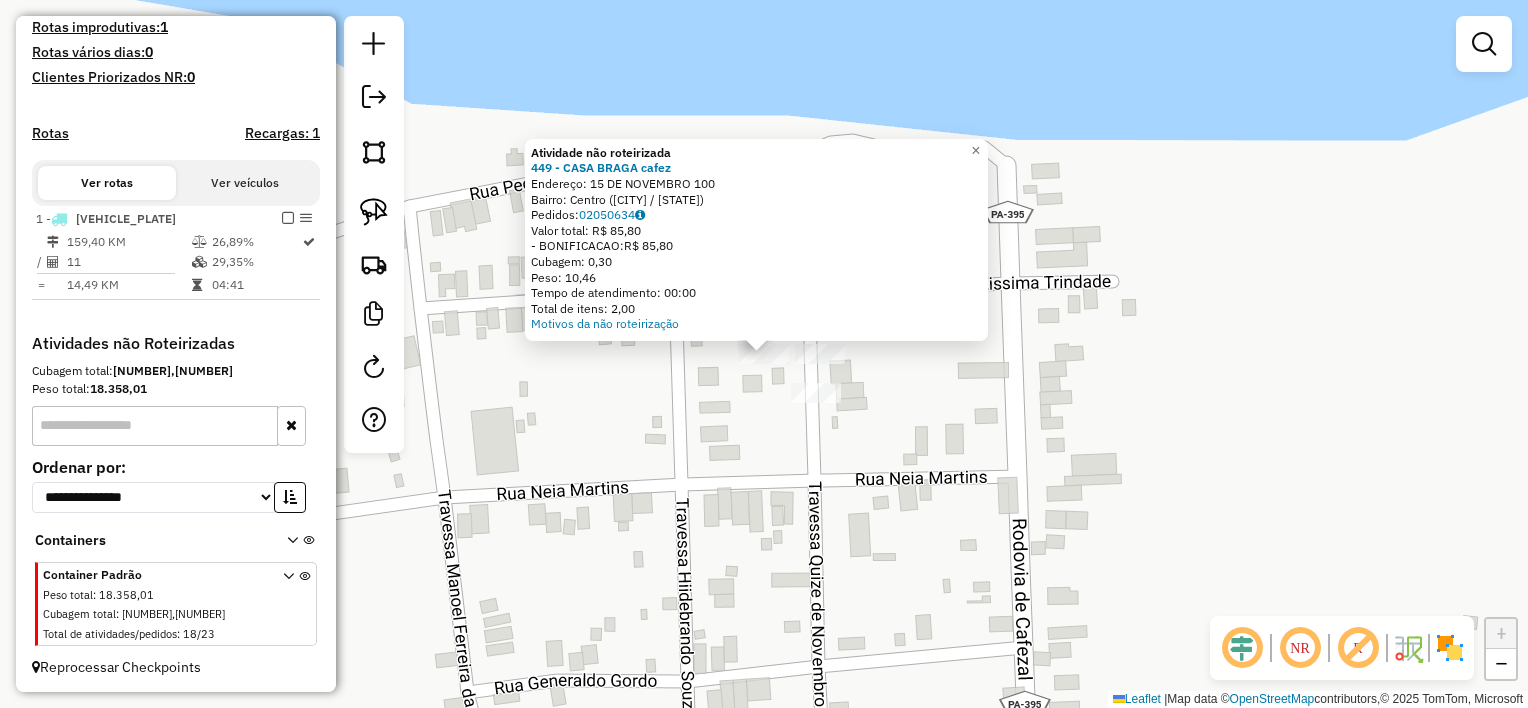 drag, startPoint x: 744, startPoint y: 397, endPoint x: 811, endPoint y: 408, distance: 67.89698 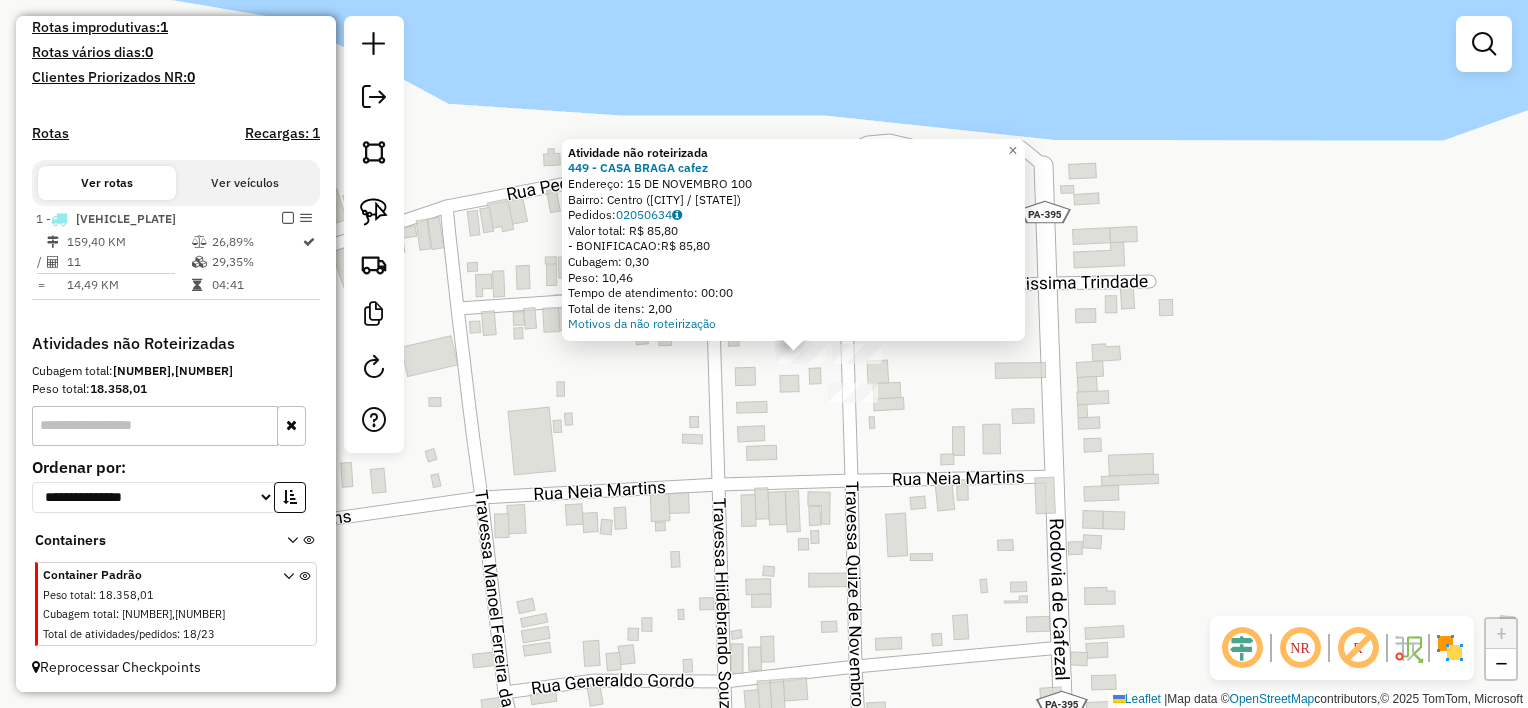 click on "Atividade não roteirizada 449 - CASA BRAGA     cafez  Endereço:  15 DE NOVEMBRO [NUMBER]   Bairro: Centro ([CITY] / [STATE])   Pedidos:  02050634   Valor total: R$ 85,80   - BONIFICACAO:  R$ 85,80   Cubagem: 0,30   Peso: 10,46   Tempo de atendimento: 00:00   Total de itens: 2,00  Motivos da não roteirização × Janela de atendimento Grade de atendimento Capacidade Transportadoras Veículos Cliente Pedidos  Rotas Selecione os dias de semana para filtrar as janelas de atendimento  Seg   Ter   Qua   Qui   Sex   Sáb   Dom  Informe o período da janela de atendimento: De: Até:  Filtrar exatamente a janela do cliente  Considerar janela de atendimento padrão  Selecione os dias de semana para filtrar as grades de atendimento  Seg   Ter   Qua   Qui   Sex   Sáb   Dom   Considerar clientes sem dia de atendimento cadastrado  Clientes fora do dia de atendimento selecionado Filtrar as atividades entre os valores definidos abaixo:  Peso mínimo:   Peso máximo:   Cubagem mínima:   Cubagem máxima:   De:   Até:  +" 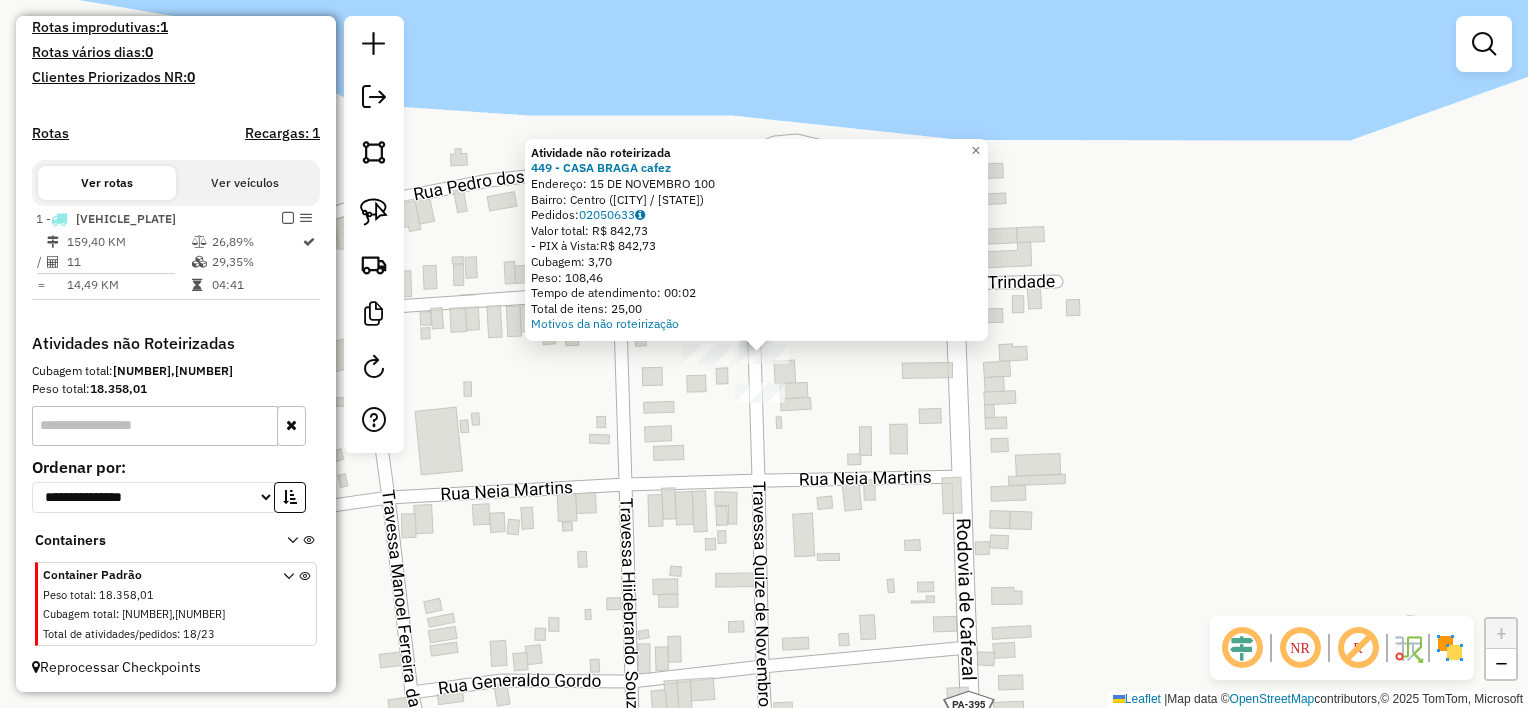 click on "Atividade não roteirizada 449 - CASA BRAGA     cafez  Endereço:  15 DE NOVEMBRO [NUMBER]   Bairro: Centro ([CITY] / [STATE])   Pedidos:  02050633   Valor total: R$ 842,73   - PIX à Vista:  R$ 842,73   Cubagem: 3,70   Peso: 108,46   Tempo de atendimento: 00:02   Total de itens: 25,00  Motivos da não roteirização × Janela de atendimento Grade de atendimento Capacidade Transportadoras Veículos Cliente Pedidos  Rotas Selecione os dias de semana para filtrar as janelas de atendimento  Seg   Ter   Qua   Qui   Sex   Sáb   Dom  Informe o período da janela de atendimento: De: Até:  Filtrar exatamente a janela do cliente  Considerar janela de atendimento padrão  Selecione os dias de semana para filtrar as grades de atendimento  Seg   Ter   Qua   Qui   Sex   Sáb   Dom   Considerar clientes sem dia de atendimento cadastrado  Clientes fora do dia de atendimento selecionado Filtrar as atividades entre os valores definidos abaixo:  Peso mínimo:   Peso máximo:   Cubagem mínima:   Cubagem máxima:   De:   De:" 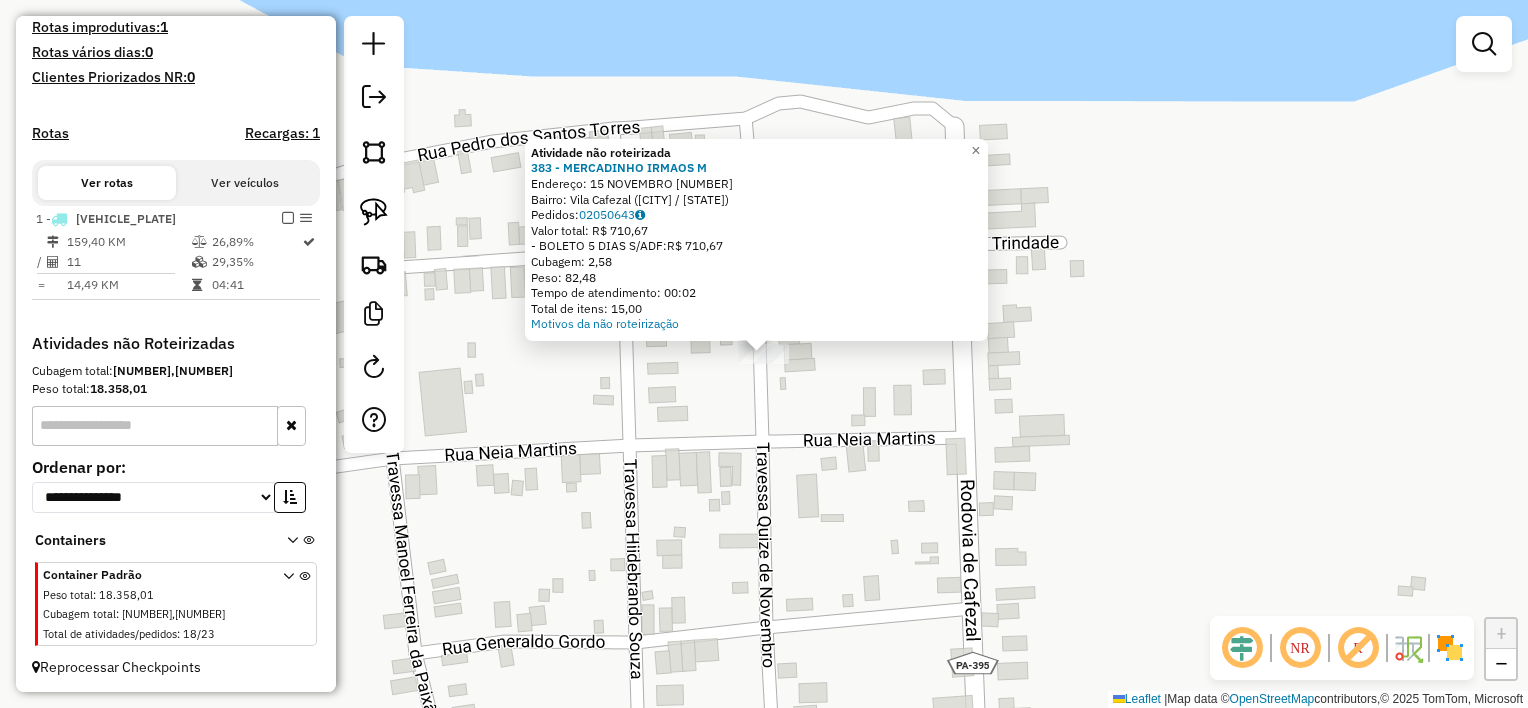 click on "Atividade não roteirizada 383 - MERCADINHO IRMAOS  M  Endereço:  15 NOVEMBRO [NUMBER]   Bairro: Vila Cafezal ([CITY] / [STATE])   Pedidos:  02050643   Valor total: R$ 710,67   - BOLETO 5 DIAS S/ADF:  R$ 710,67   Cubagem: 2,58   Peso: 82,48   Tempo de atendimento: 00:02   Total de itens: 15,00  Motivos da não roteirização × Janela de atendimento Grade de atendimento Capacidade Transportadoras Veículos Cliente Pedidos  Rotas Selecione os dias de semana para filtrar as janelas de atendimento  Seg   Ter   Qua   Qui   Sex   Sáb   Dom   Informe o período da janela de atendimento: De: Até:  Filtrar exatamente a janela do cliente  Considerar janela de atendimento padrão  Selecione os dias de semana para filtrar as grades de atendimento  Seg   Ter   Qua   Qui   Sex   Sáb   Dom   Considerar clientes sem dia de atendimento cadastrado  Clientes fora do dia de atendimento selecionado Filtrar as atividades entre os valores definidos abaixo:  Peso mínimo:   Peso máximo:   Cubagem mínima:   Cubagem máxima:  De:" 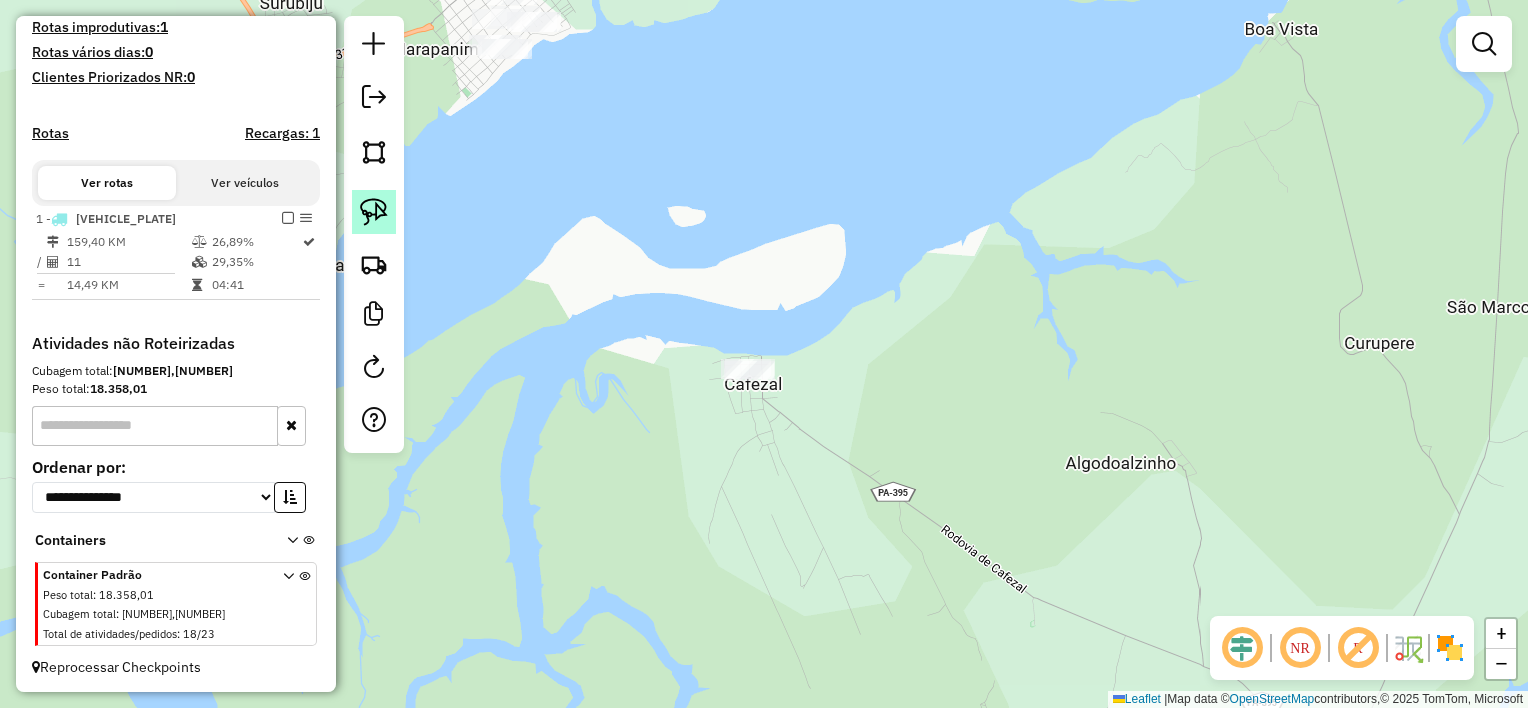 click 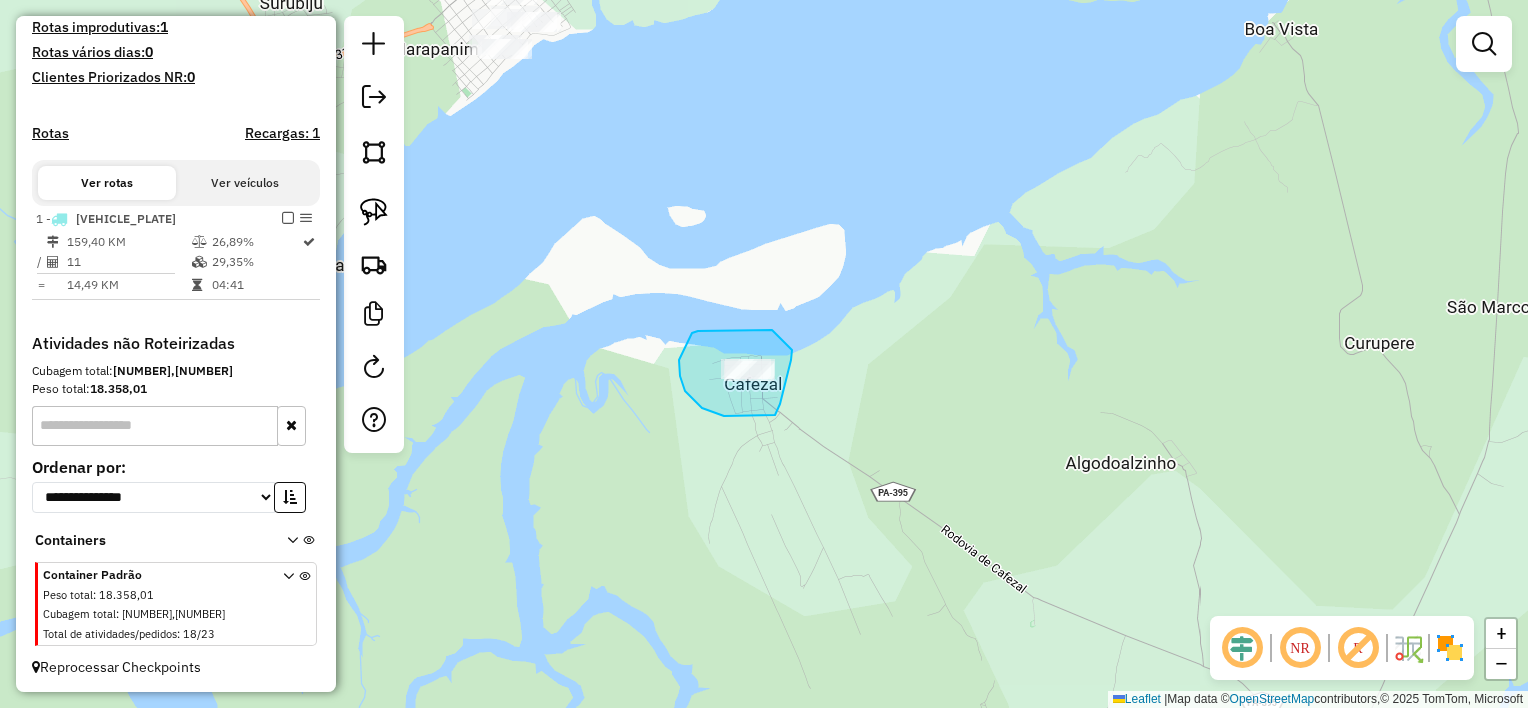 drag, startPoint x: 772, startPoint y: 330, endPoint x: 788, endPoint y: 338, distance: 17.888544 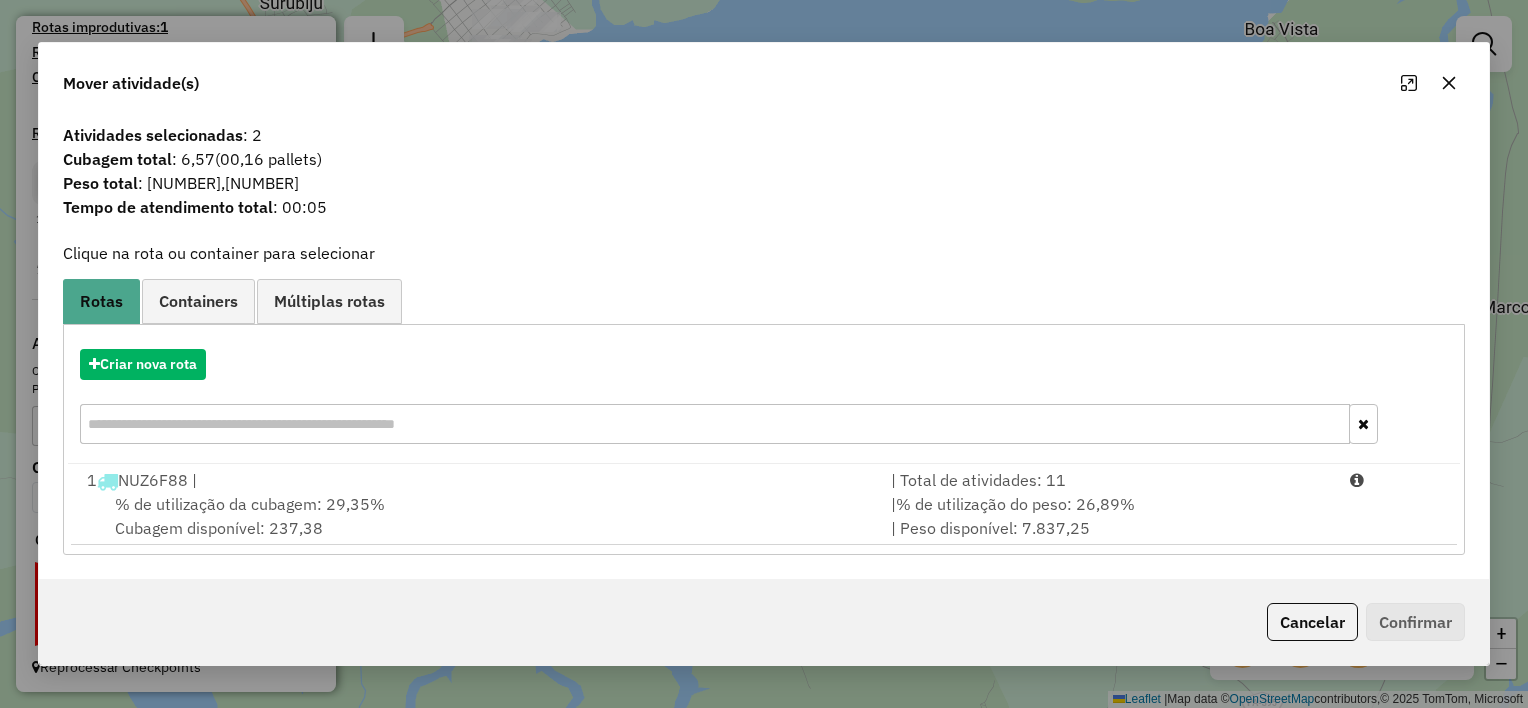click 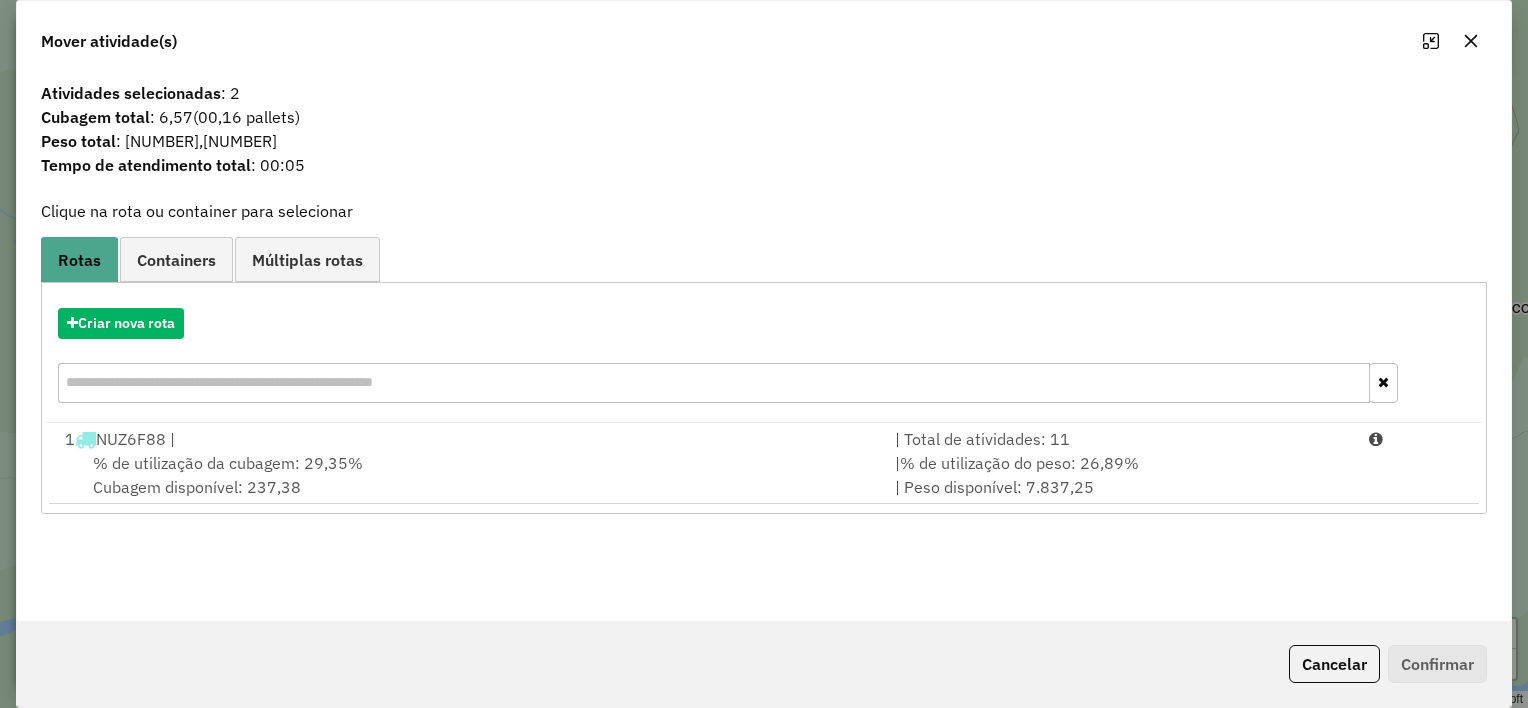 click 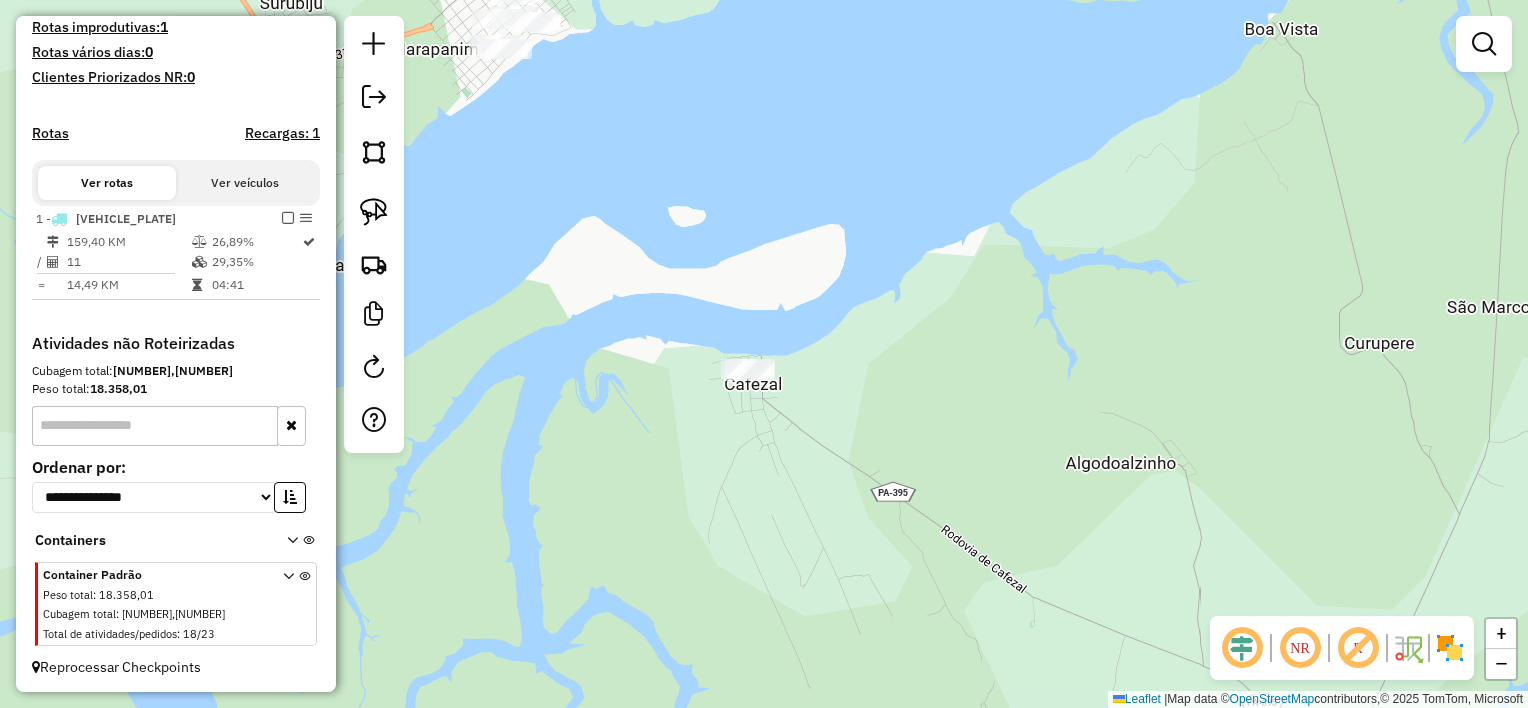 drag, startPoint x: 637, startPoint y: 443, endPoint x: 1070, endPoint y: 428, distance: 433.25974 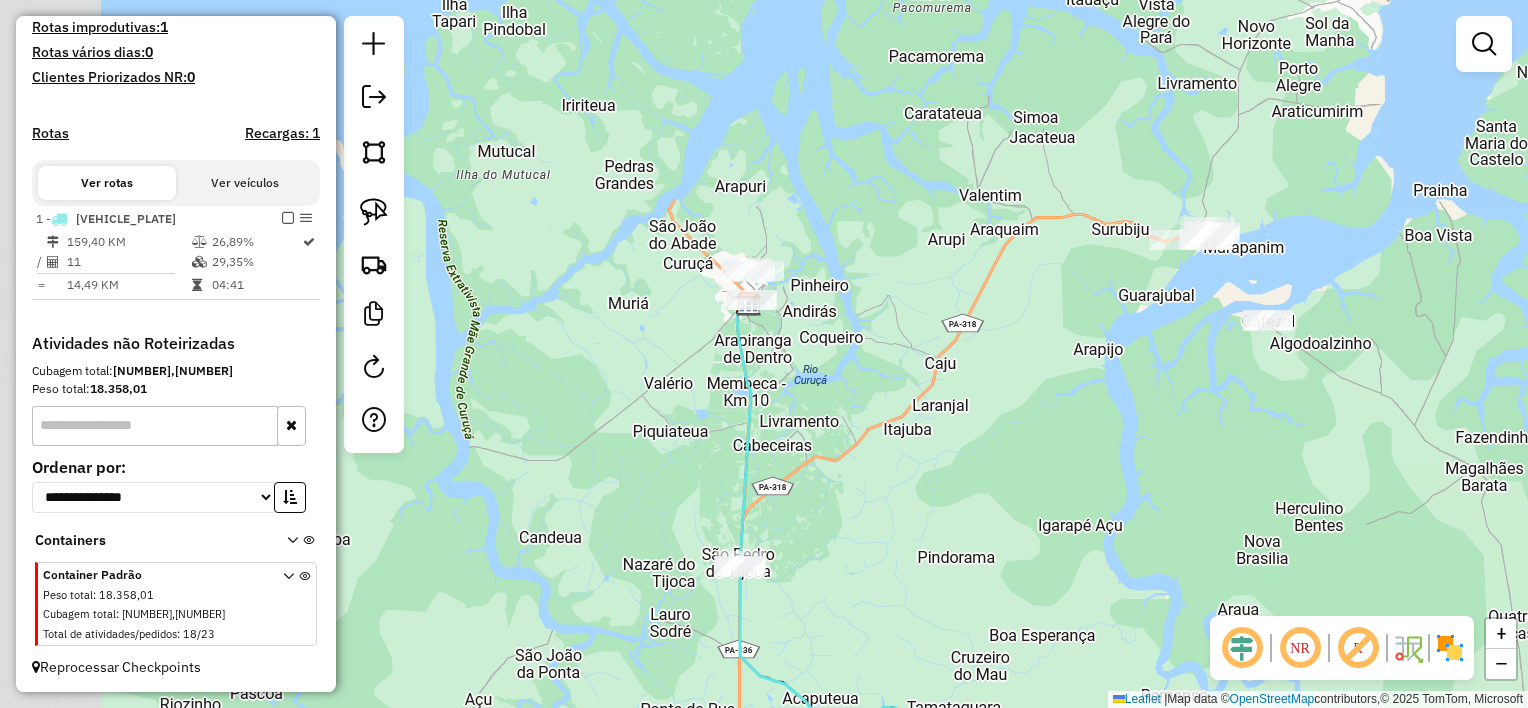 drag, startPoint x: 840, startPoint y: 417, endPoint x: 1060, endPoint y: 350, distance: 229.97609 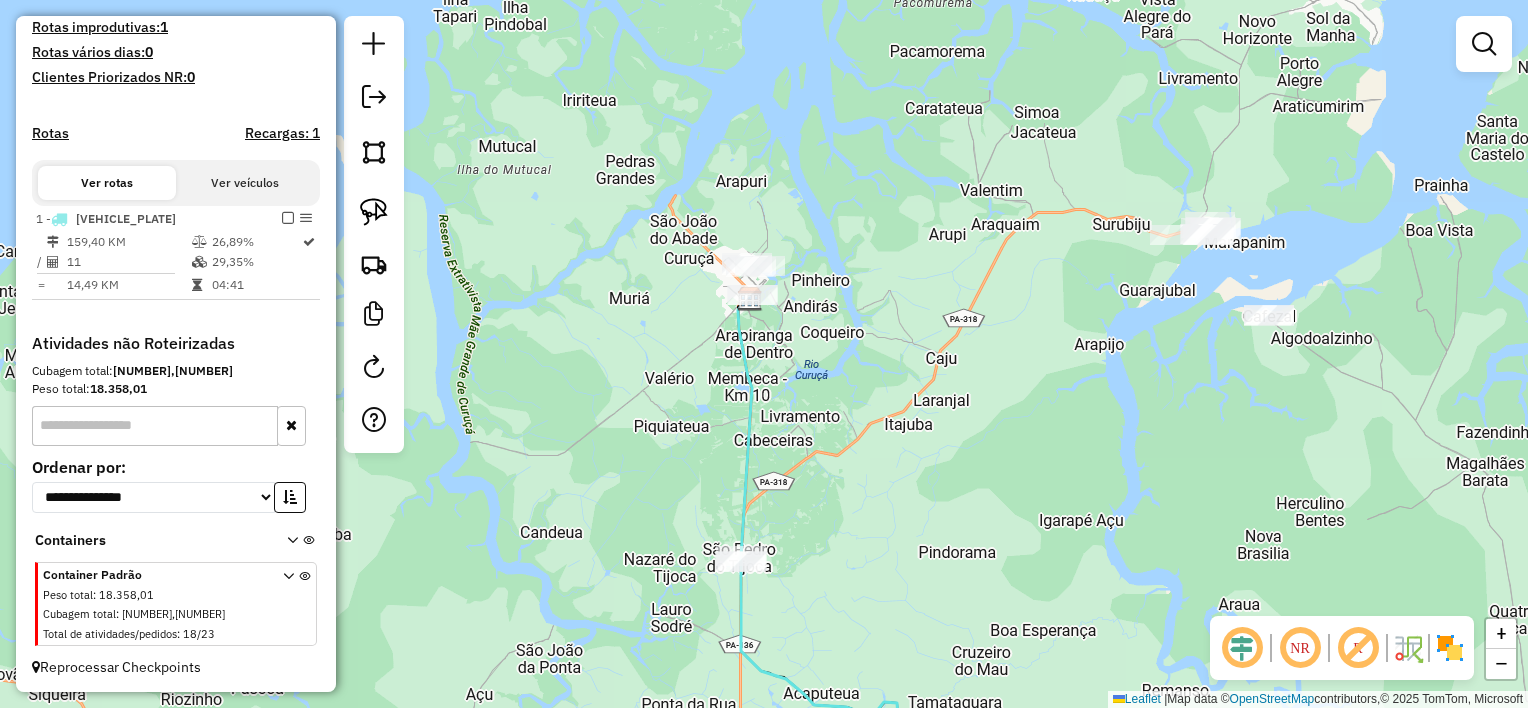 click on "Janela de atendimento Grade de atendimento Capacidade Transportadoras Veículos Cliente Pedidos  Rotas Selecione os dias de semana para filtrar as janelas de atendimento  Seg   Ter   Qua   Qui   Sex   Sáb   Dom  Informe o período da janela de atendimento: De: Até:  Filtrar exatamente a janela do cliente  Considerar janela de atendimento padrão  Selecione os dias de semana para filtrar as grades de atendimento  Seg   Ter   Qua   Qui   Sex   Sáb   Dom   Considerar clientes sem dia de atendimento cadastrado  Clientes fora do dia de atendimento selecionado Filtrar as atividades entre os valores definidos abaixo:  Peso mínimo:   Peso máximo:   Cubagem mínima:   Cubagem máxima:   De:   Até:  Filtrar as atividades entre o tempo de atendimento definido abaixo:  De:   Até:   Considerar capacidade total dos clientes não roteirizados Transportadora: Selecione um ou mais itens Tipo de veículo: Selecione um ou mais itens Veículo: Selecione um ou mais itens Motorista: Selecione um ou mais itens Nome: Rótulo:" 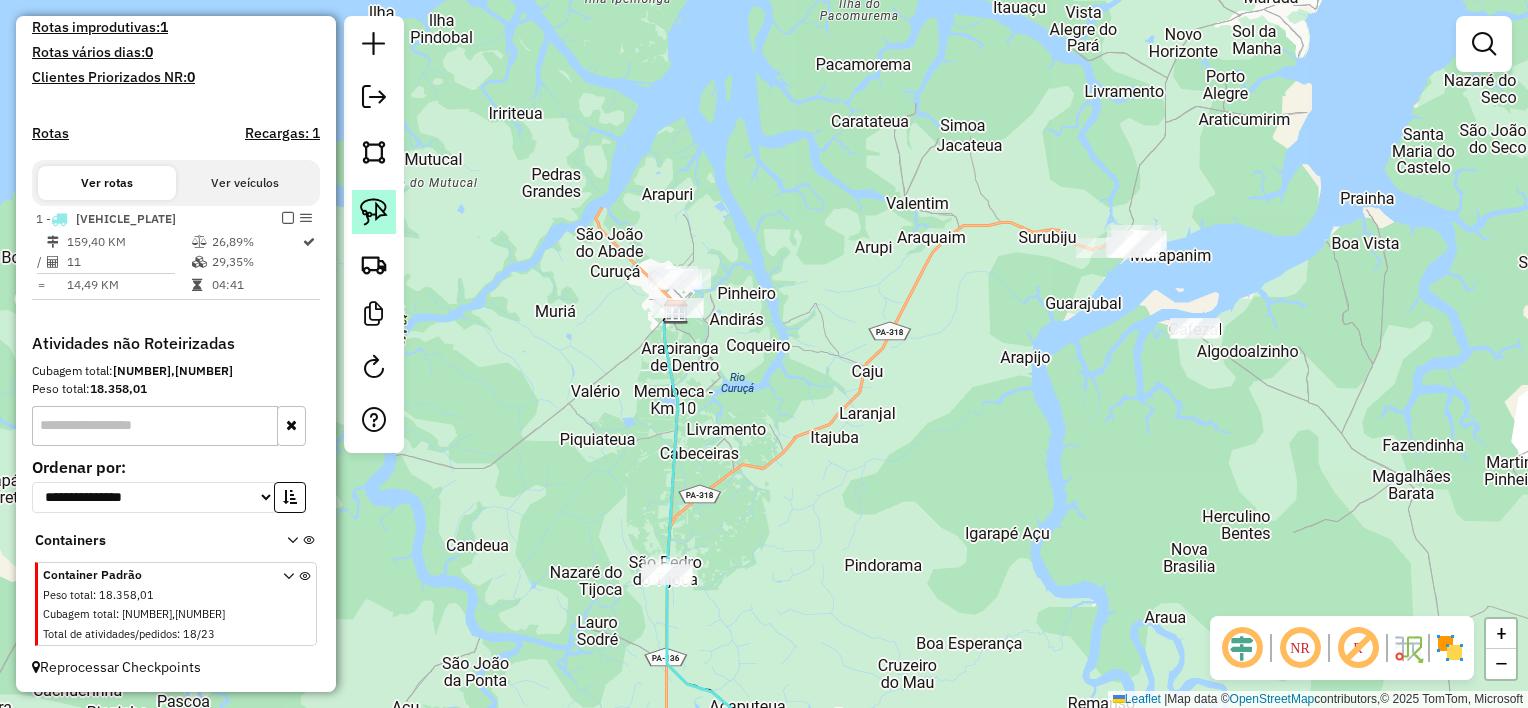 click 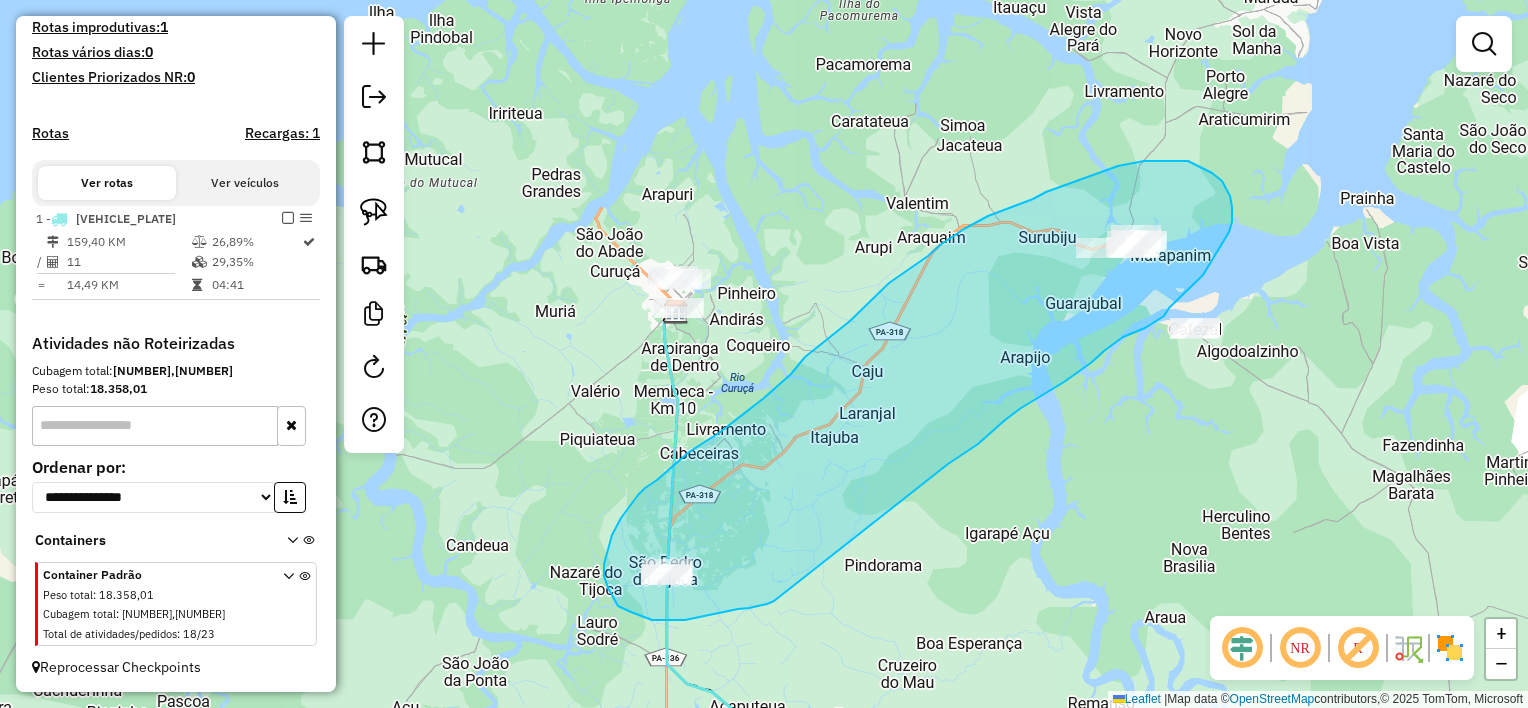 drag, startPoint x: 948, startPoint y: 464, endPoint x: 775, endPoint y: 600, distance: 220.05681 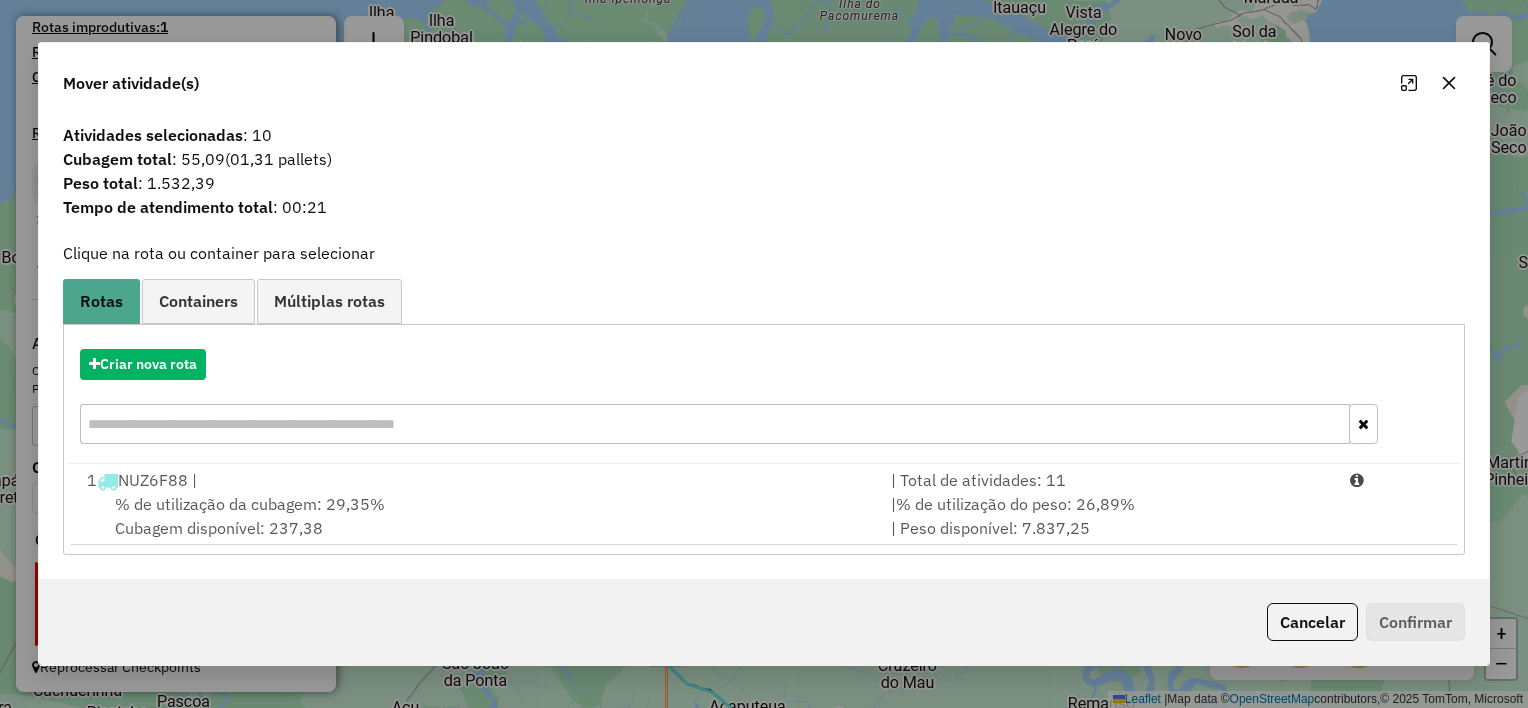 click 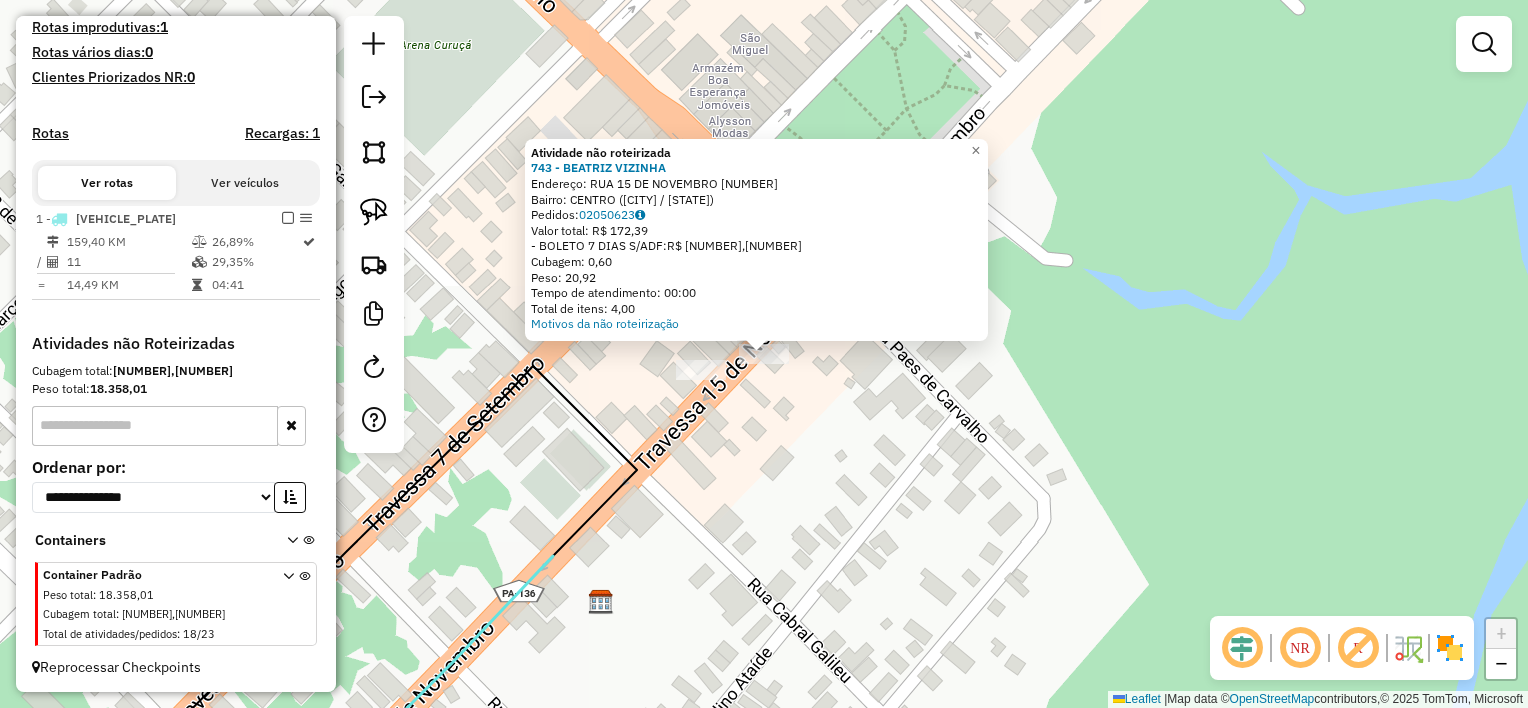 click on "Atividade não roteirizada 743 - BEATRIZ VIZINHA  Endereço:  RUA 15 DE NOVEMBRO [NUMBER]   Bairro: CENTRO ([CITY] / [STATE])   Pedidos:  02050623   Valor total: R$ 172,39   - BOLETO 7 DIAS S/ADF:  R$ 172,39   Cubagem: 0,60   Peso: 20,92   Tempo de atendimento: 00:00   Total de itens: 4,00  Motivos da não roteirização × Janela de atendimento Grade de atendimento Capacidade Transportadoras Veículos Cliente Pedidos  Rotas Selecione os dias de semana para filtrar as janelas de atendimento  Seg   Ter   Qua   Qui   Sex   Sáb   Dom  Informe o período da janela de atendimento: De: Até:  Filtrar exatamente a janela do cliente  Considerar janela de atendimento padrão  Selecione os dias de semana para filtrar as grades de atendimento  Seg   Ter   Qua   Qui   Sex   Sáb   Dom   Considerar clientes sem dia de atendimento cadastrado  Clientes fora do dia de atendimento selecionado Filtrar as atividades entre os valores definidos abaixo:  Peso mínimo:   Peso máximo:   Cubagem mínima:   Cubagem máxima:   De:   Até:  De:" 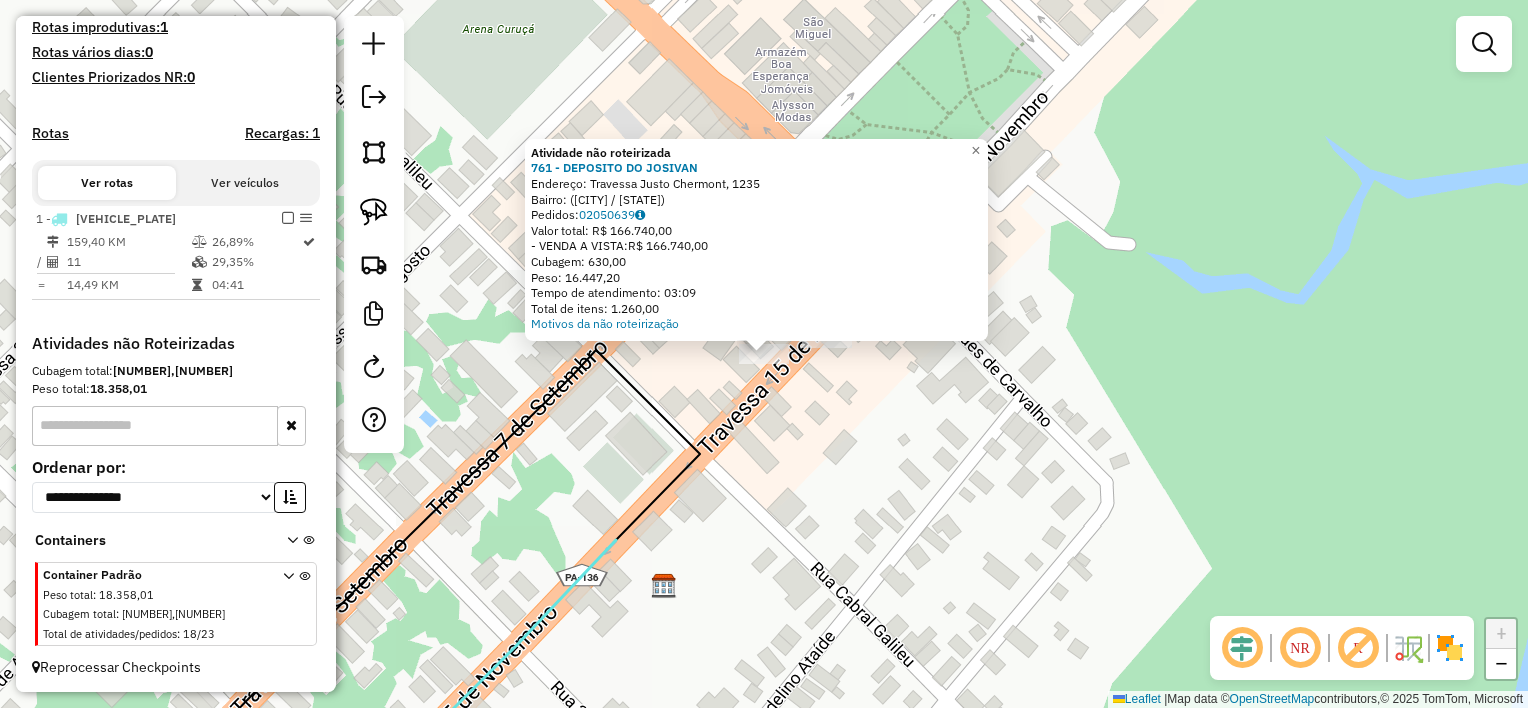 click on "Atividade não roteirizada 761 - DEPOSITO DO JOSIVAN  Endereço: Travessa Justo Chermont, [NUMBER]   Bairro:  ([CITY] / [STATE])   Pedidos:  02050639   Valor total: R$ 166.740,00   - VENDA A VISTA:  R$ 166.740,00   Cubagem: 630,00   Peso: 16.447,20   Tempo de atendimento: 03:09   Total de itens: 1.260,00  Motivos da não roteirização × Janela de atendimento Grade de atendimento Capacidade Transportadoras Veículos Cliente Pedidos  Rotas Selecione os dias de semana para filtrar as janelas de atendimento  Seg   Ter   Qua   Qui   Sex   Sáb   Dom  Informe o período da janela de atendimento: De: Até:  Filtrar exatamente a janela do cliente  Considerar janela de atendimento padrão  Selecione os dias de semana para filtrar as grades de atendimento  Seg   Ter   Qua   Qui   Sex   Sáb   Dom   Considerar clientes sem dia de atendimento cadastrado  Clientes fora do dia de atendimento selecionado Filtrar as atividades entre os valores definidos abaixo:  Peso mínimo:   Peso máximo:   Cubagem mínima:   Cubagem máxima:" 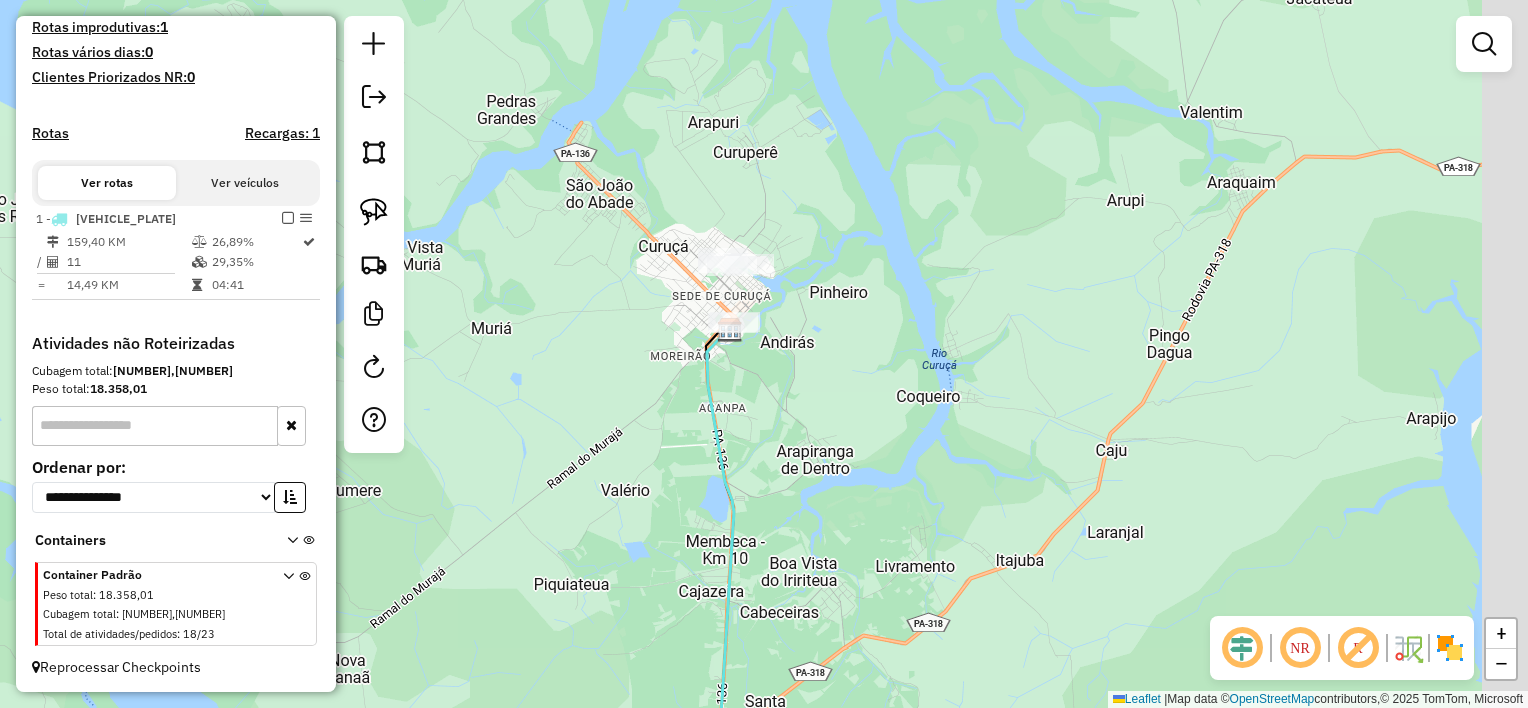 drag, startPoint x: 995, startPoint y: 372, endPoint x: 742, endPoint y: 294, distance: 264.75082 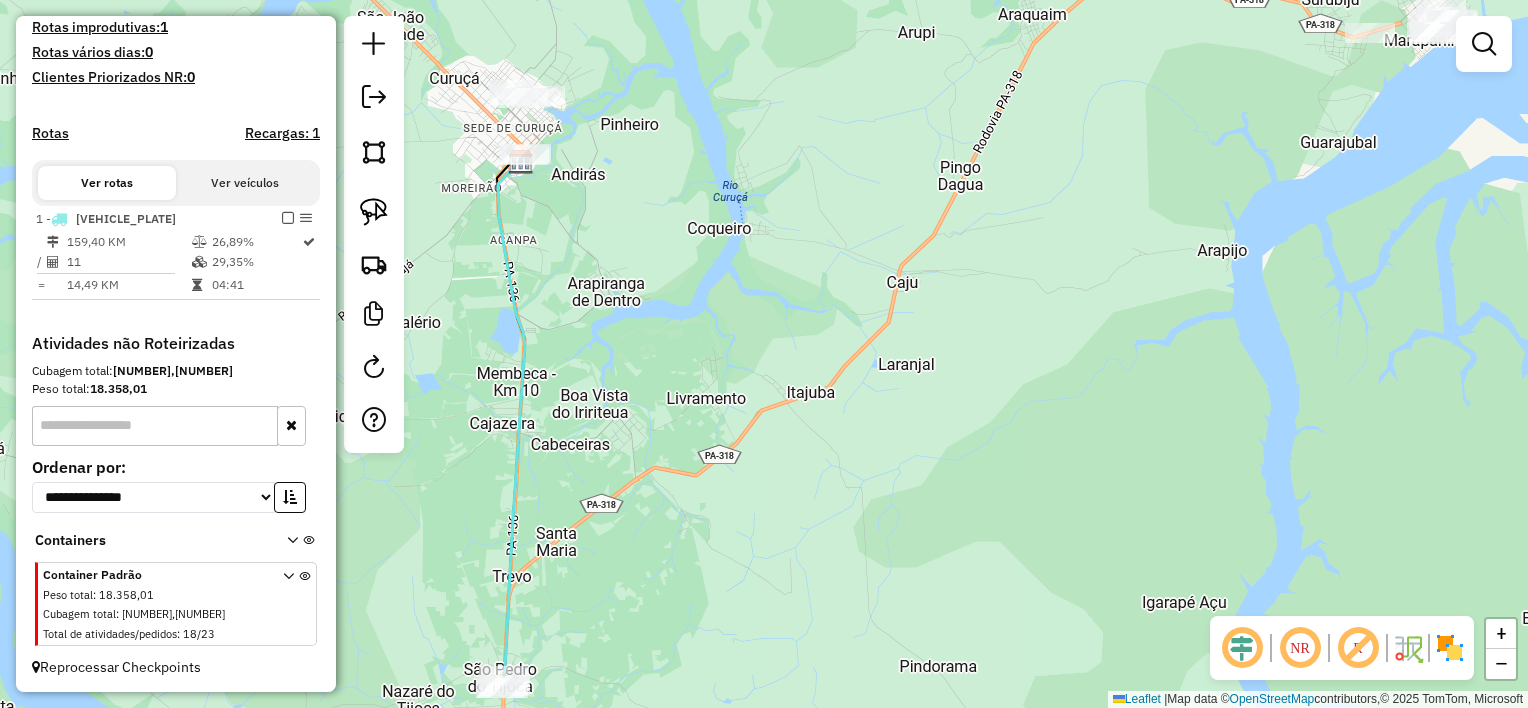 drag, startPoint x: 847, startPoint y: 332, endPoint x: 833, endPoint y: 247, distance: 86.145226 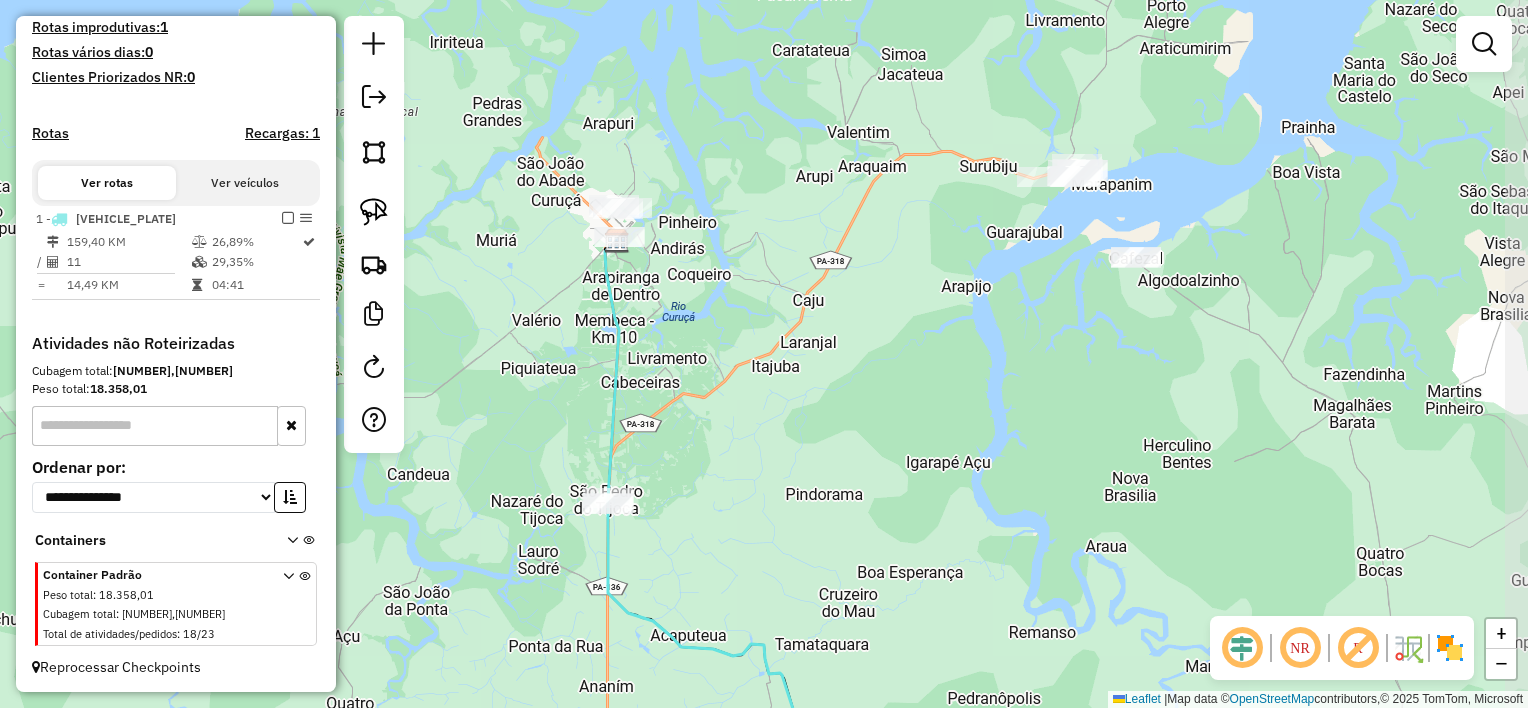 drag, startPoint x: 876, startPoint y: 254, endPoint x: 819, endPoint y: 307, distance: 77.83315 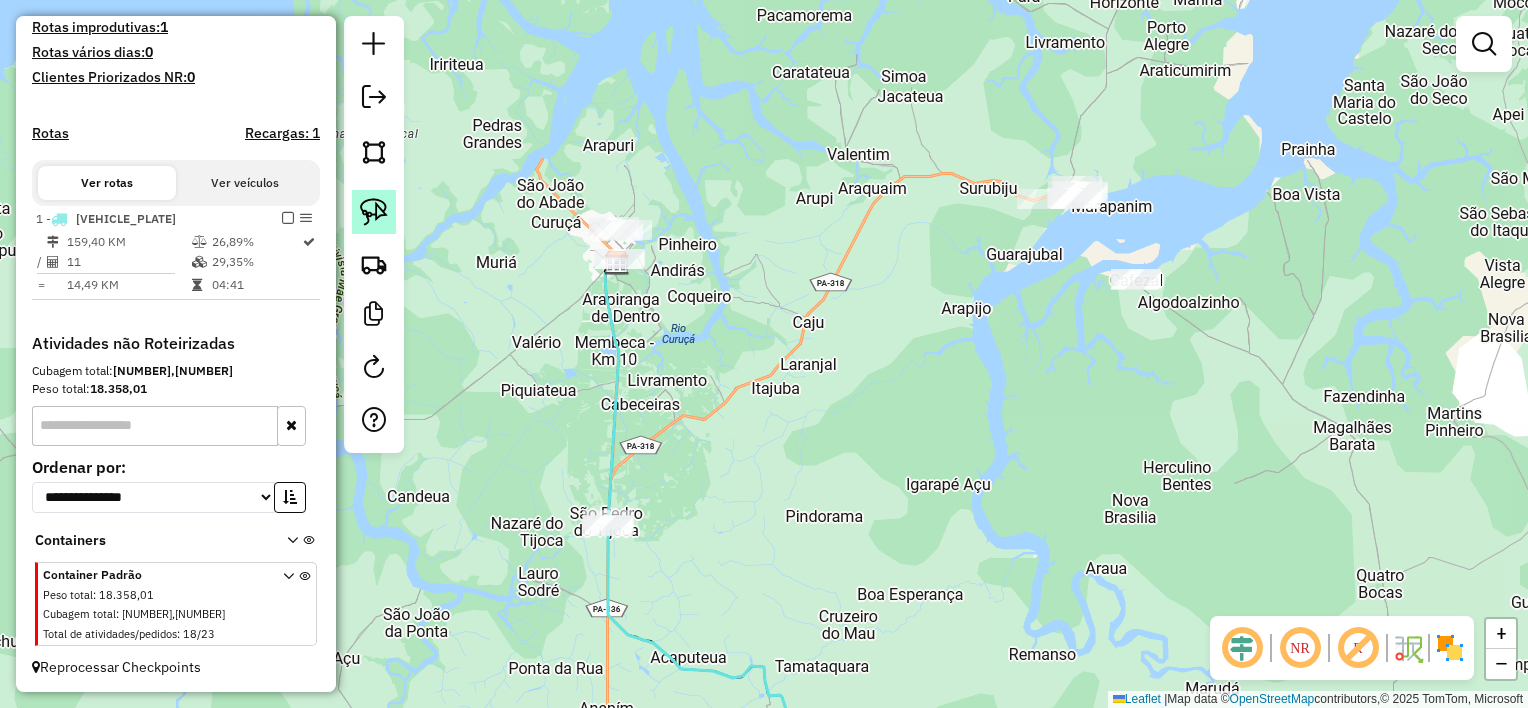 click 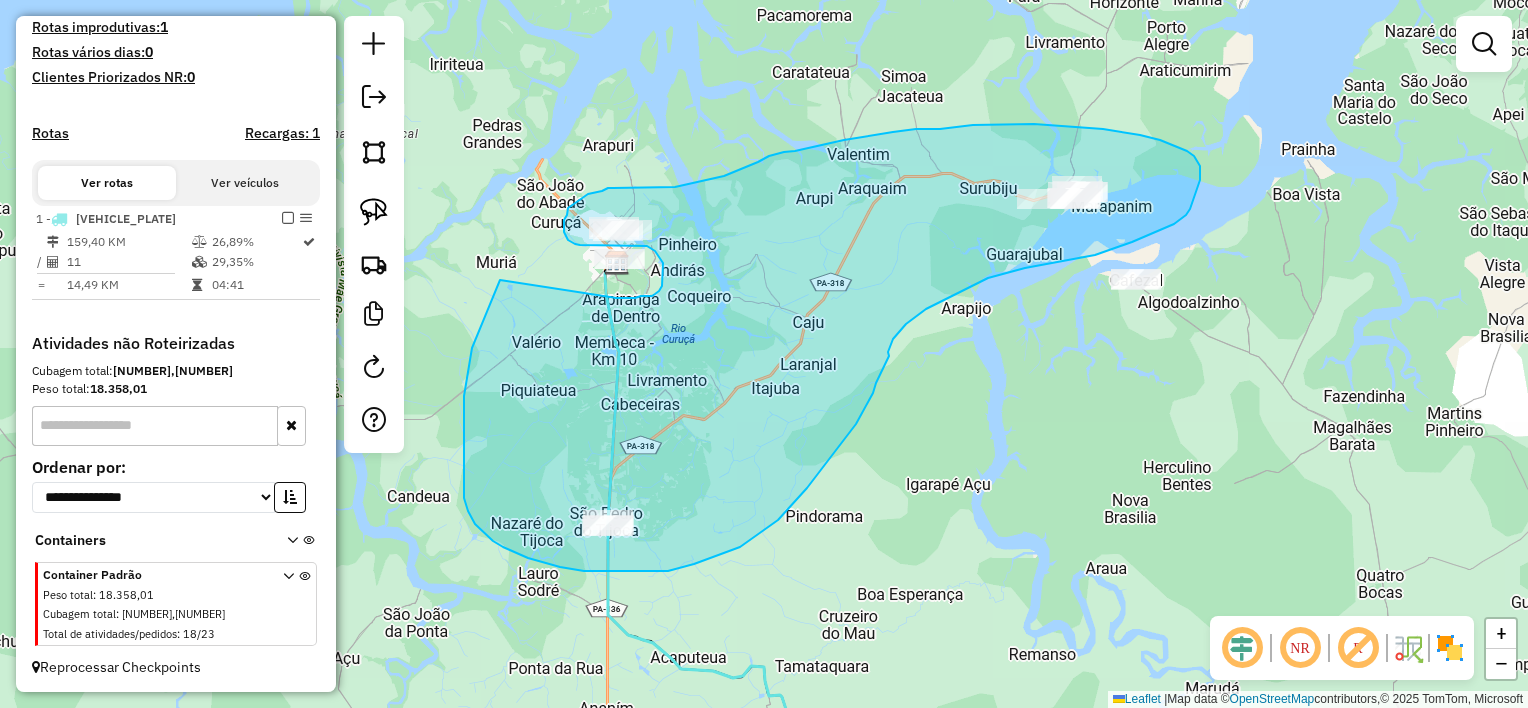 drag, startPoint x: 499, startPoint y: 283, endPoint x: 616, endPoint y: 298, distance: 117.95762 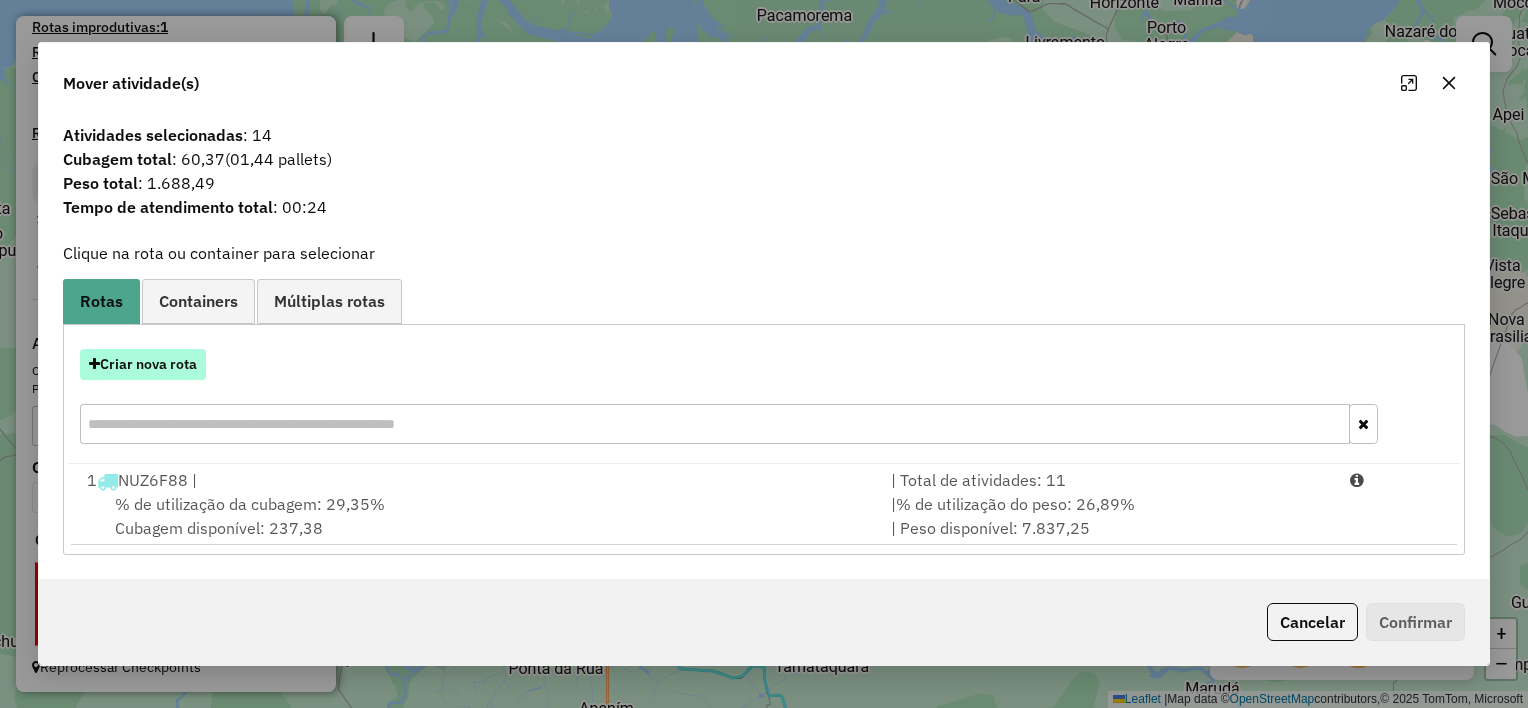 click on "Criar nova rota" at bounding box center (143, 364) 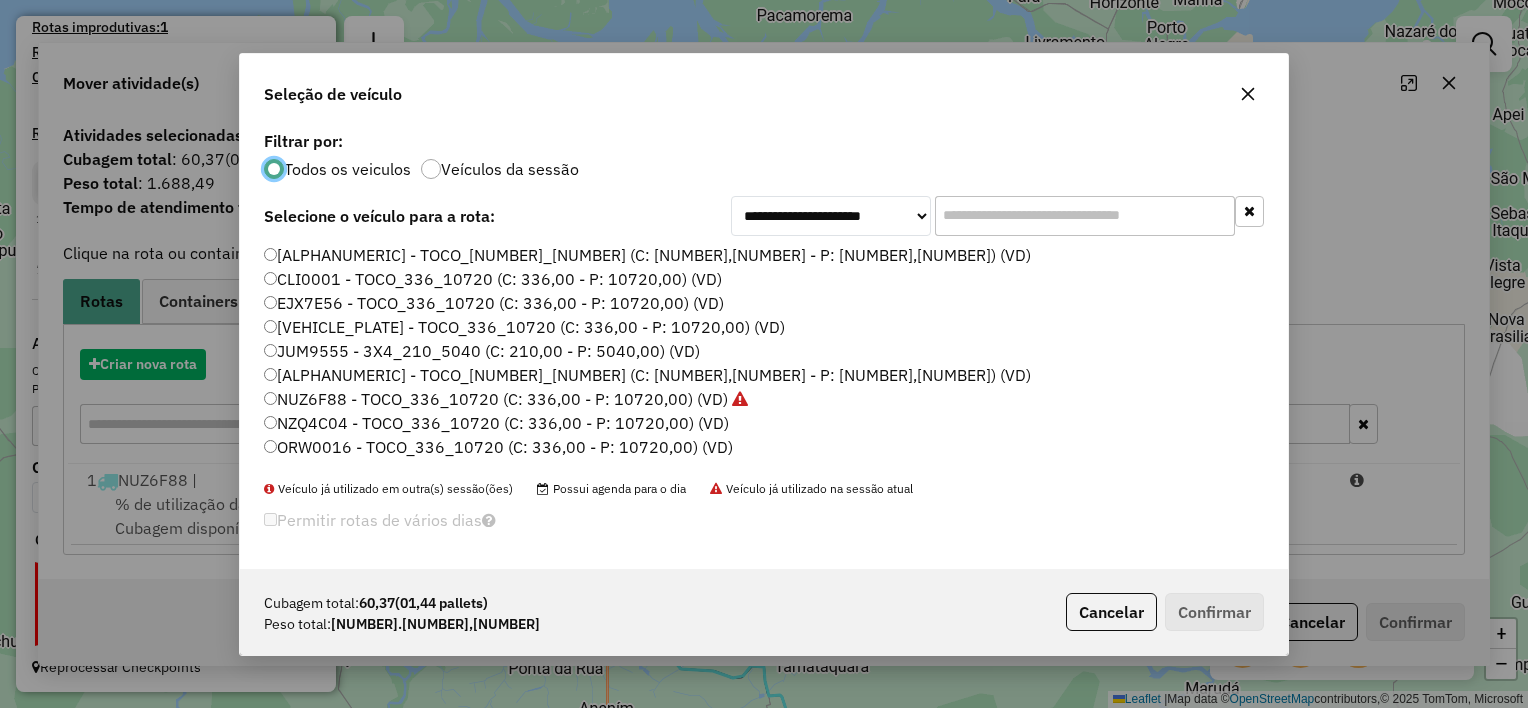 scroll, scrollTop: 10, scrollLeft: 6, axis: both 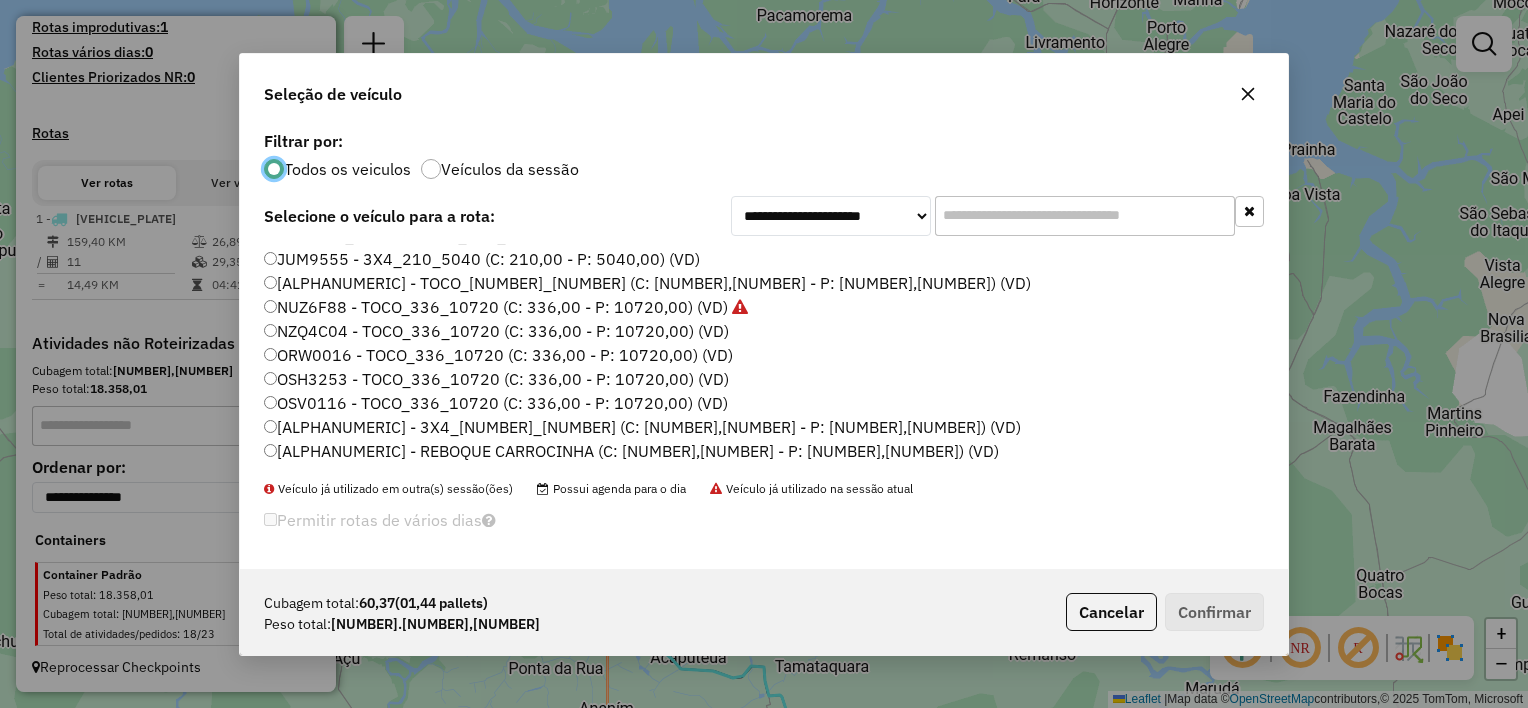 click 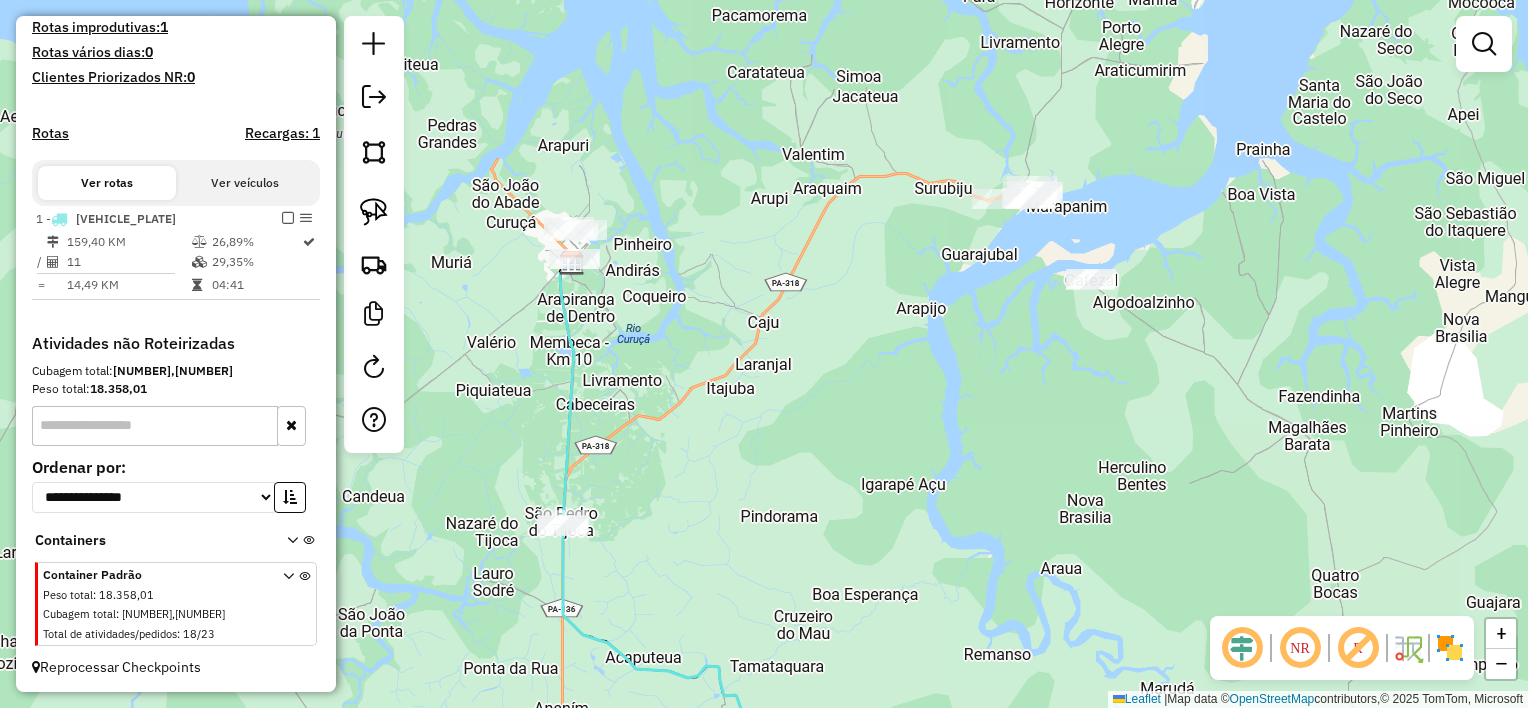 drag, startPoint x: 710, startPoint y: 300, endPoint x: 664, endPoint y: 300, distance: 46 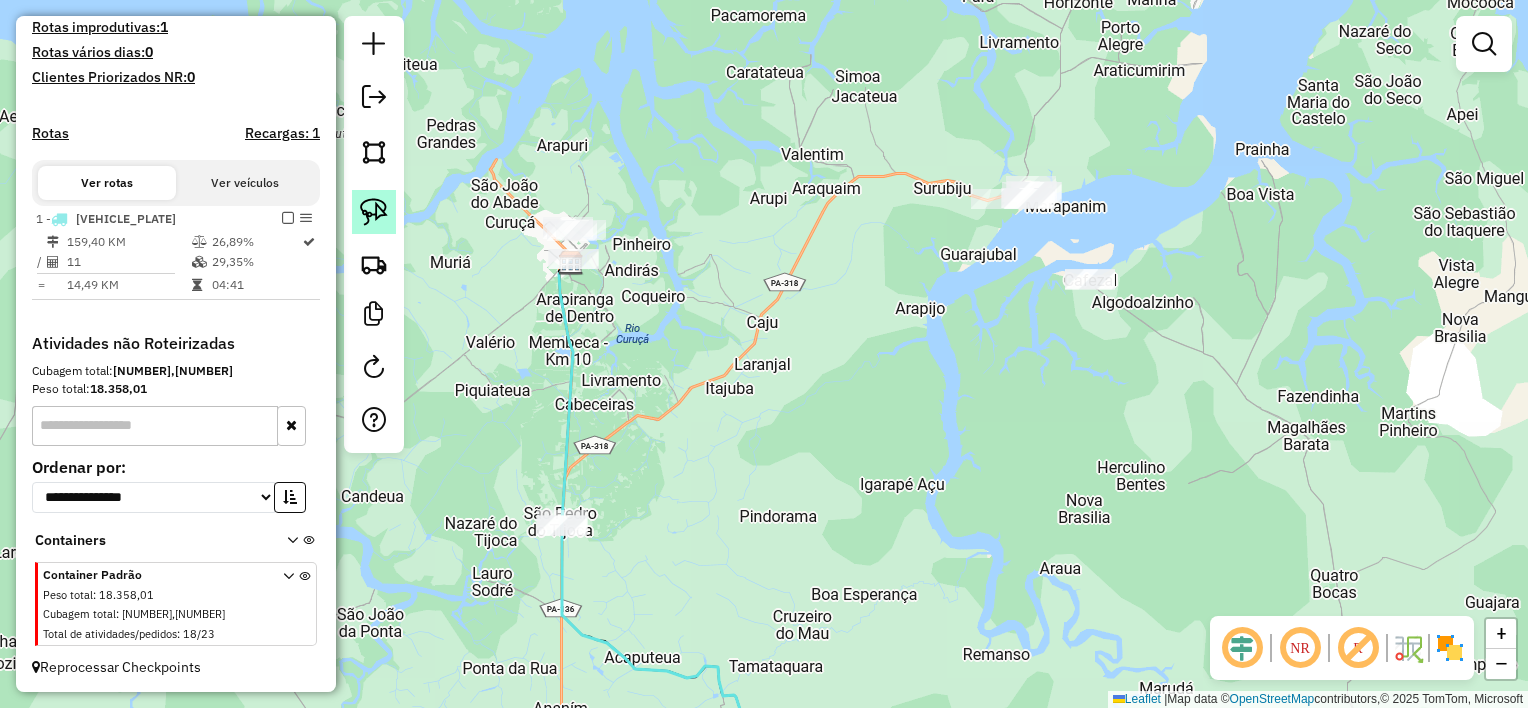 click 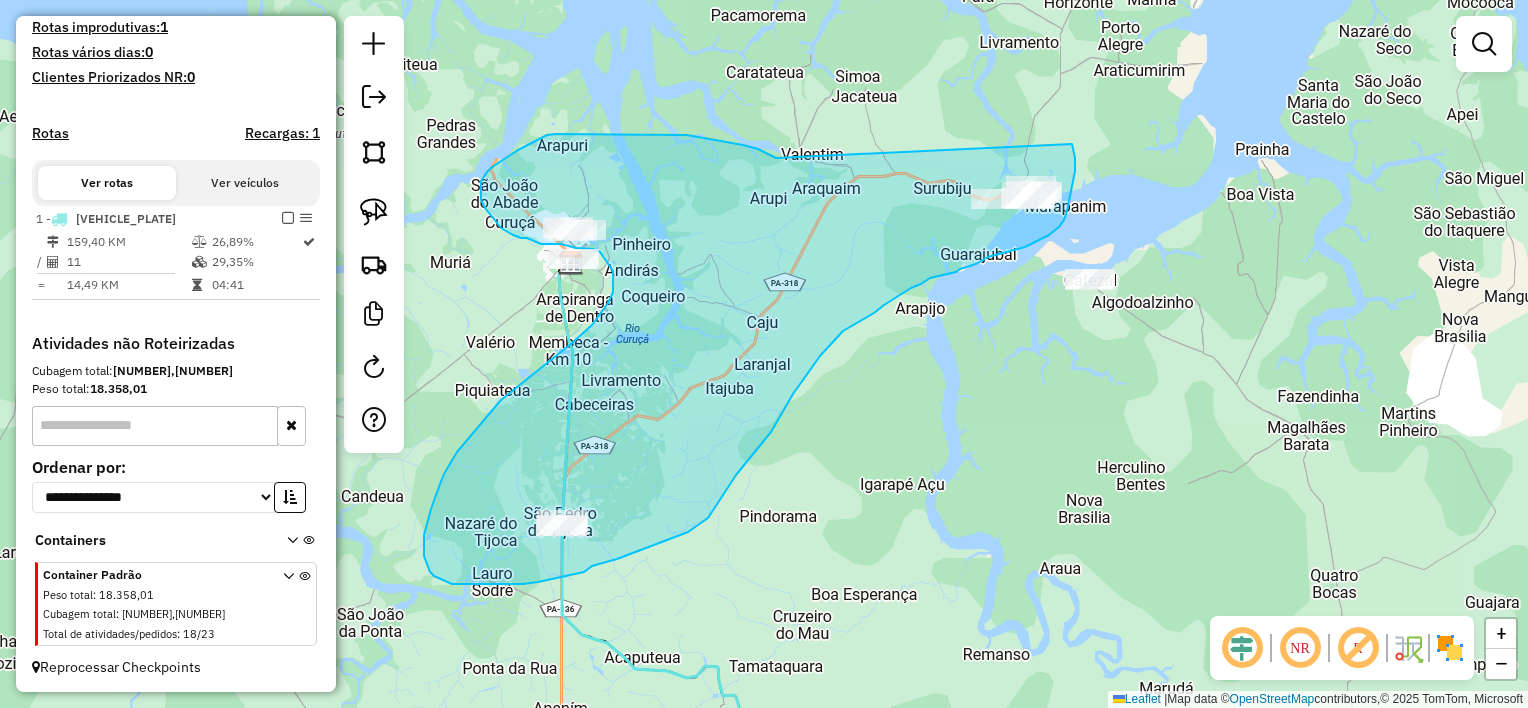 drag, startPoint x: 776, startPoint y: 158, endPoint x: 1071, endPoint y: 143, distance: 295.3811 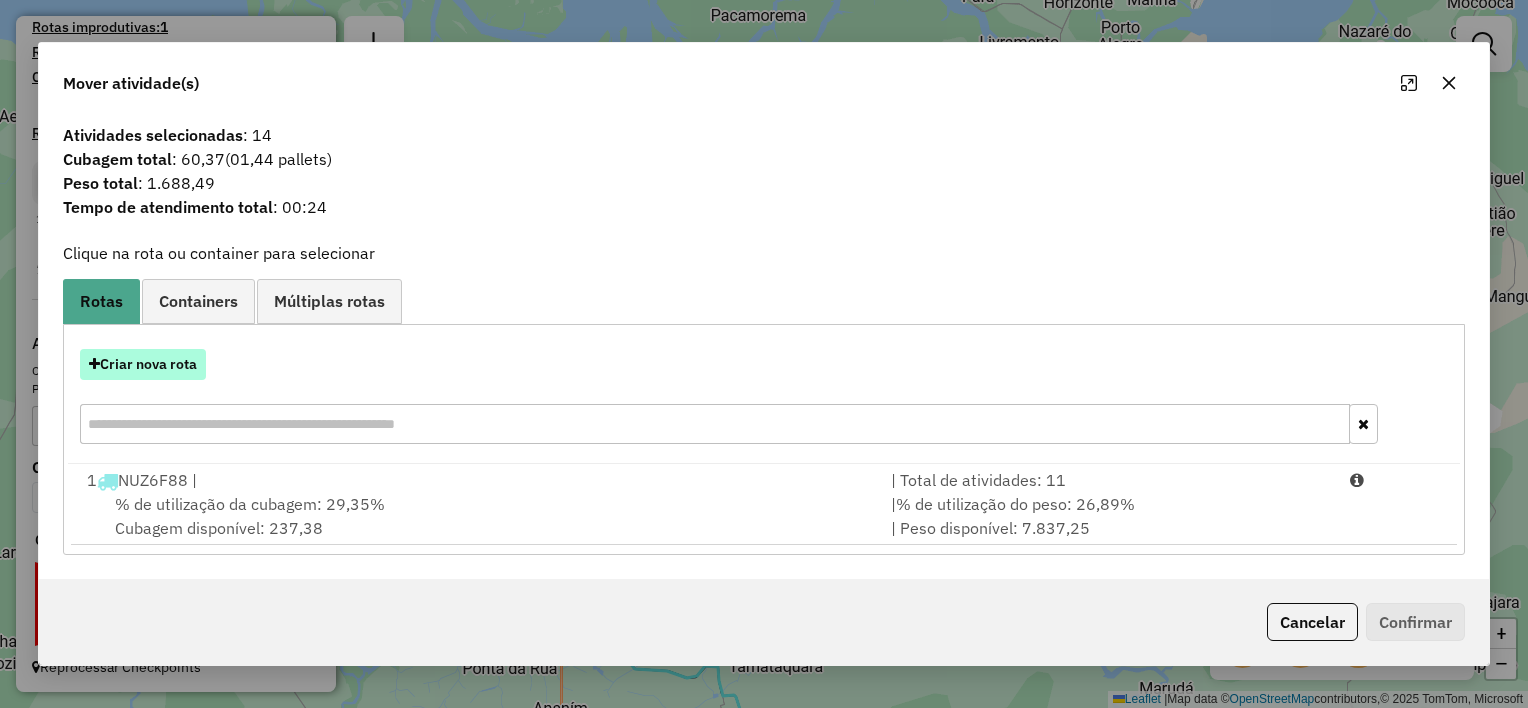 click on "Criar nova rota" at bounding box center (143, 364) 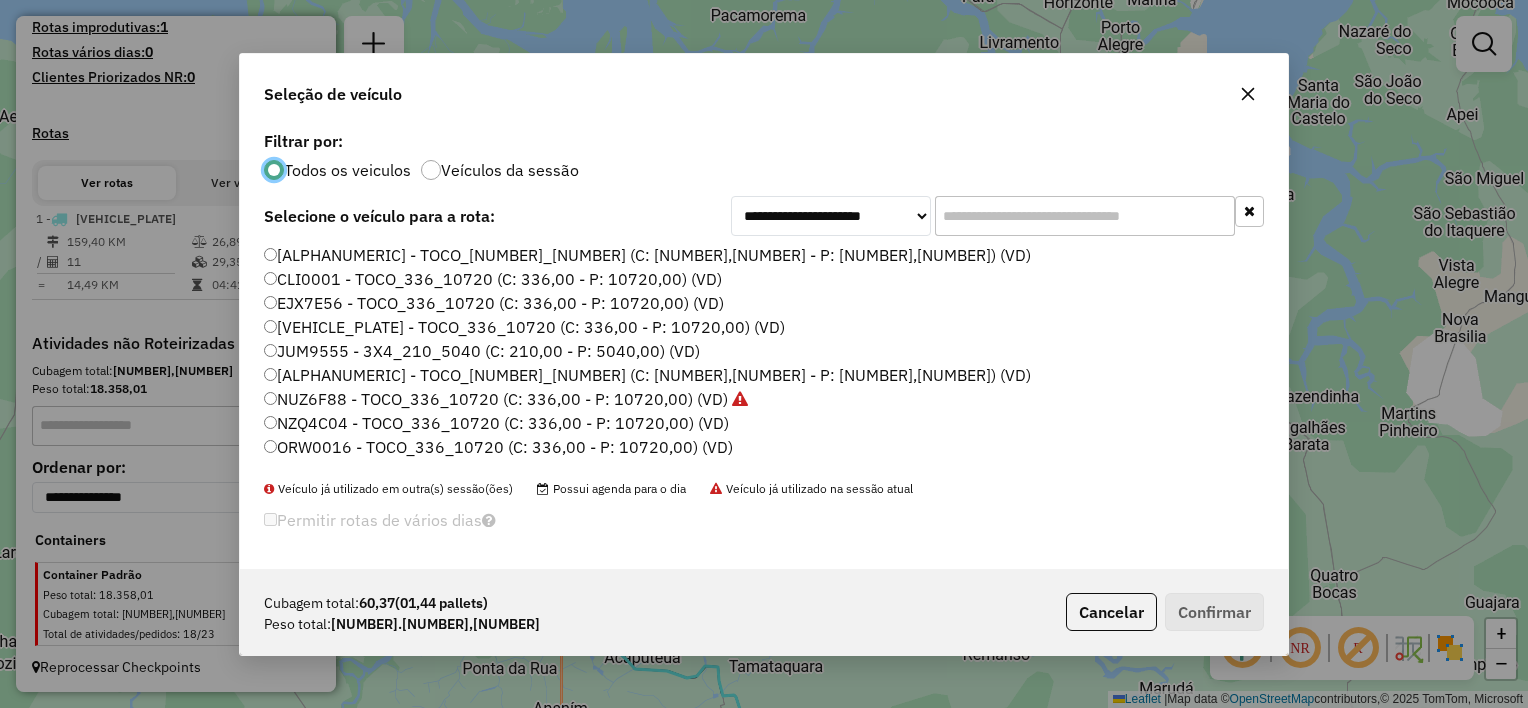 scroll, scrollTop: 10, scrollLeft: 6, axis: both 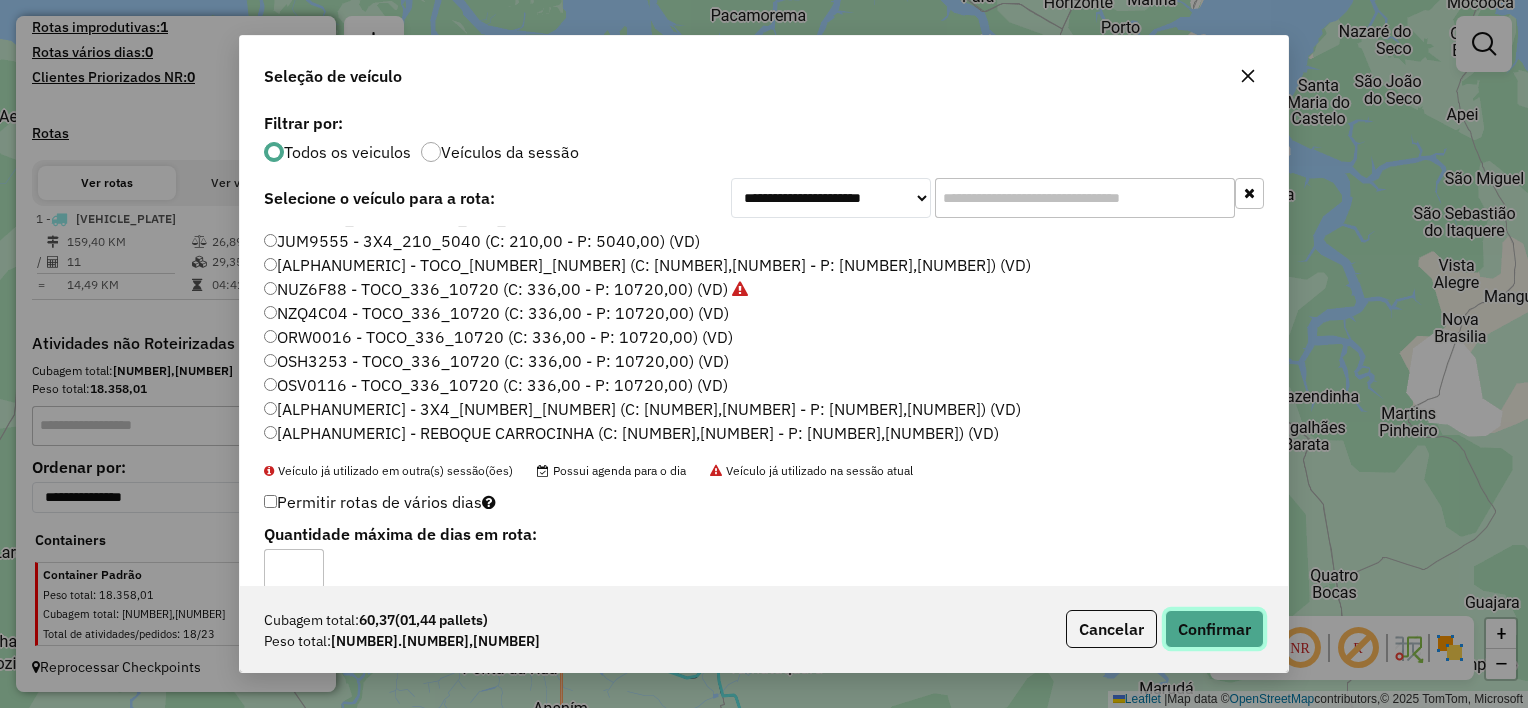 click on "Confirmar" 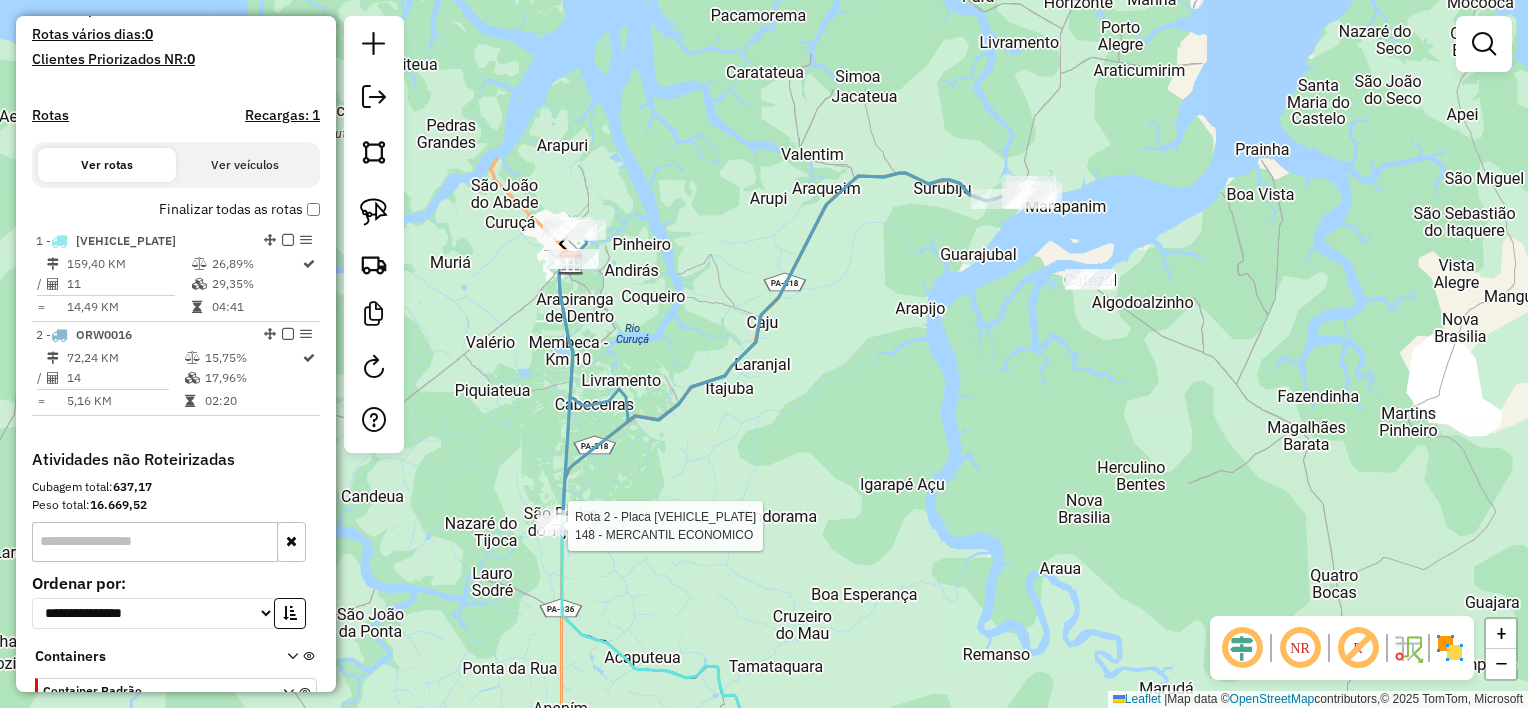 scroll, scrollTop: 678, scrollLeft: 0, axis: vertical 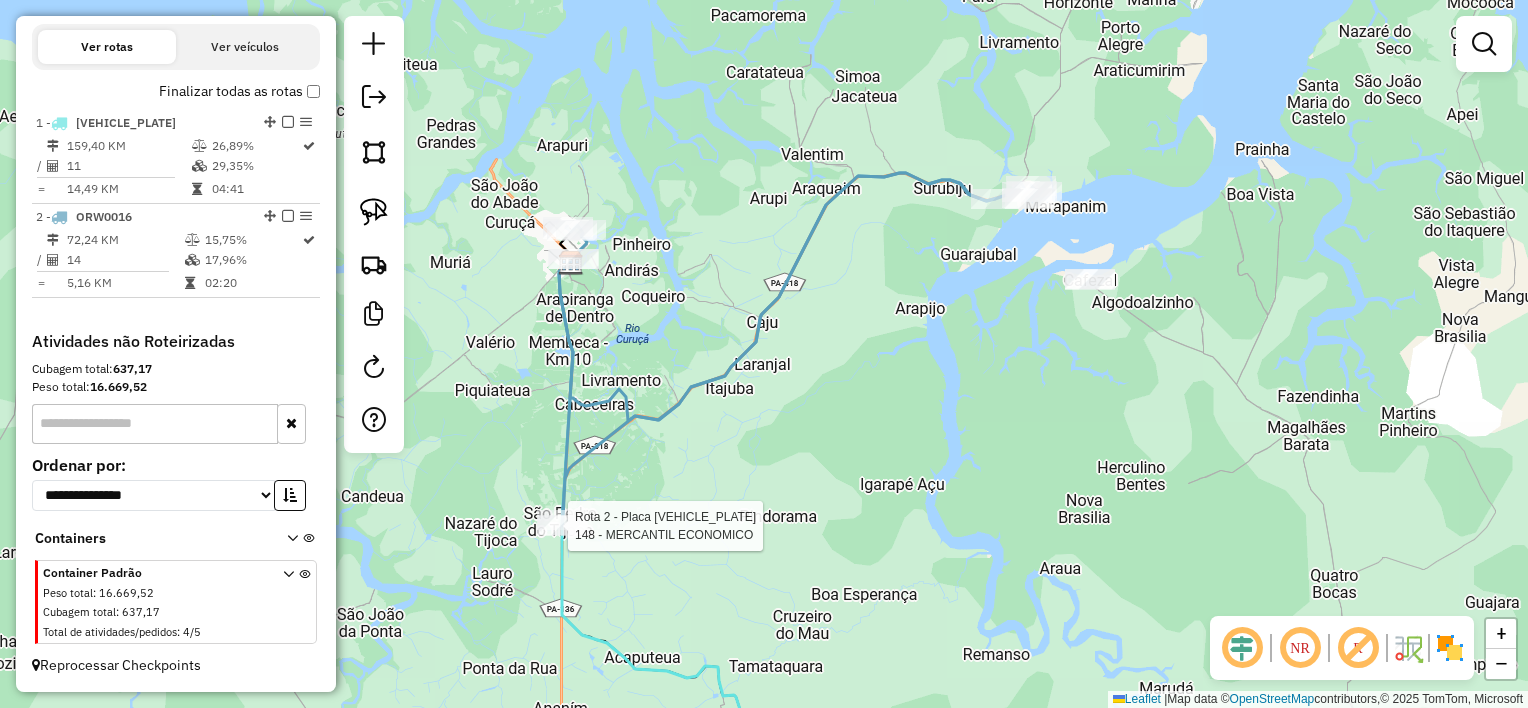 select on "**********" 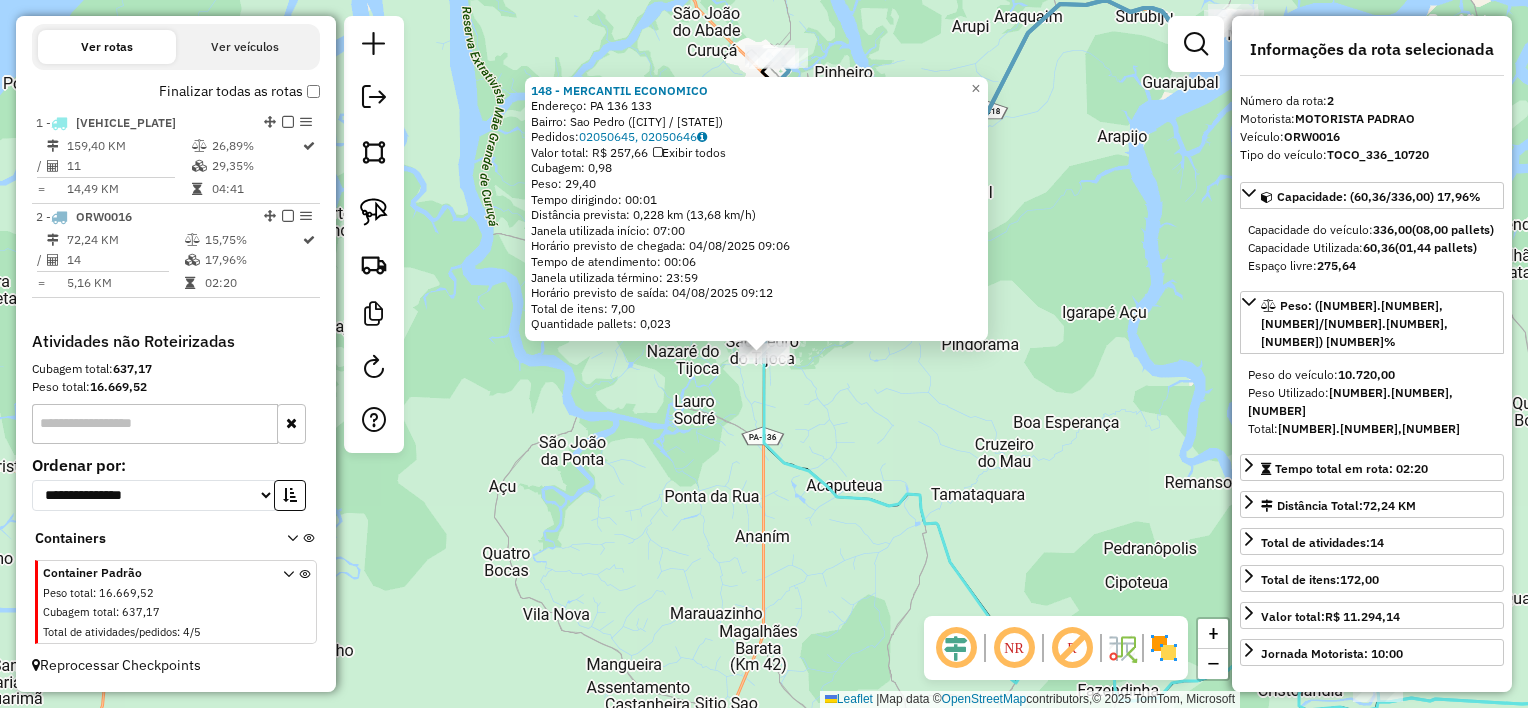 click on "Rota 4 - Placa CLI0001  148 - MERCANTIL ECONOMICO 148 - MERCANTIL ECONOMICO  Endereço:  PA [NUMBER] [NUMBER]   Bairro: Sao Pedro ([CITY] / [STATE])   Pedidos:  02050645, 02050646   Valor total: R$ 257,66   Exibir todos   Cubagem: 0,98  Peso: 29,40  Tempo dirigindo: 00:01   Distância prevista: 0,228 km (13,68 km/h)   Janela utilizada início: 07:00   Horário previsto de chegada: [DATE] 09:06   Tempo de atendimento: 00:06   Janela utilizada término: 23:59   Horário previsto de saída: [DATE] 09:12   Total de itens: 7,00   Quantidade pallets: 0,023  × Janela de atendimento Grade de atendimento Capacidade Transportadoras Veículos Cliente Pedidos  Rotas Selecione os dias de semana para filtrar as janelas de atendimento  Seg   Ter   Qua   Qui   Sex   Sáb   Dom  Informe o período da janela de atendimento: De: Até:  Filtrar exatamente a janela do cliente  Considerar janela de atendimento padrão  Selecione os dias de semana para filtrar as grades de atendimento  Seg   Ter   Qua   Qui   Sex   Sáb   Dom   De:  De:" 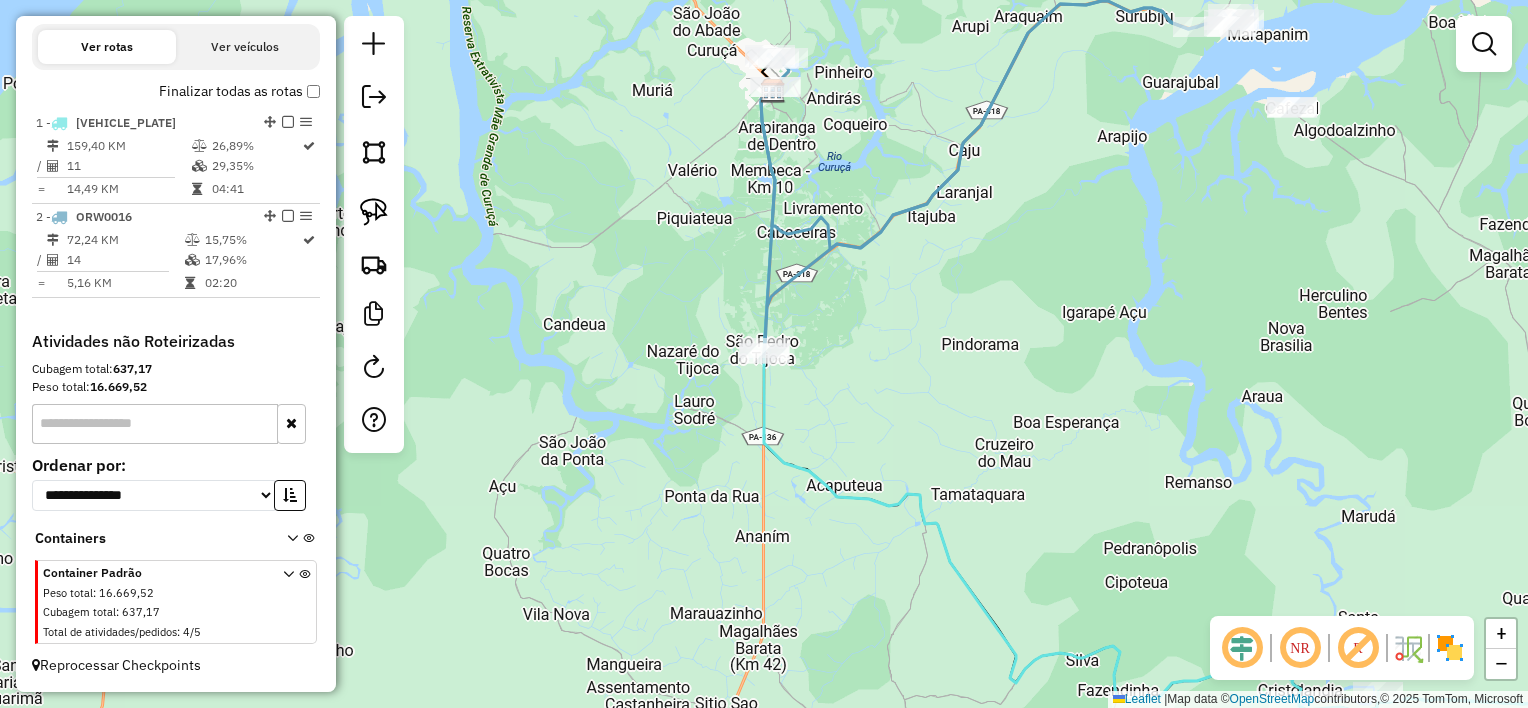 drag, startPoint x: 900, startPoint y: 628, endPoint x: 897, endPoint y: 664, distance: 36.124783 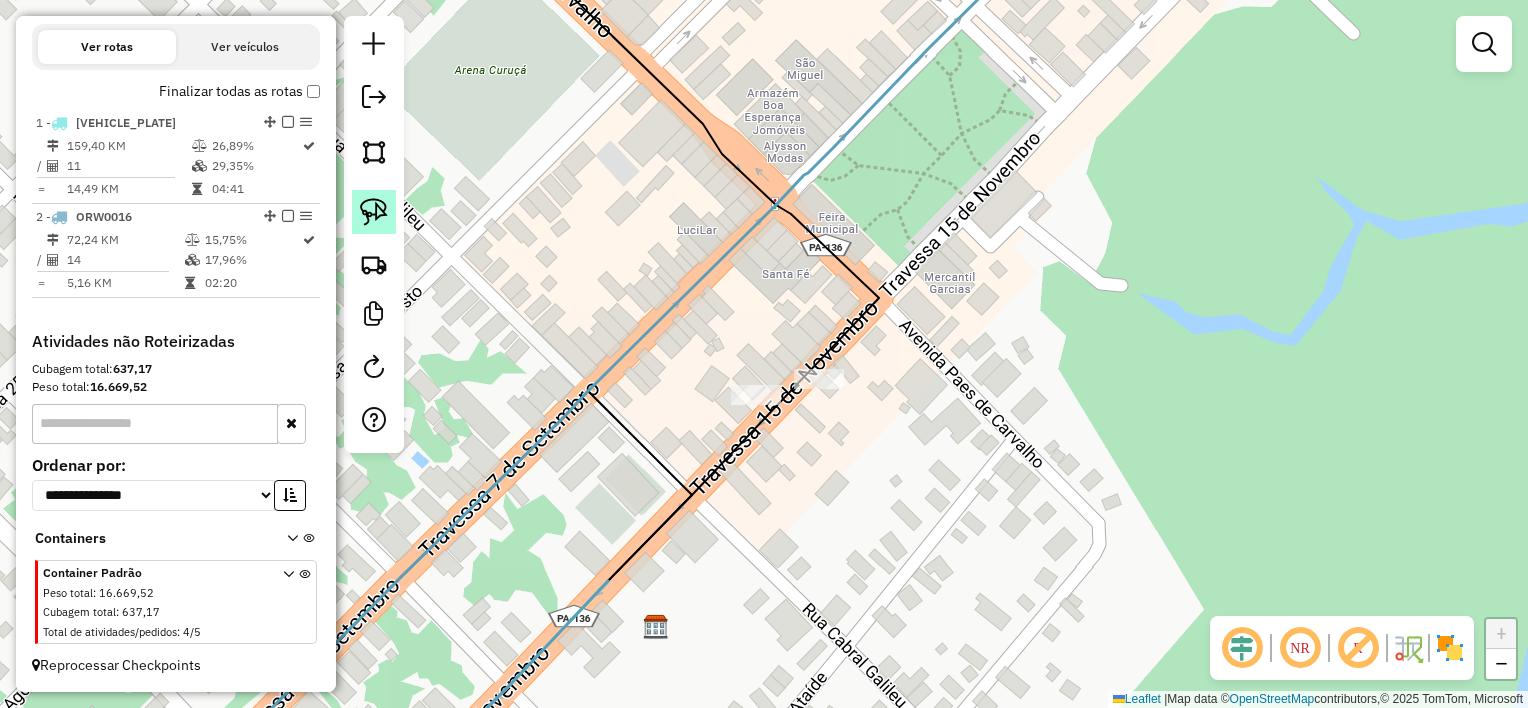 click 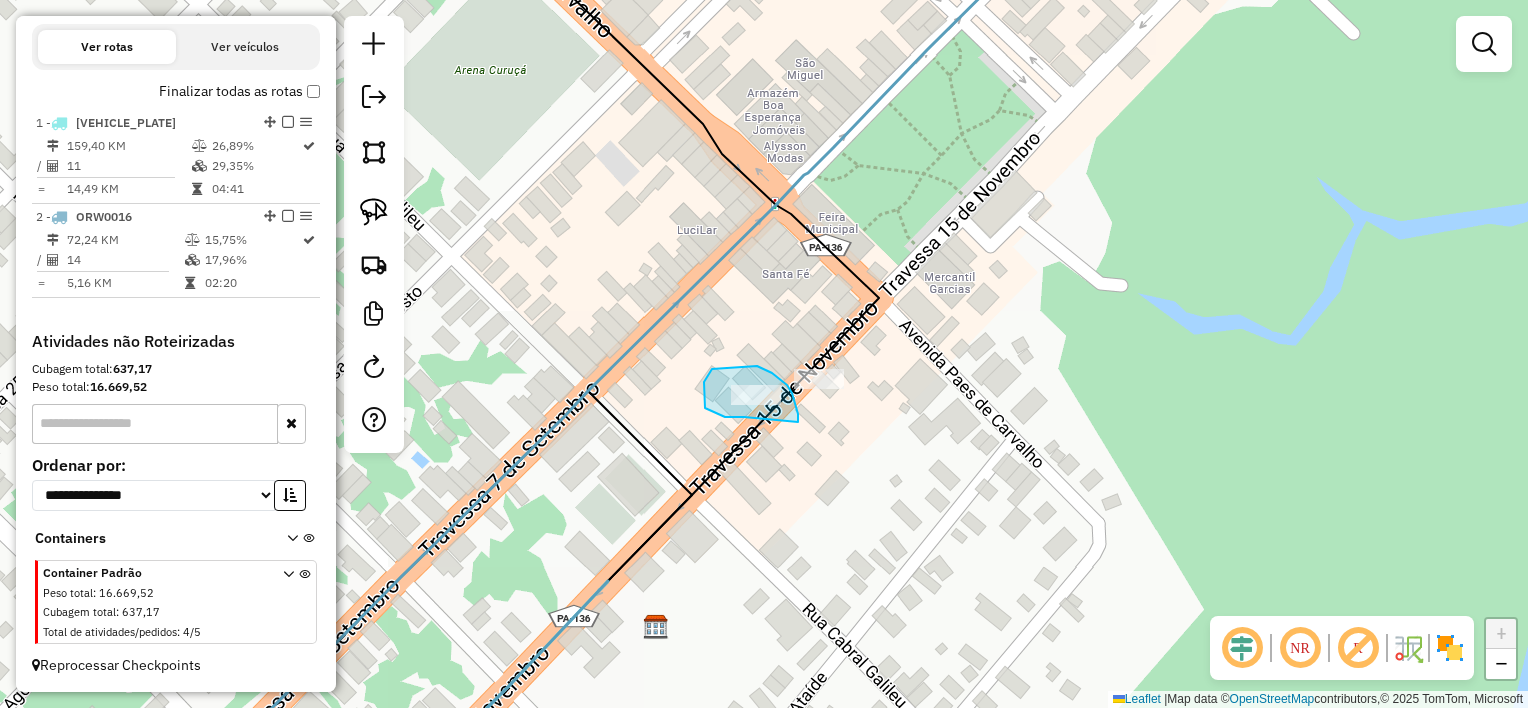 drag, startPoint x: 798, startPoint y: 422, endPoint x: 750, endPoint y: 417, distance: 48.259712 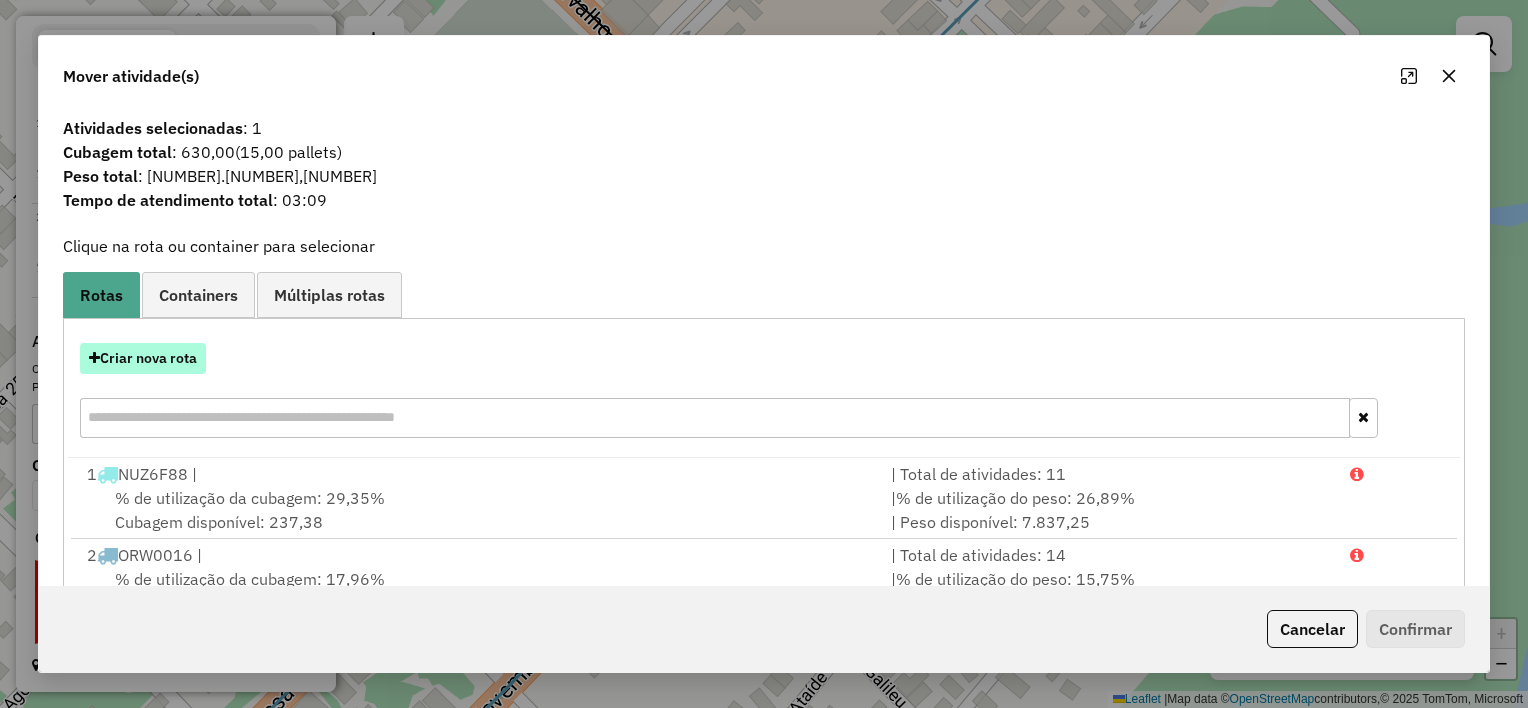 click on "Criar nova rota" at bounding box center (143, 358) 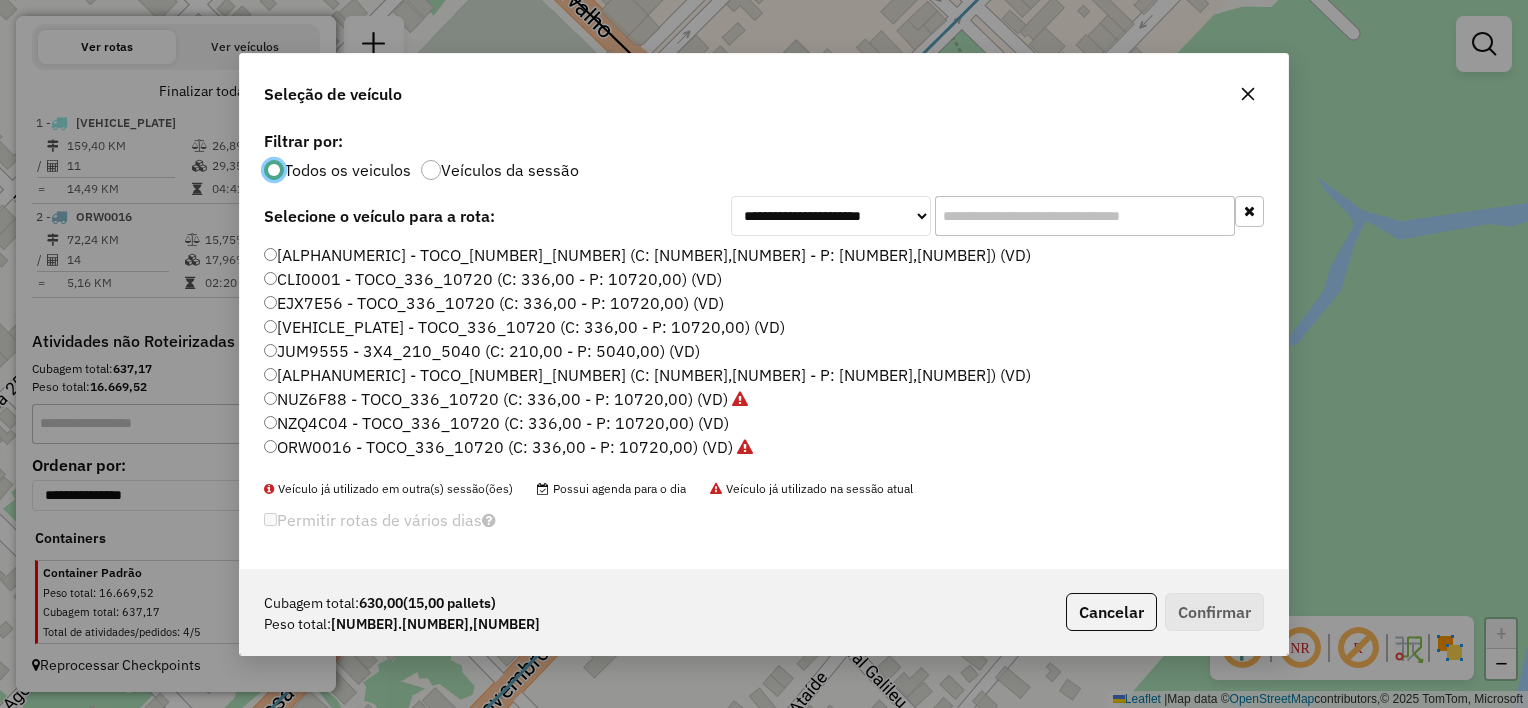 scroll, scrollTop: 10, scrollLeft: 6, axis: both 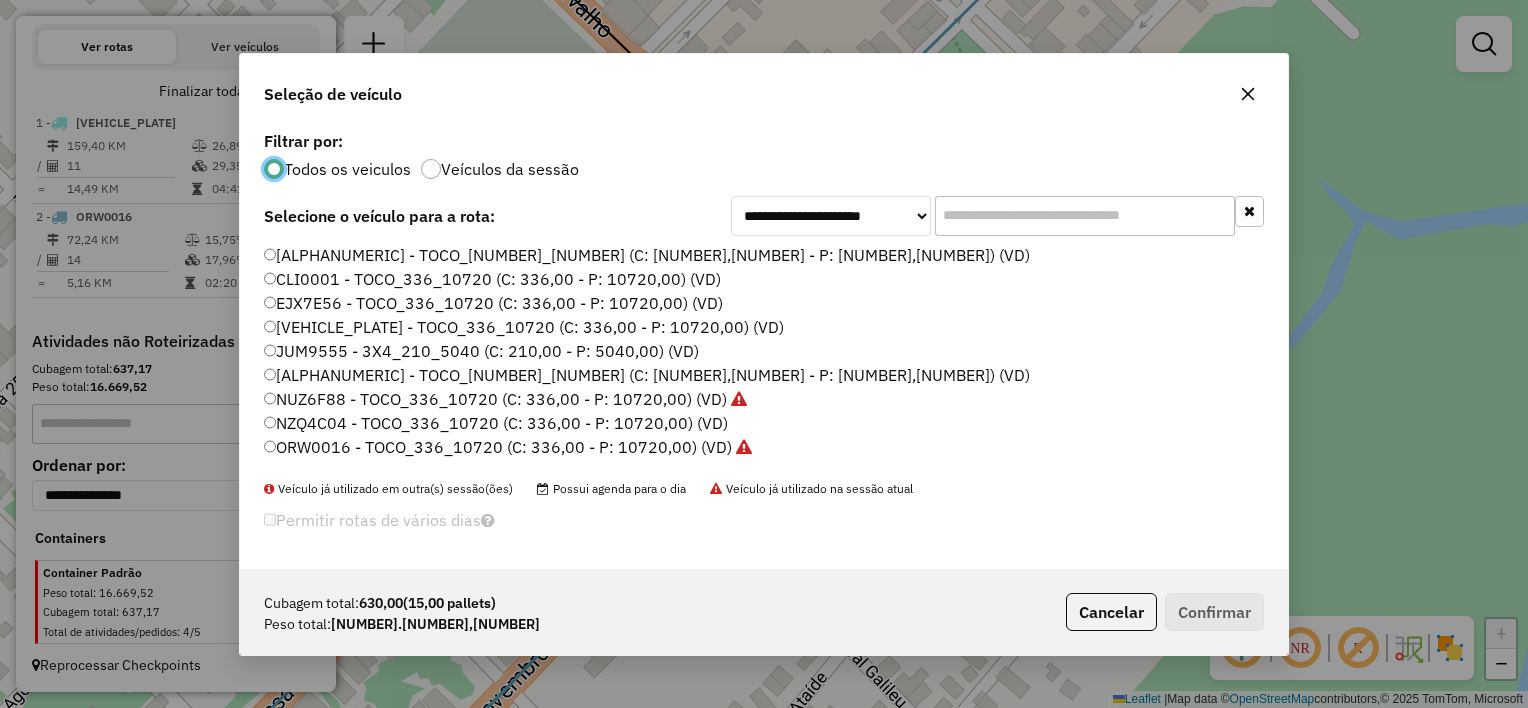 click 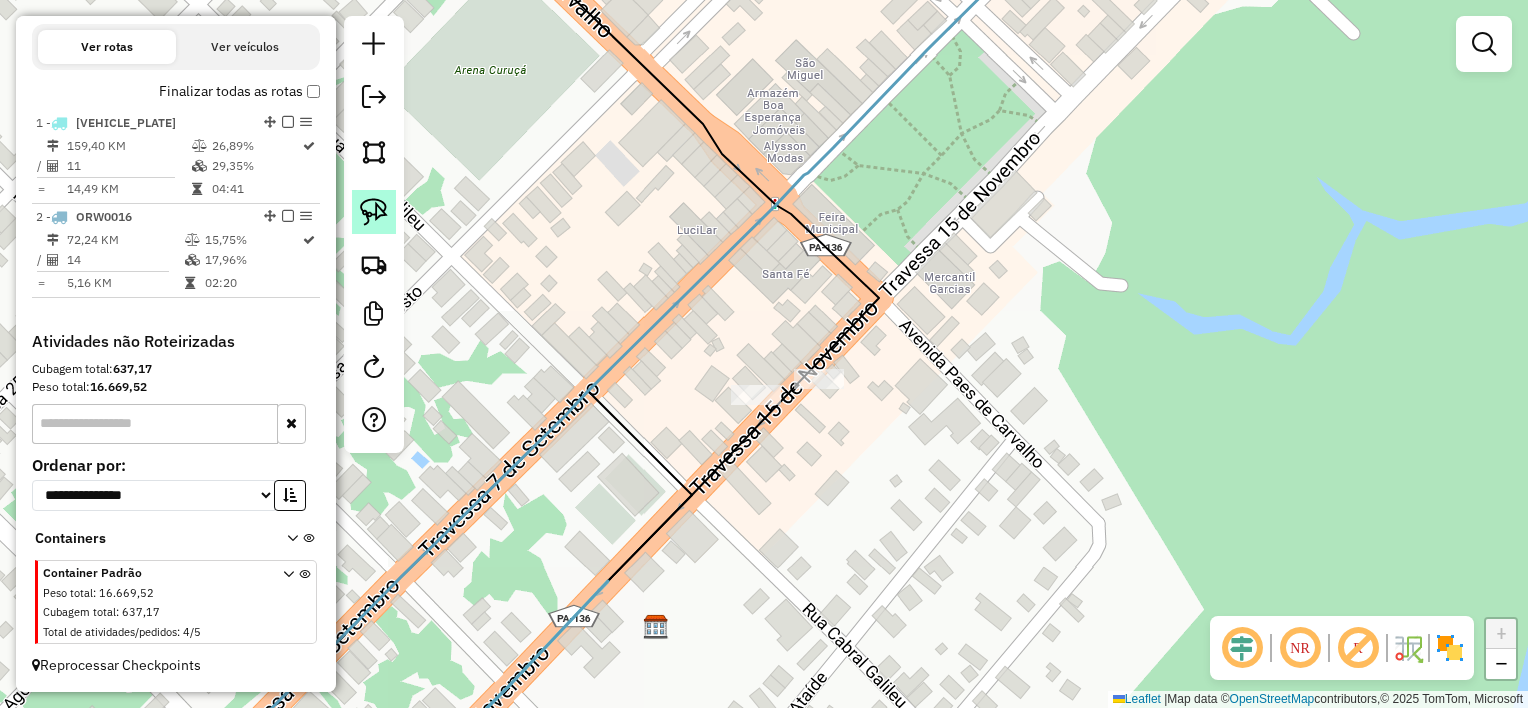 click 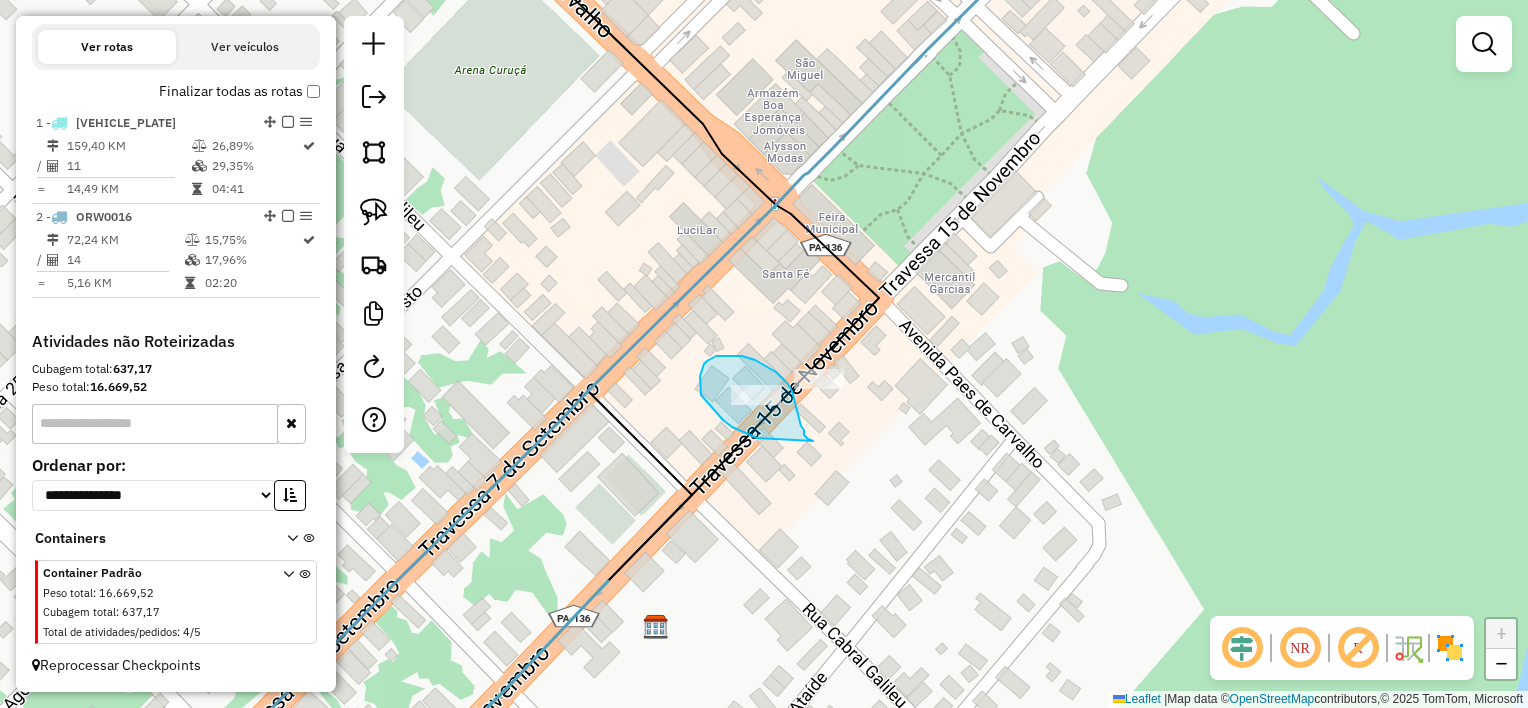 drag, startPoint x: 804, startPoint y: 430, endPoint x: 757, endPoint y: 438, distance: 47.67599 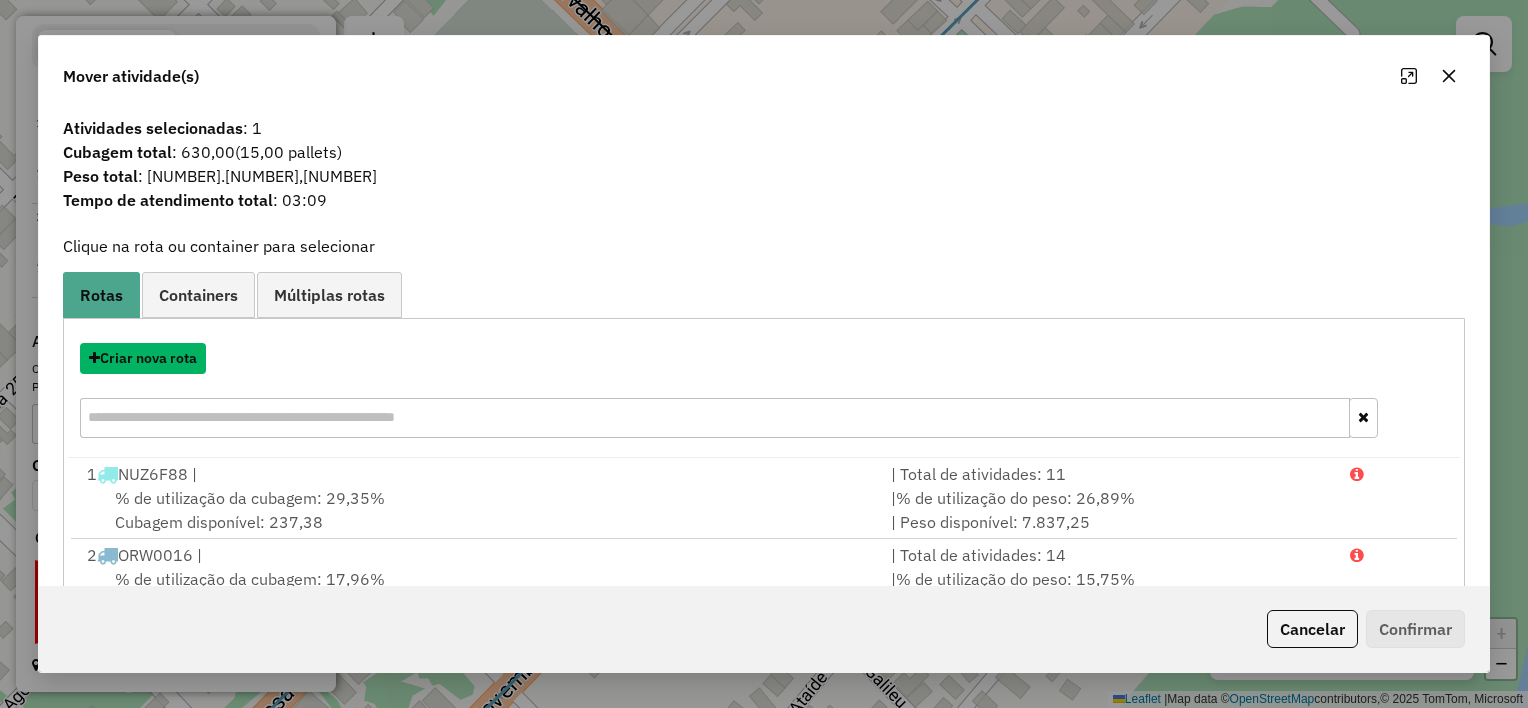 click on "Criar nova rota" at bounding box center [143, 358] 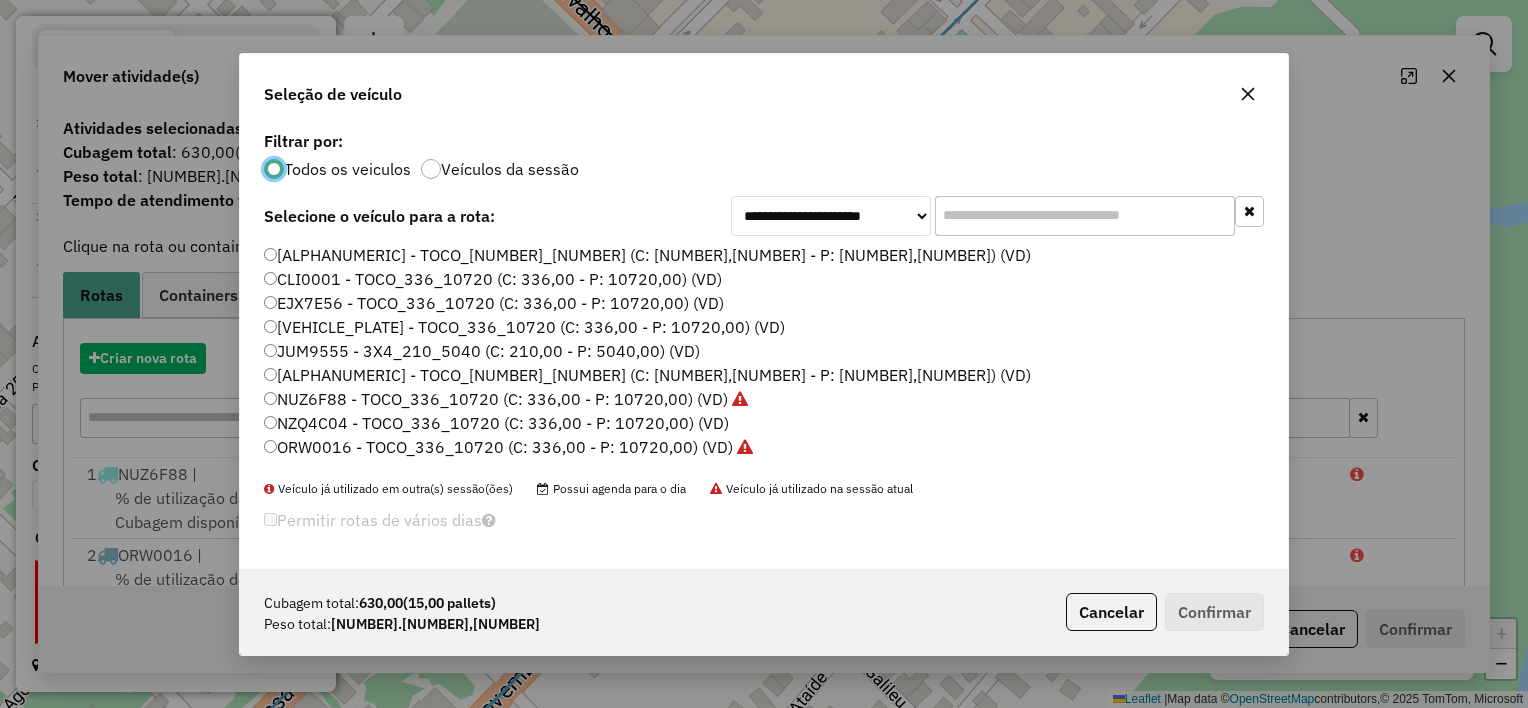 scroll, scrollTop: 10, scrollLeft: 6, axis: both 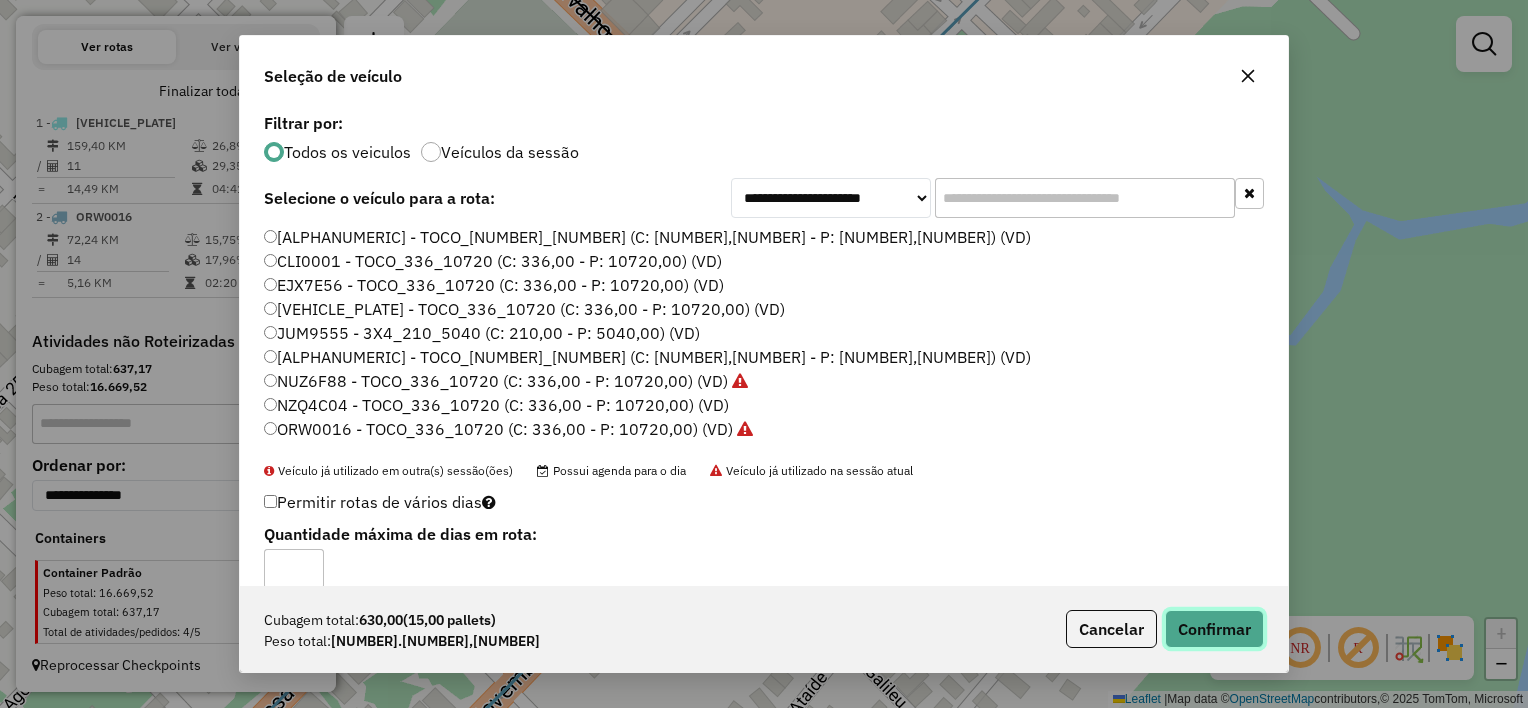 click on "Confirmar" 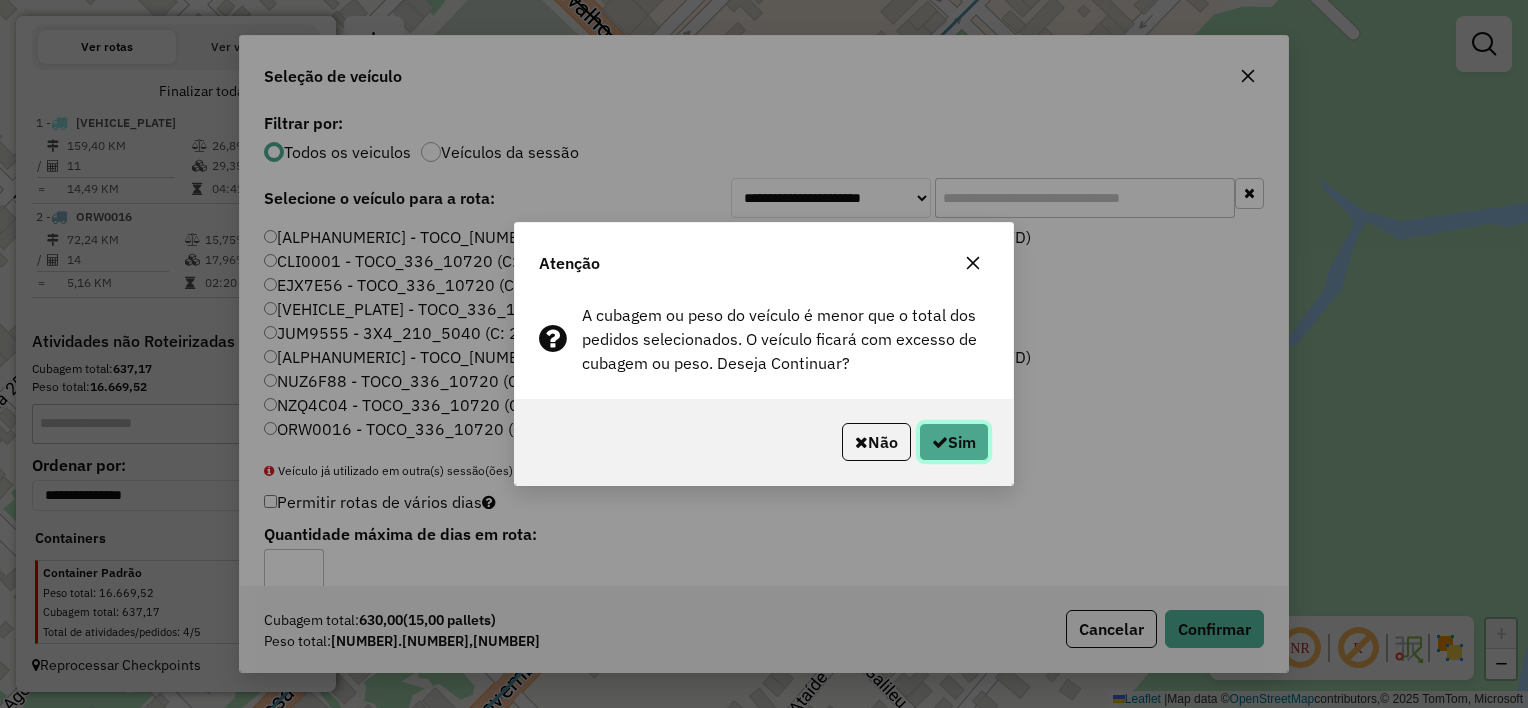 click on "Sim" 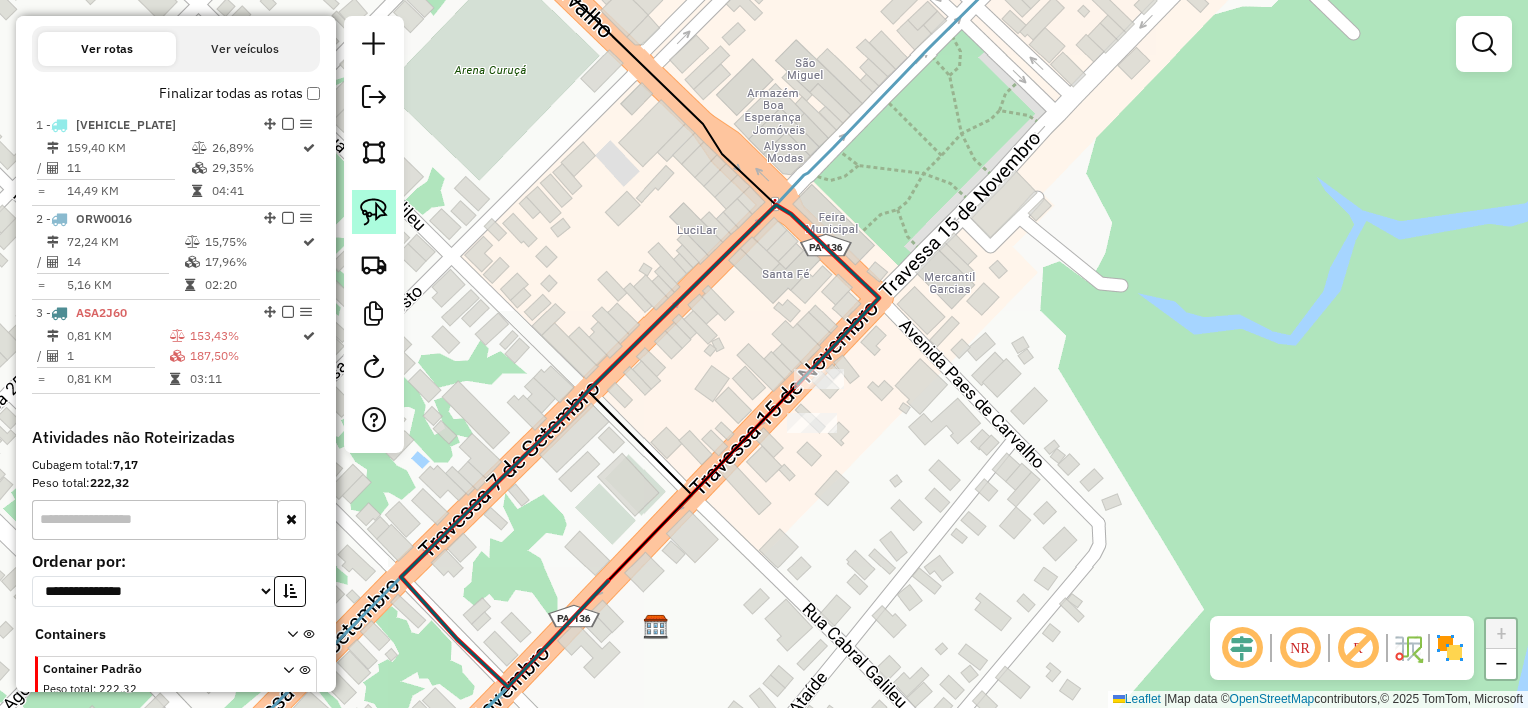 click 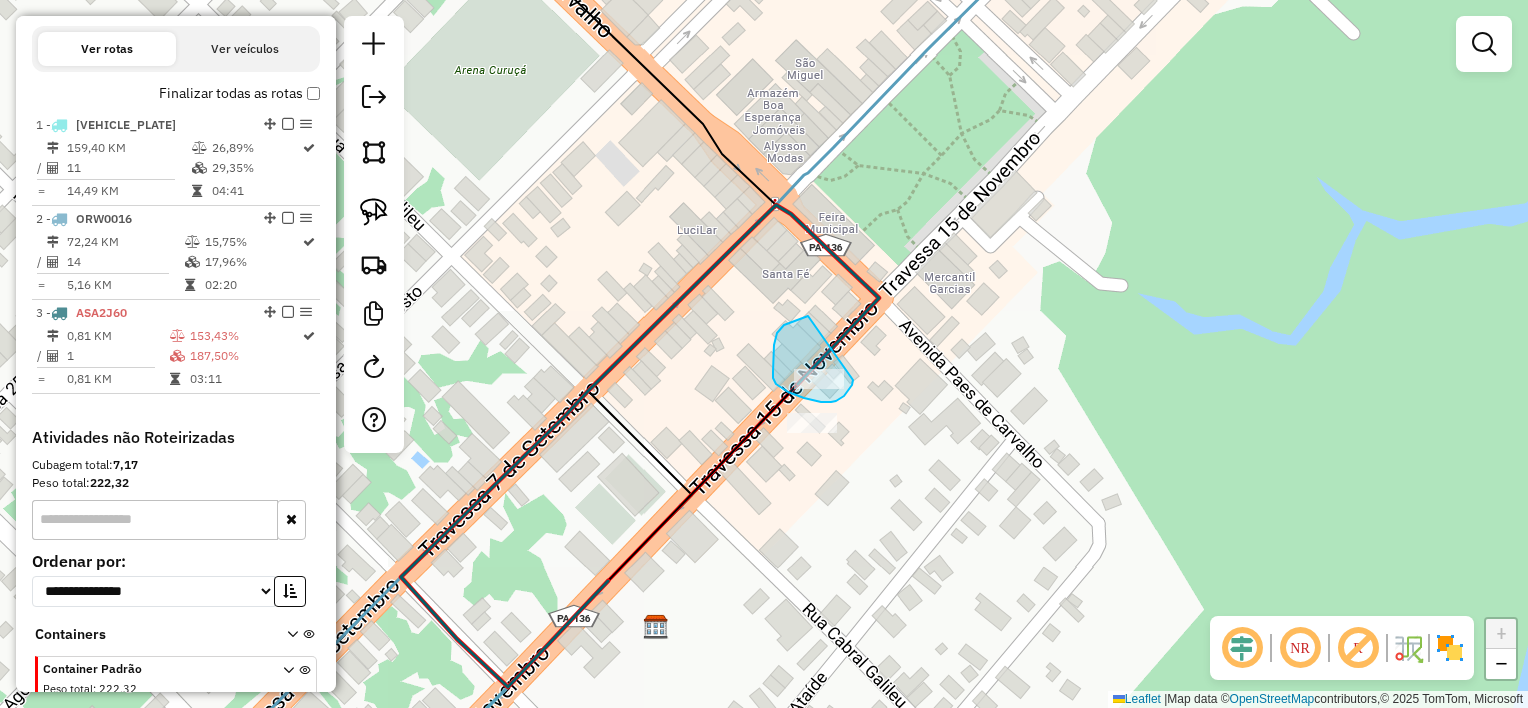 drag, startPoint x: 808, startPoint y: 316, endPoint x: 857, endPoint y: 357, distance: 63.89053 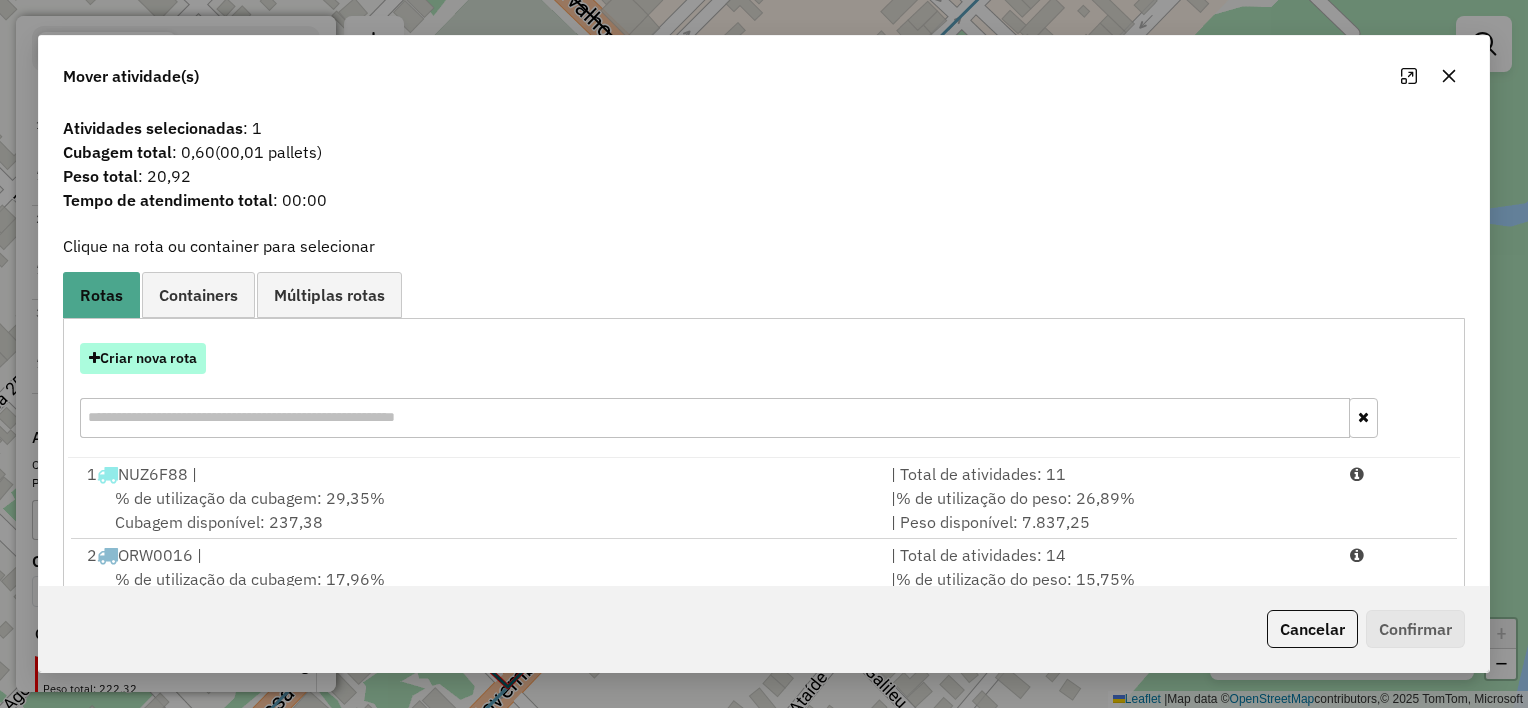 click on "Criar nova rota" at bounding box center (143, 358) 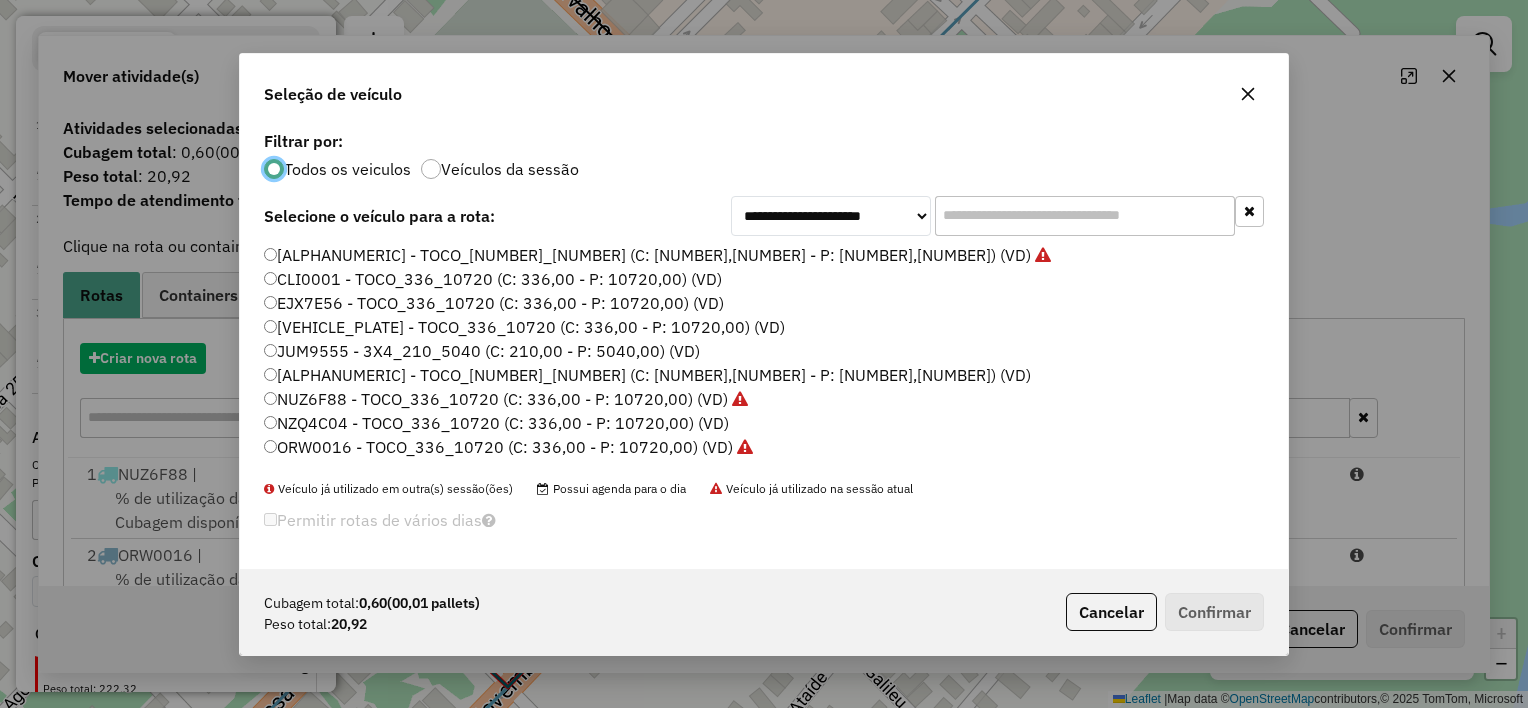 scroll, scrollTop: 10, scrollLeft: 6, axis: both 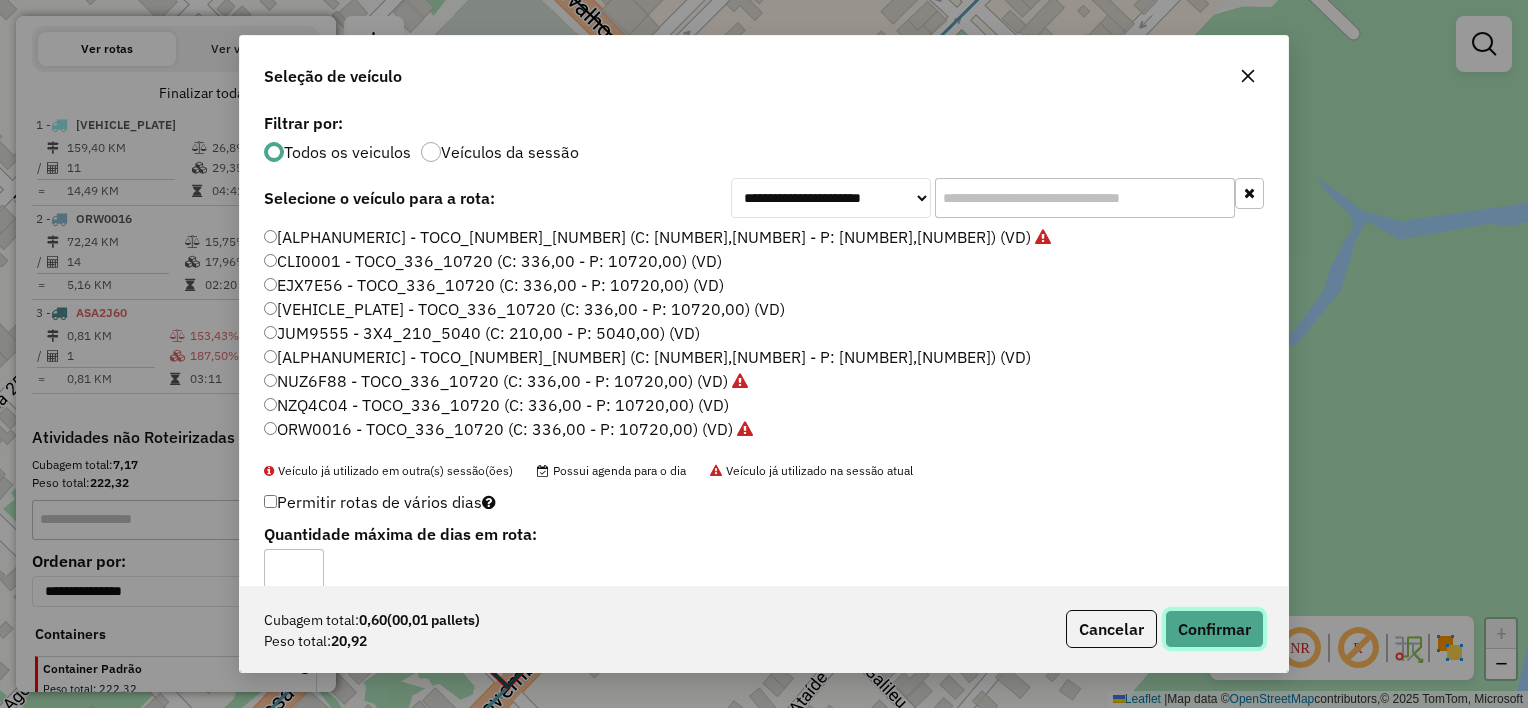click on "Confirmar" 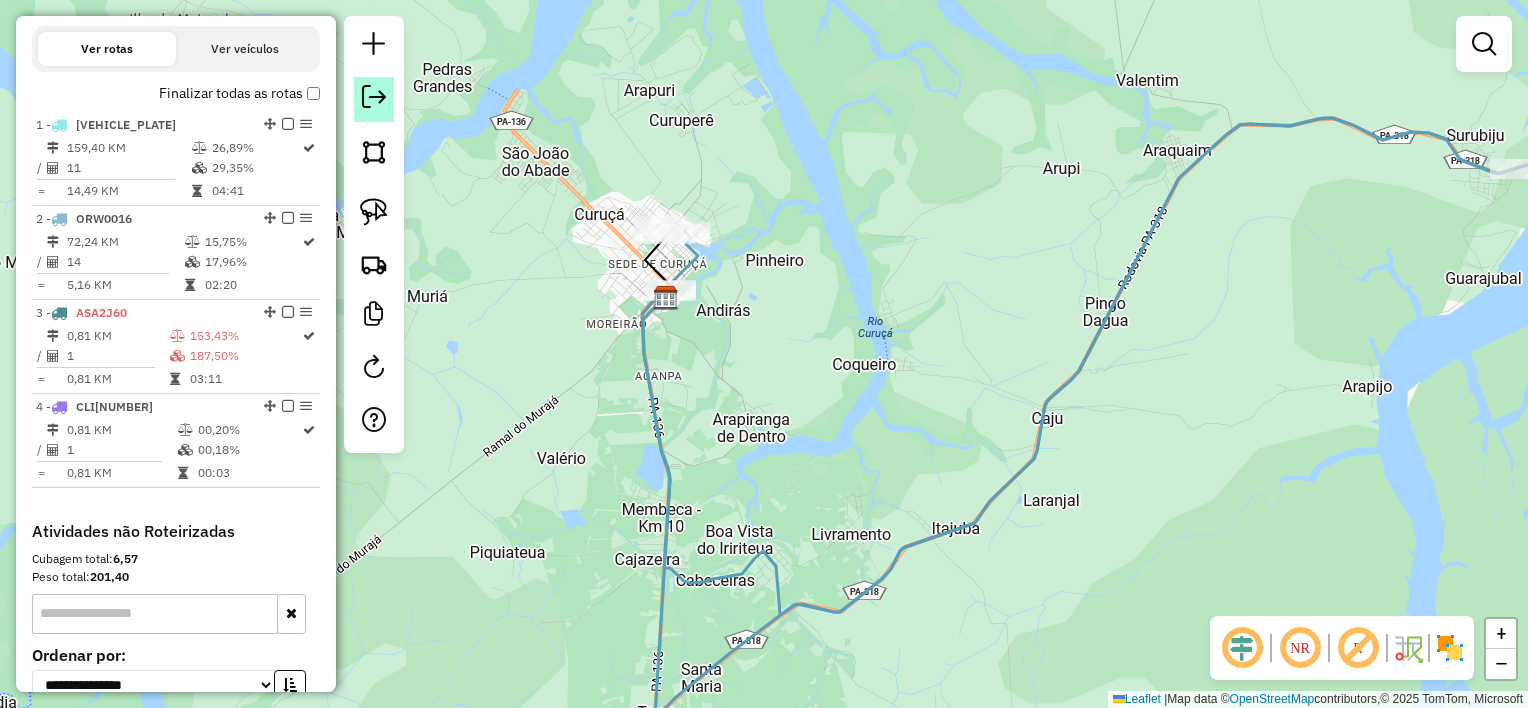 click 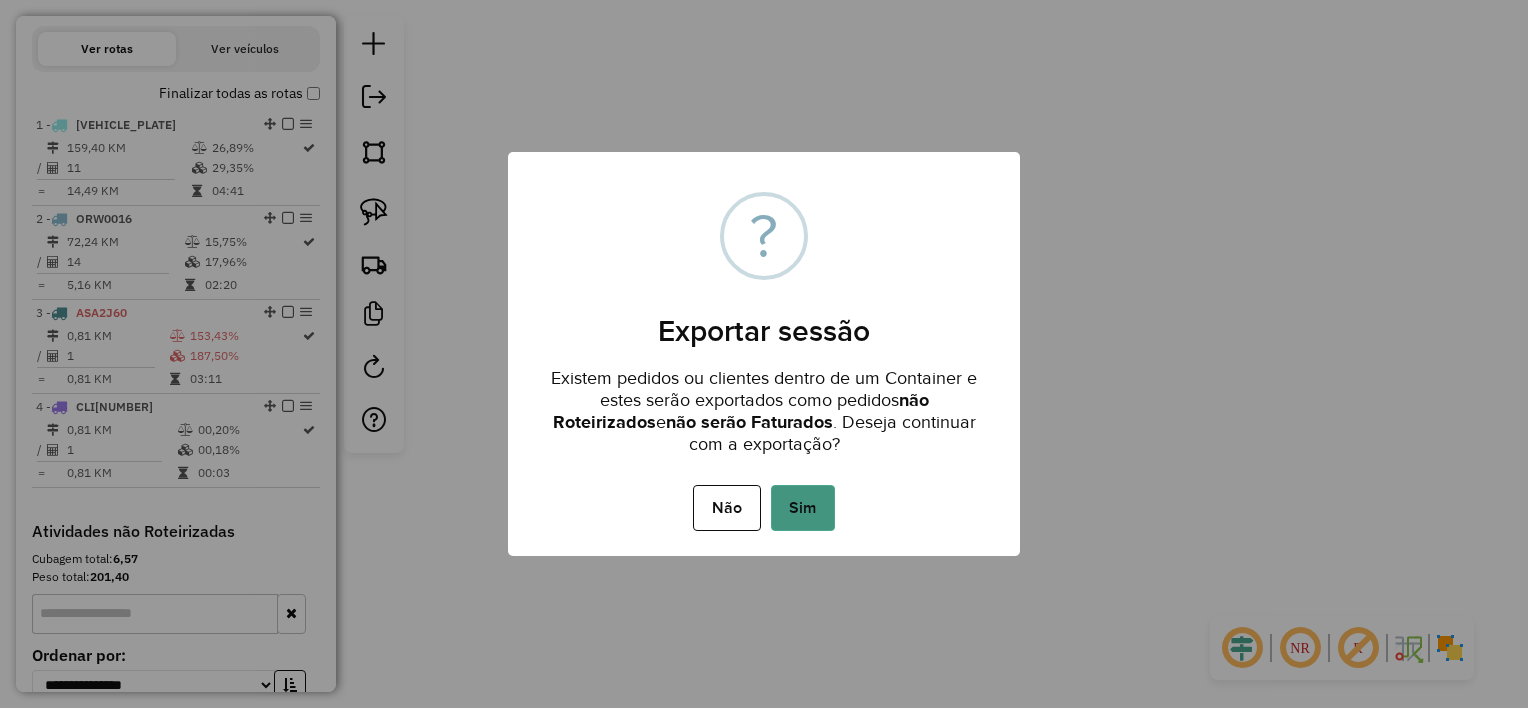 click on "Sim" at bounding box center (803, 508) 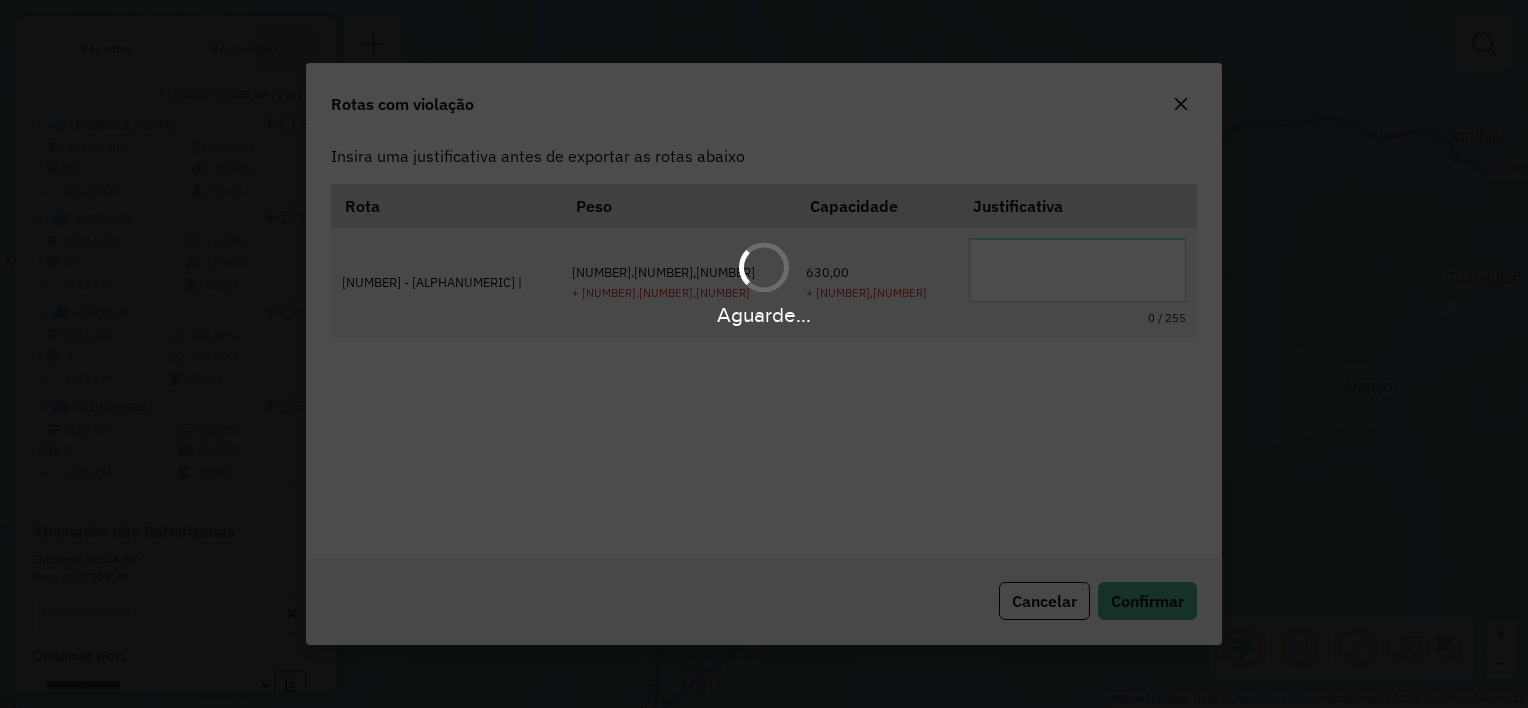 scroll, scrollTop: 0, scrollLeft: 0, axis: both 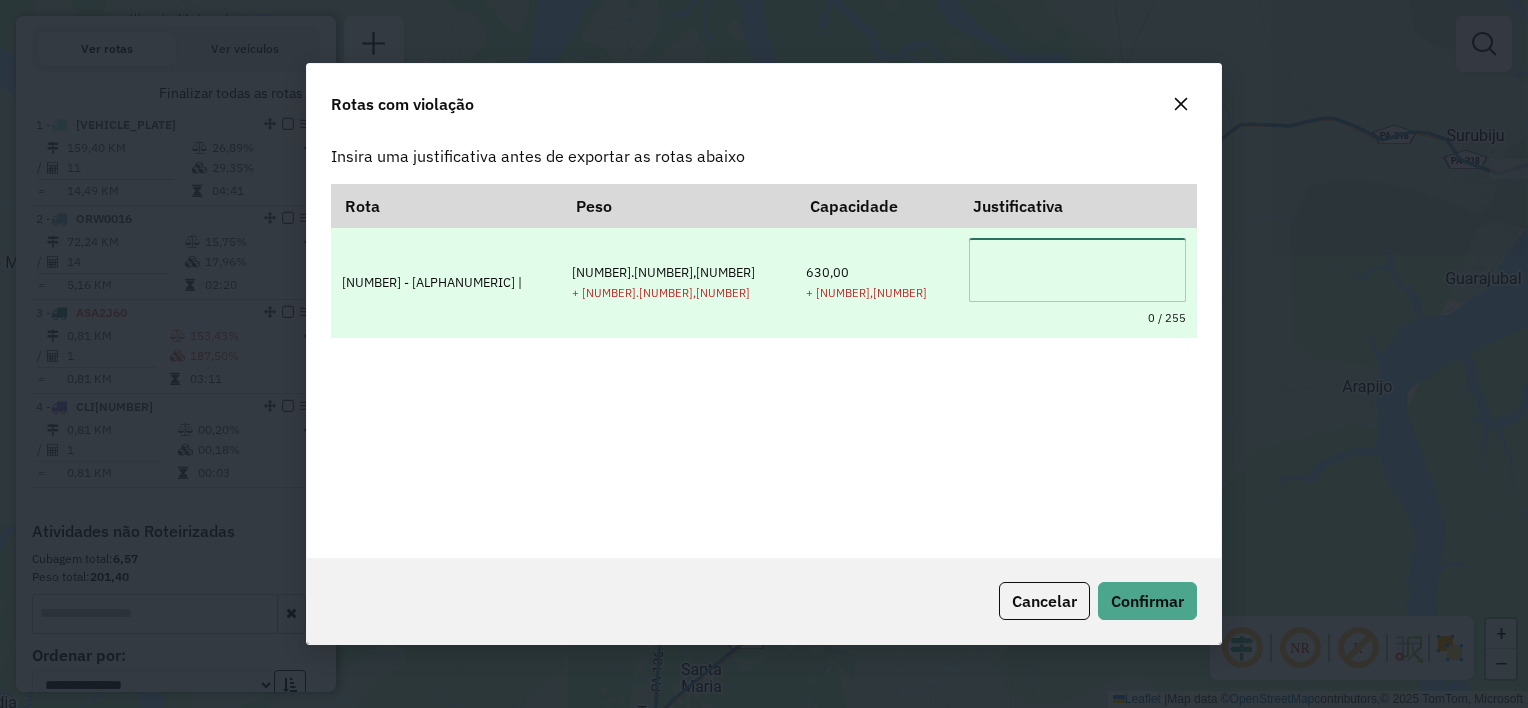 click at bounding box center (1078, 270) 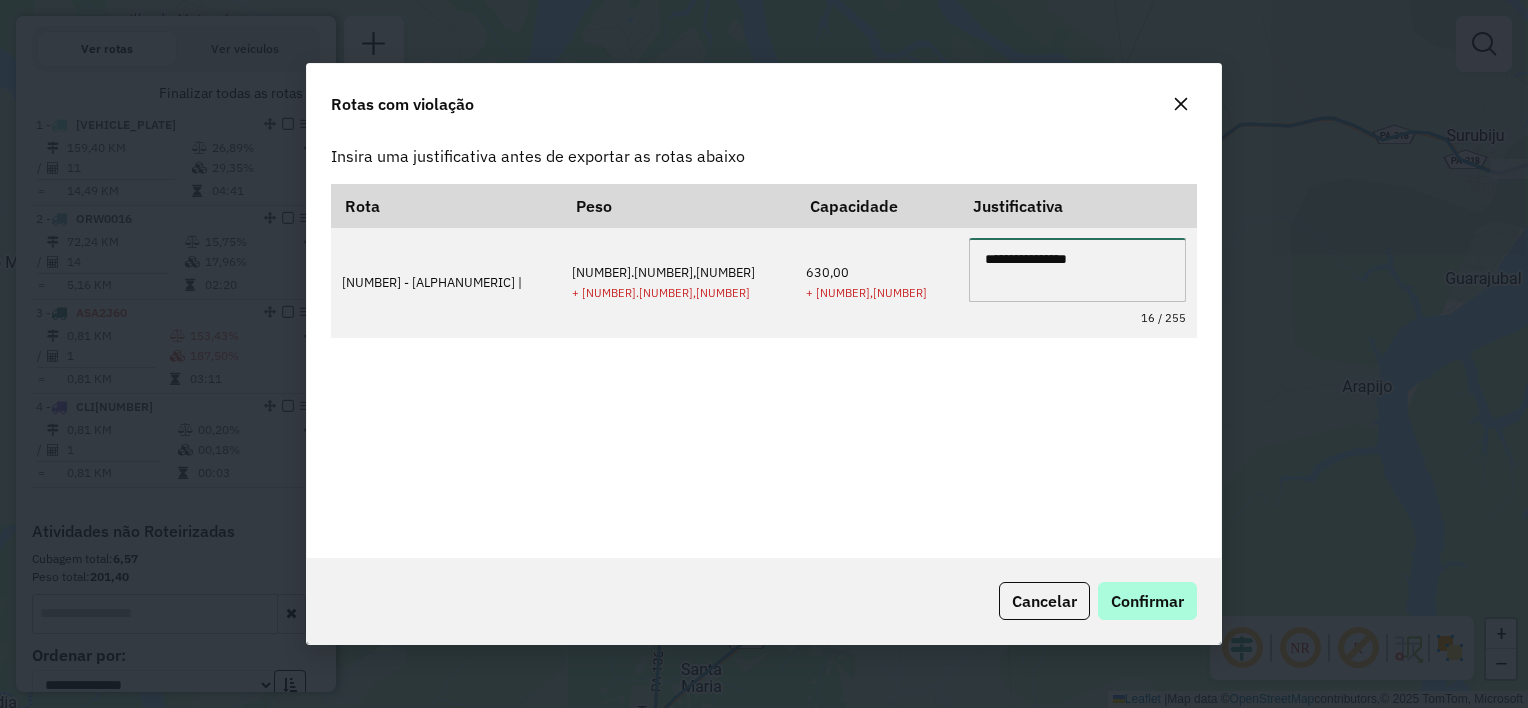 type on "**********" 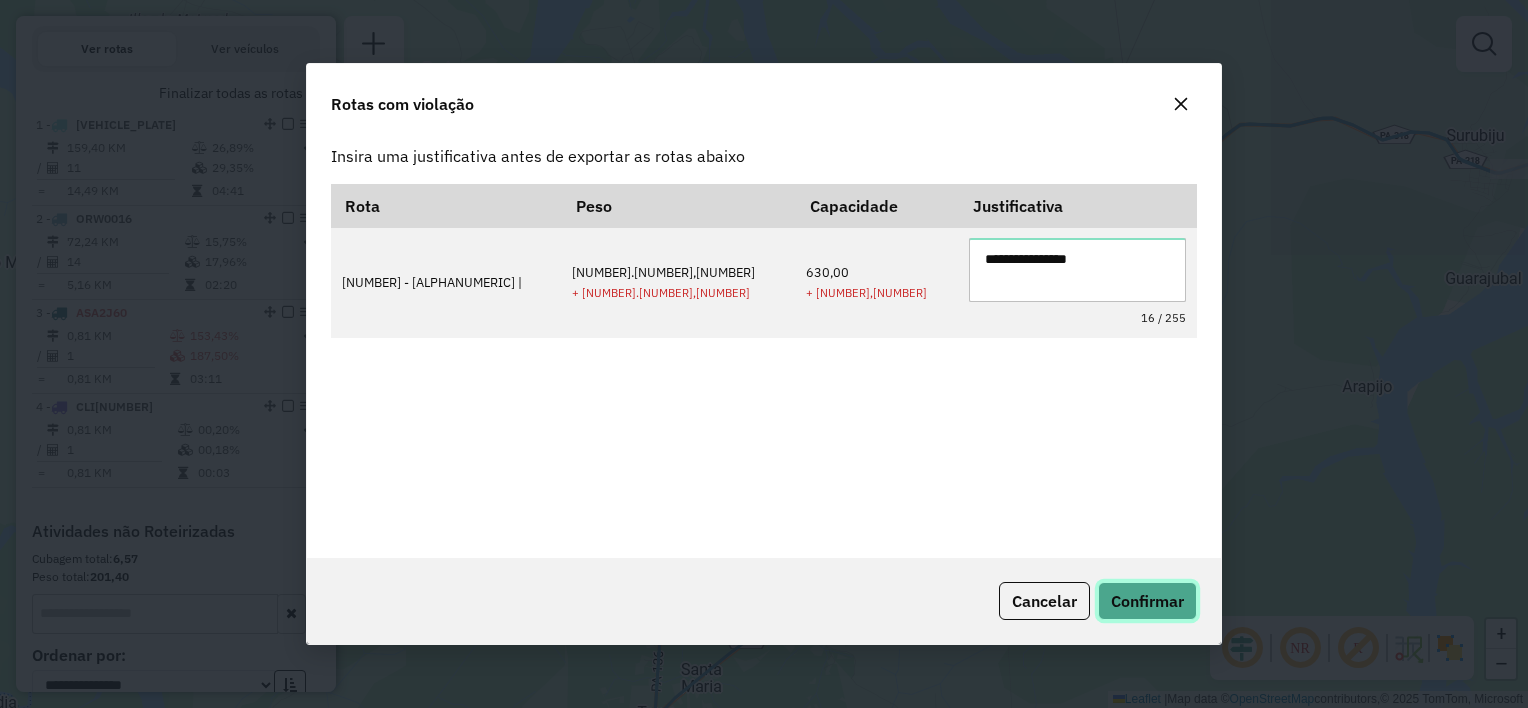 click on "Confirmar" 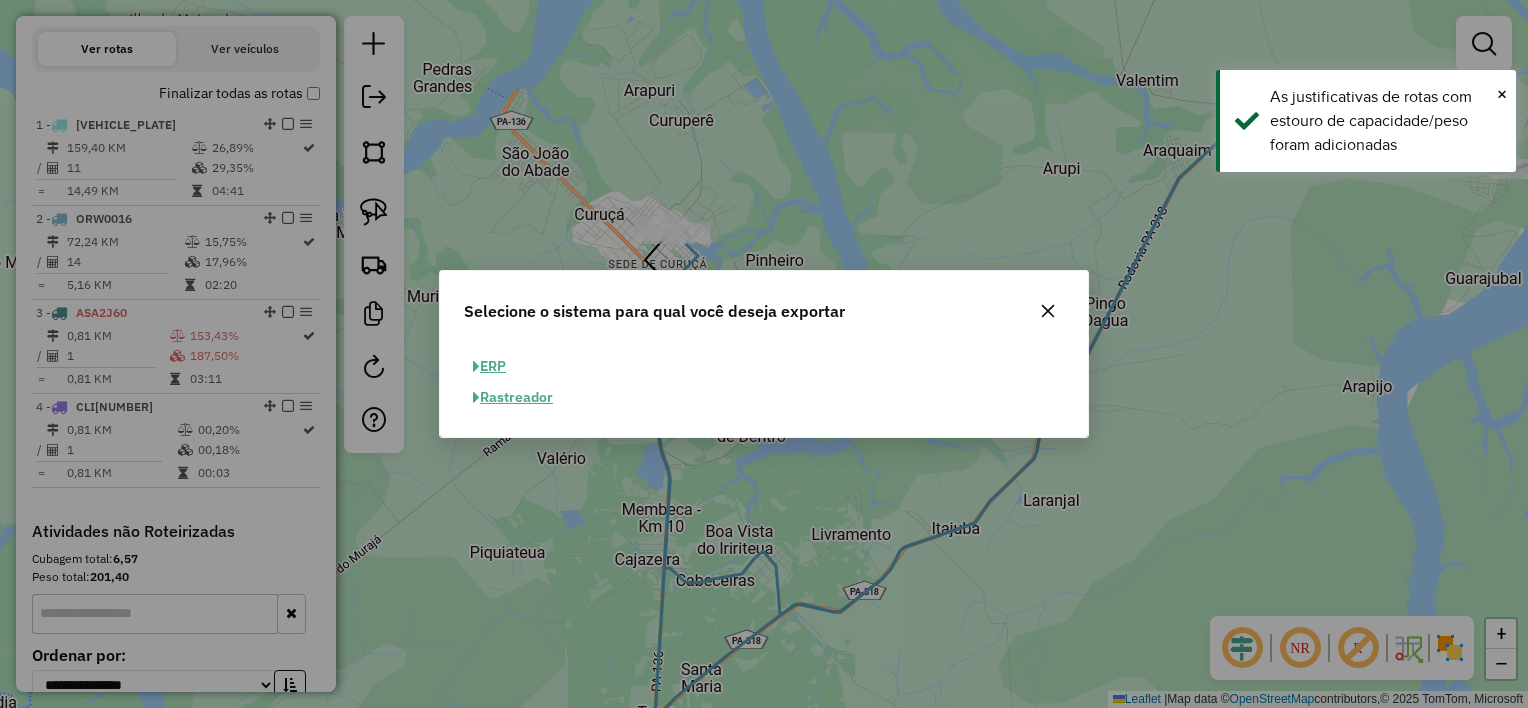 click on "ERP" 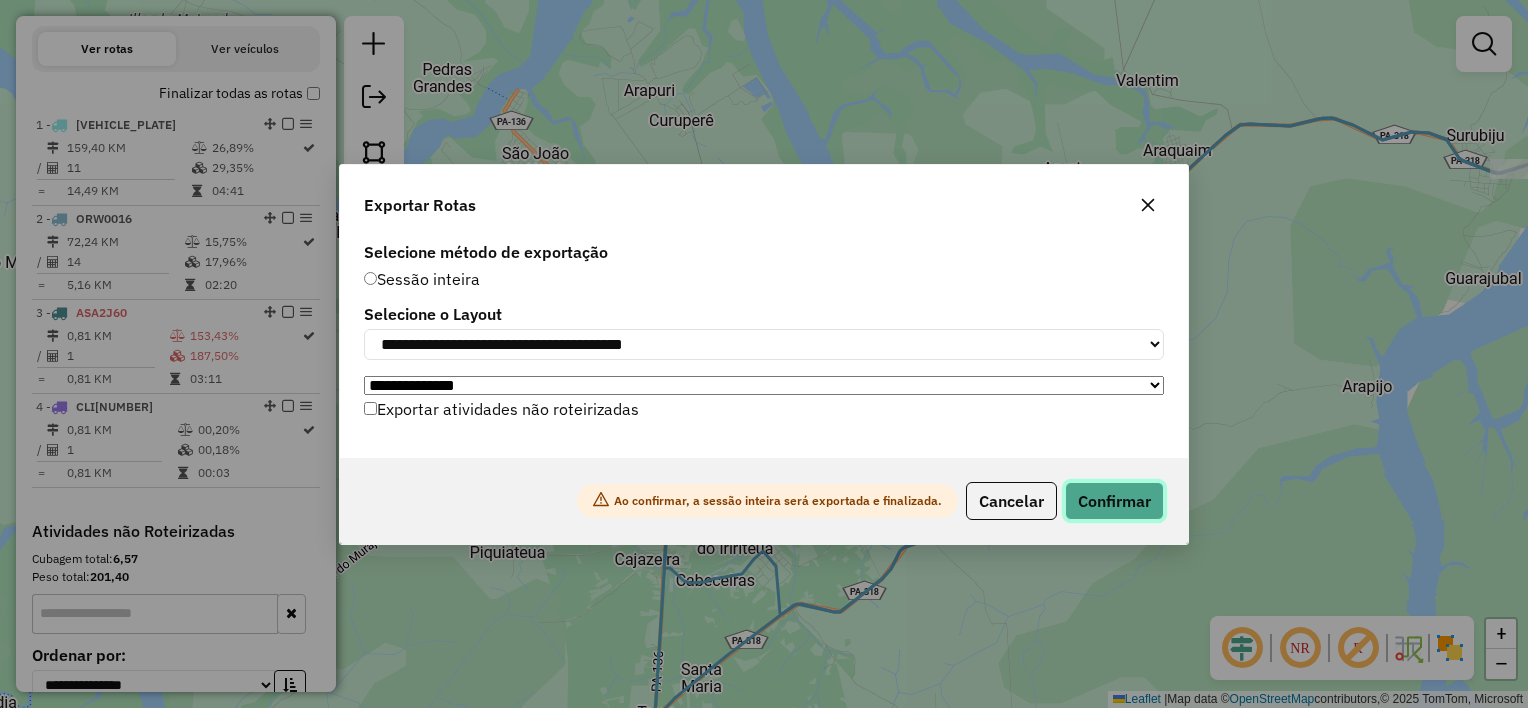 click on "Confirmar" 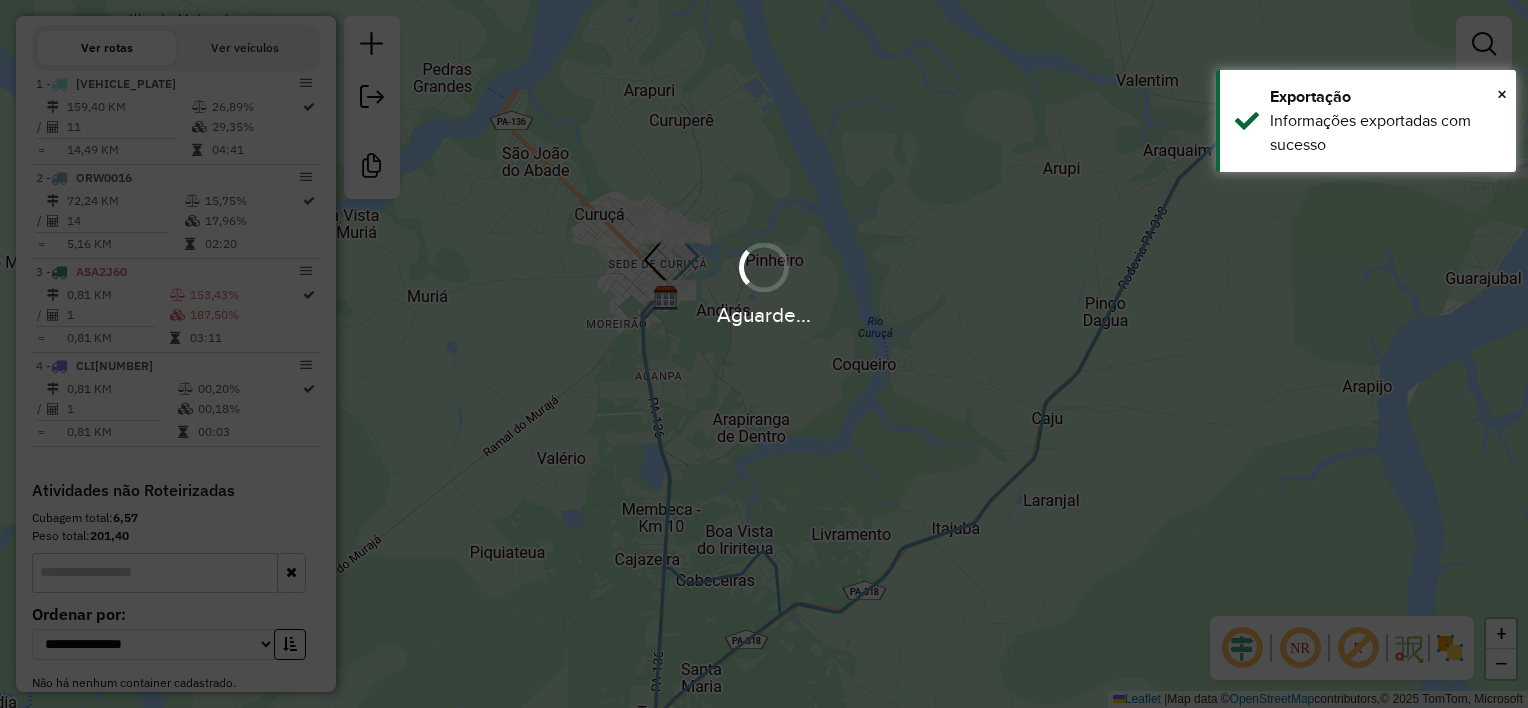 scroll, scrollTop: 732, scrollLeft: 0, axis: vertical 